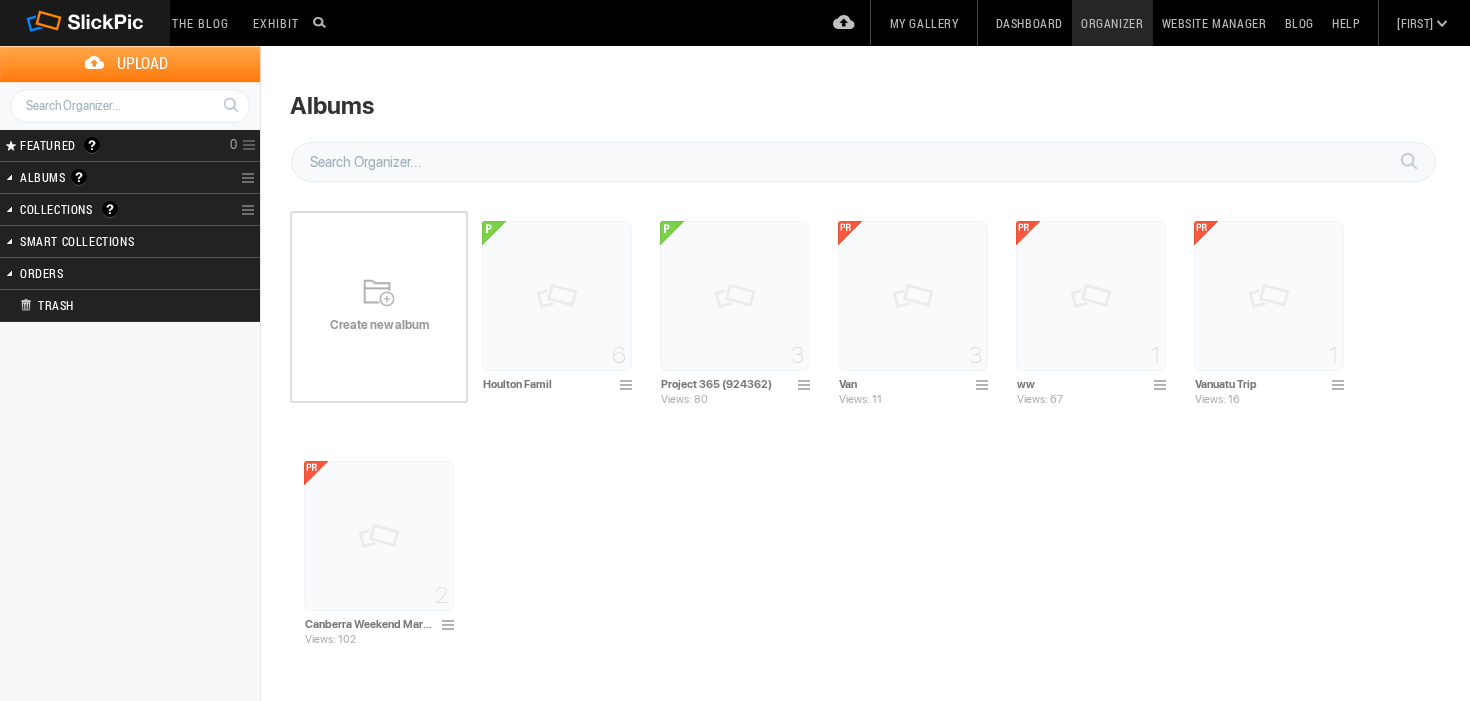 scroll, scrollTop: 0, scrollLeft: 0, axis: both 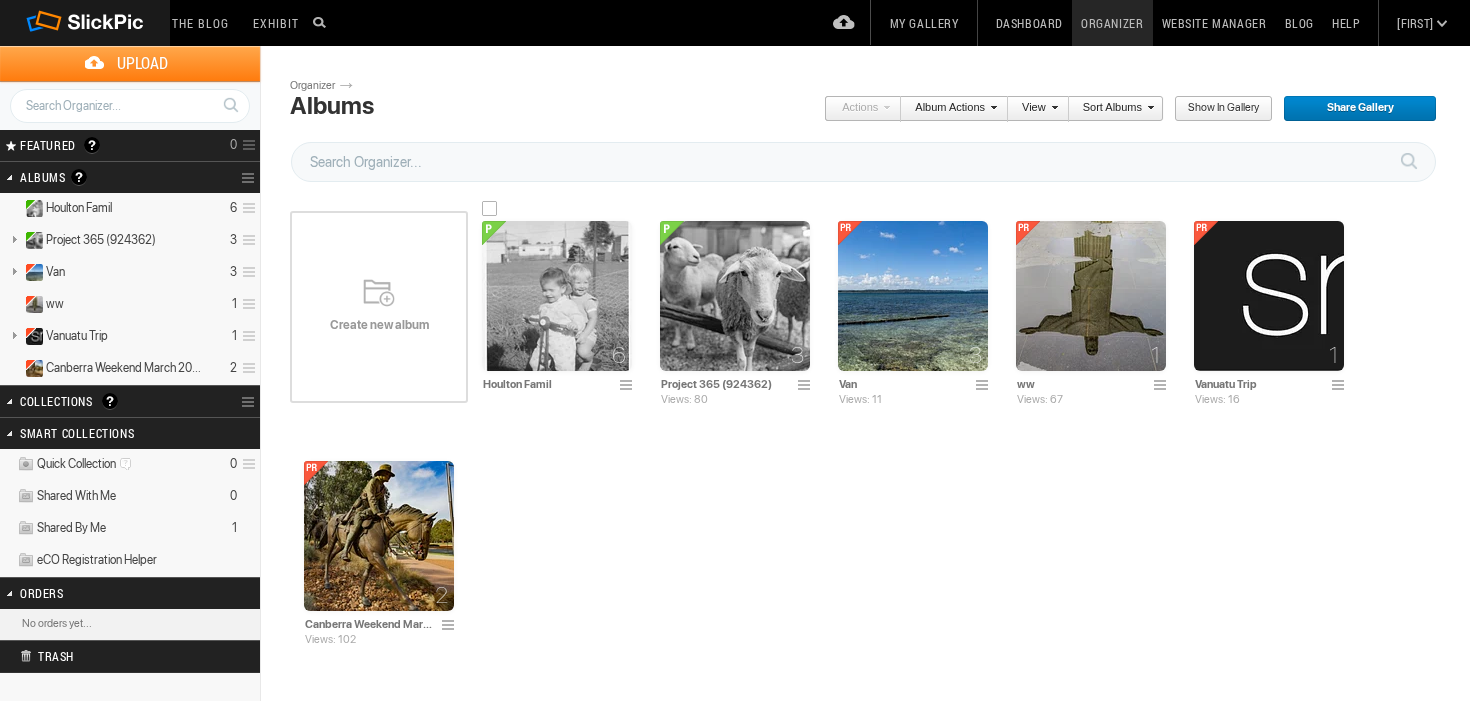 click at bounding box center [557, 296] 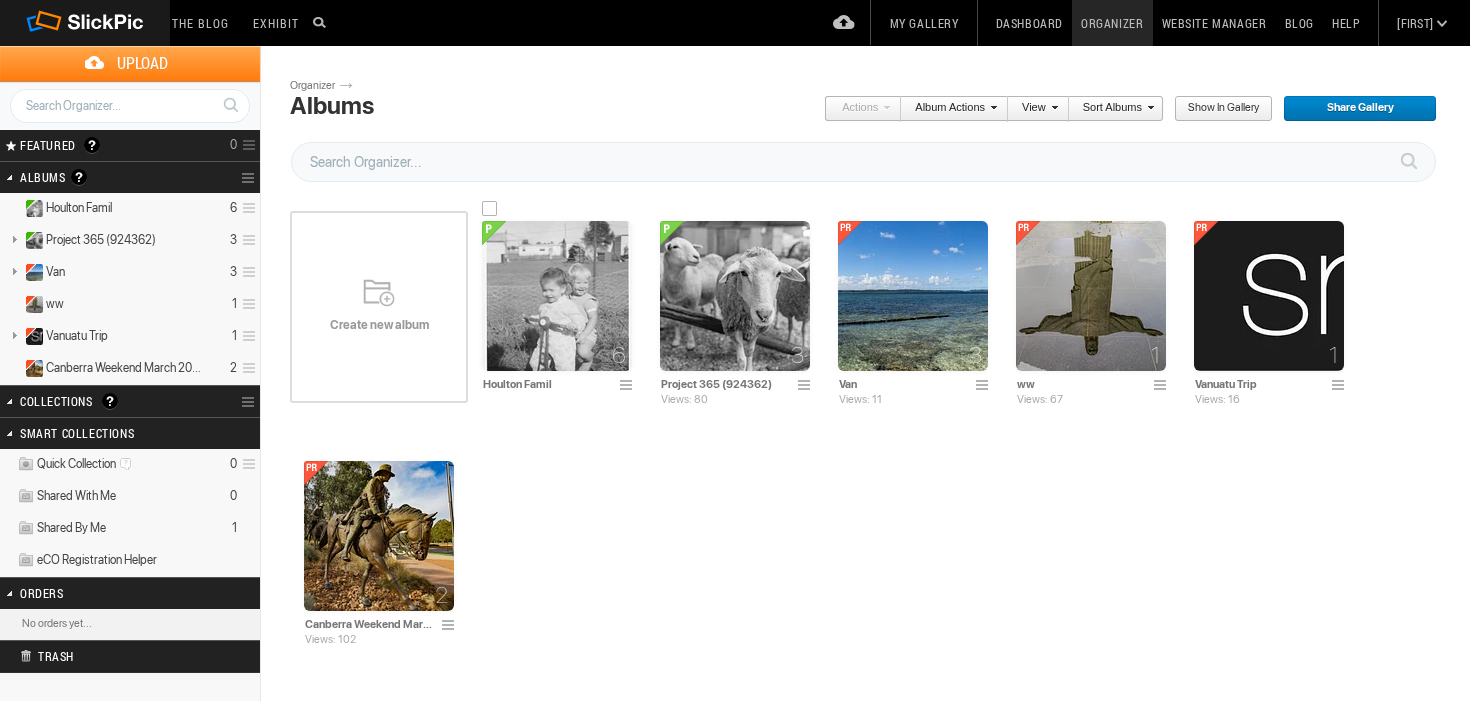 click at bounding box center [629, 386] 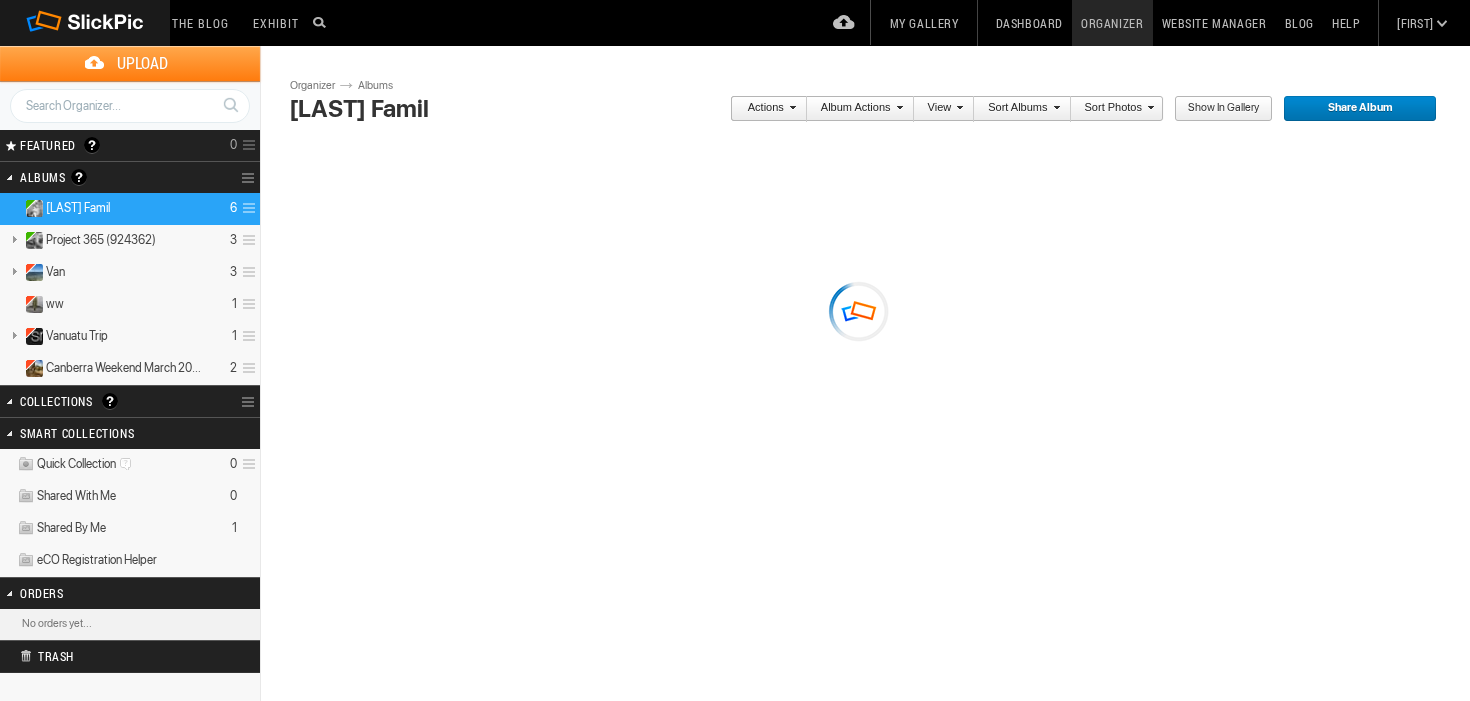 scroll, scrollTop: 0, scrollLeft: 0, axis: both 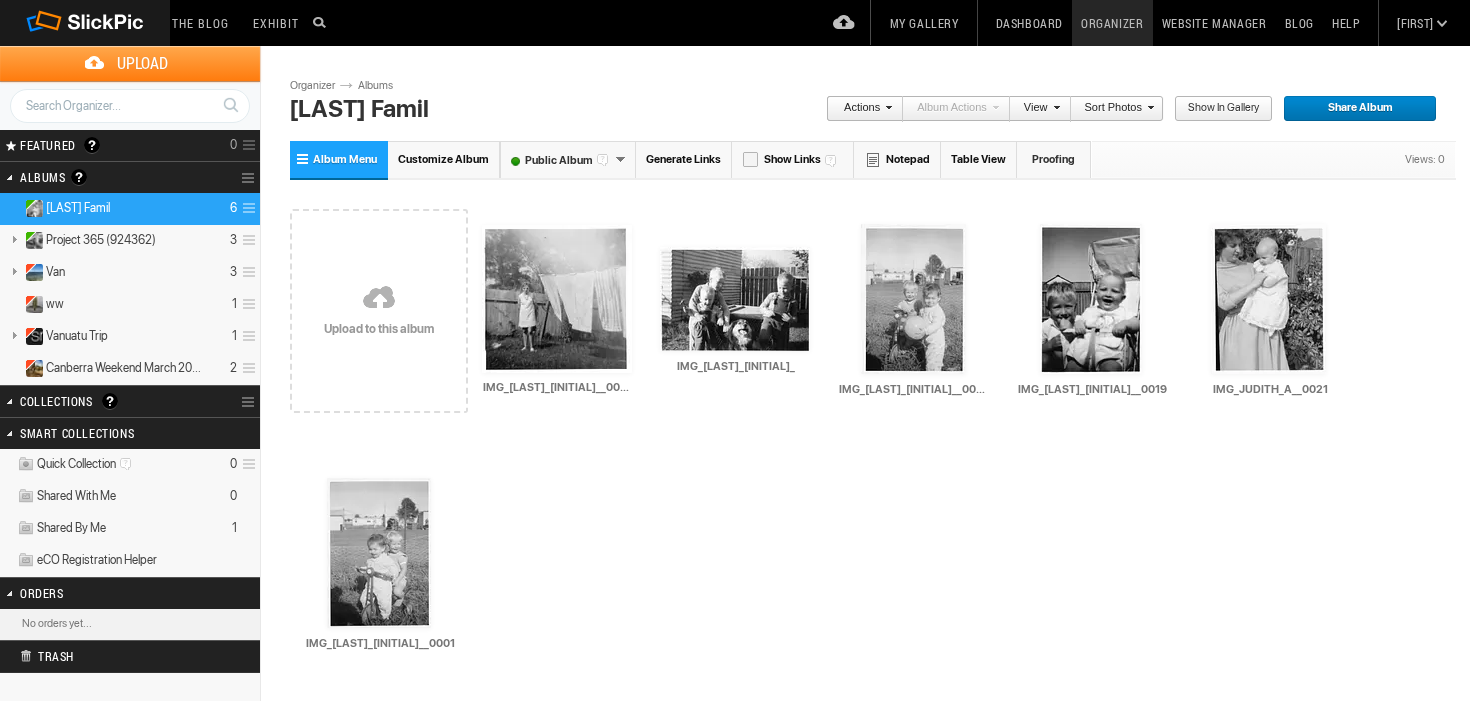 click on "Public Album" at bounding box center [568, 159] 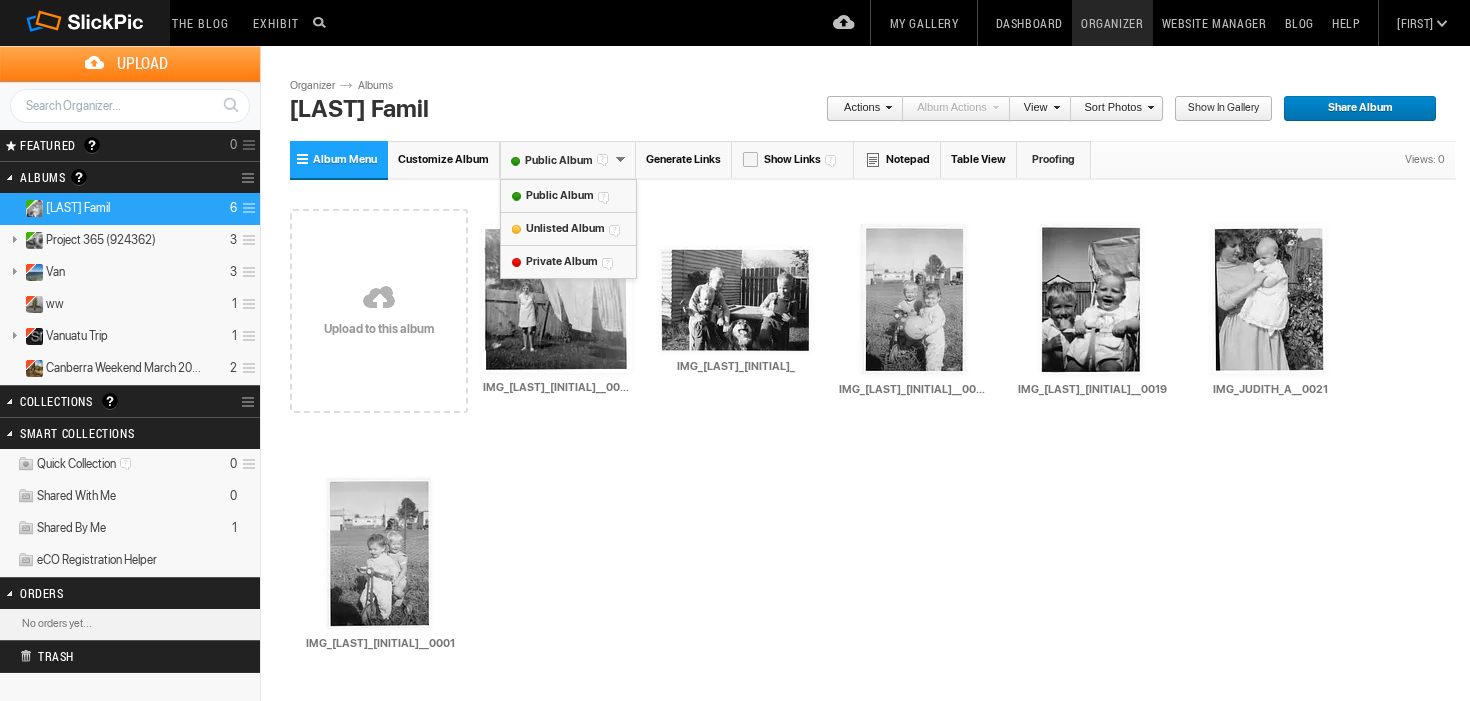 click on "Private Album" at bounding box center (561, 261) 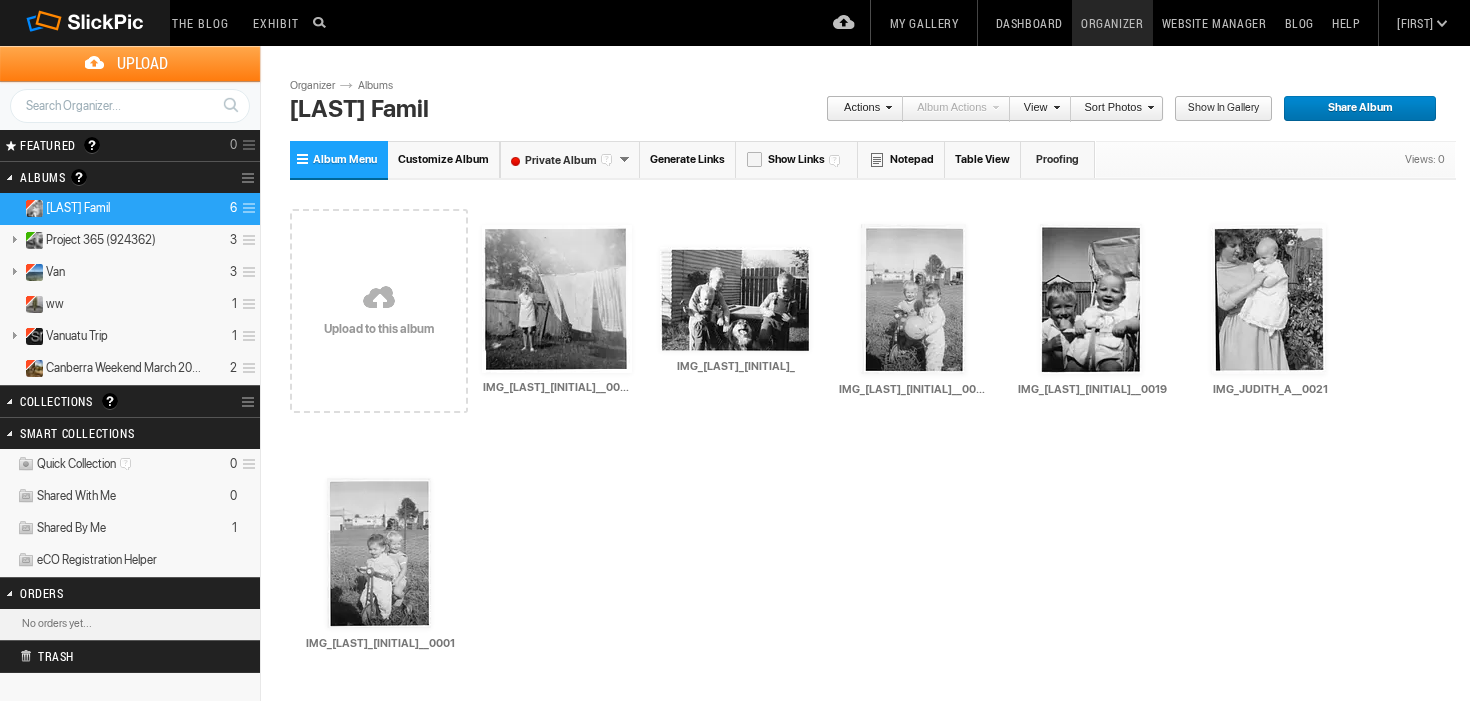 click on "Album Menu" at bounding box center (345, 159) 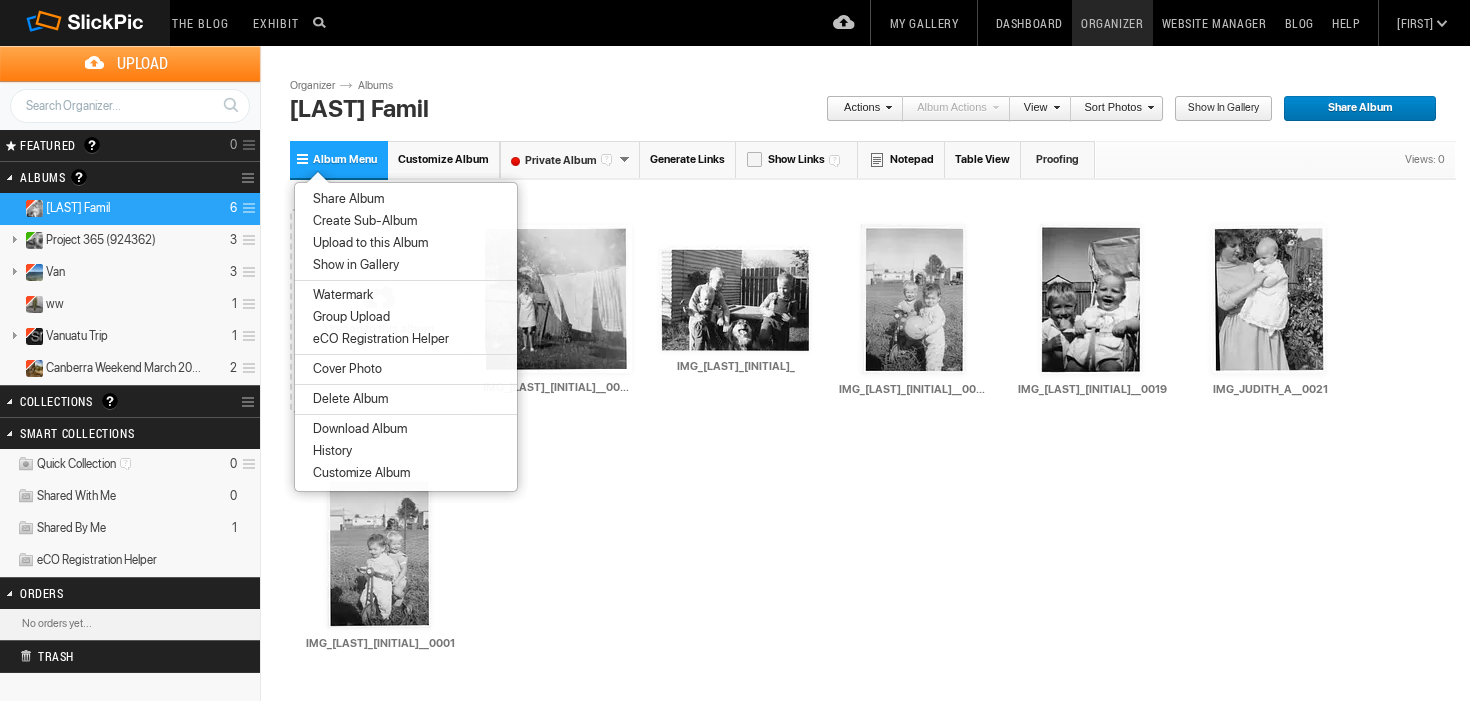 click on "Customize Album" at bounding box center (443, 159) 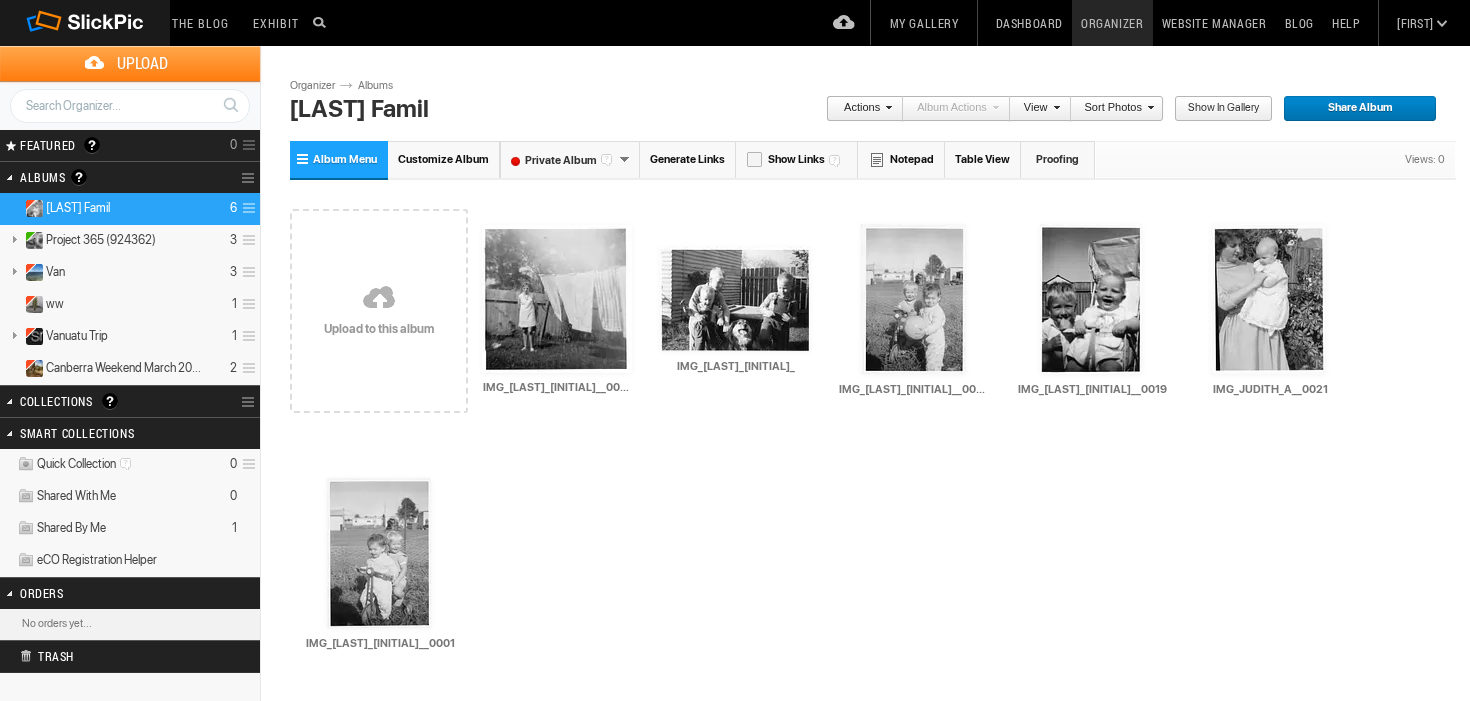 click on "Customize Album" at bounding box center (443, 159) 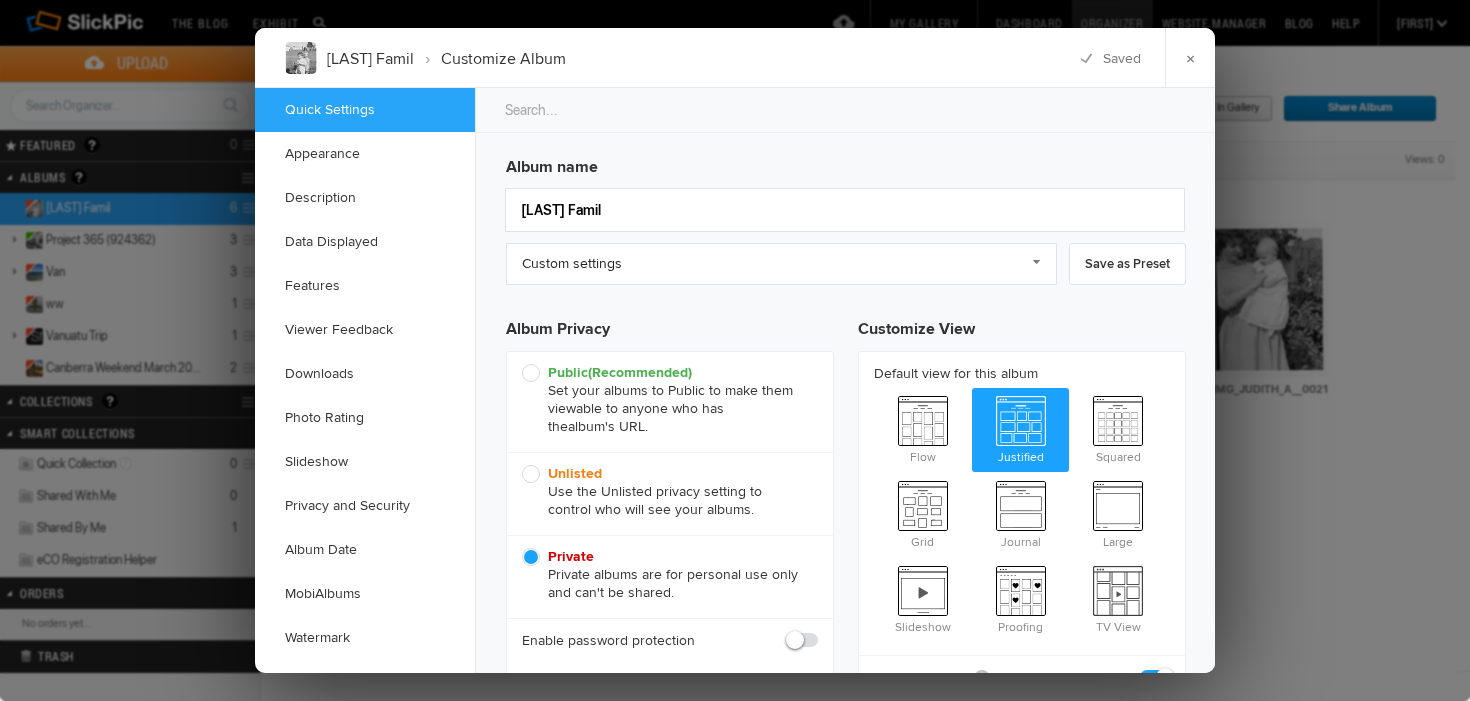 scroll, scrollTop: 0, scrollLeft: 0, axis: both 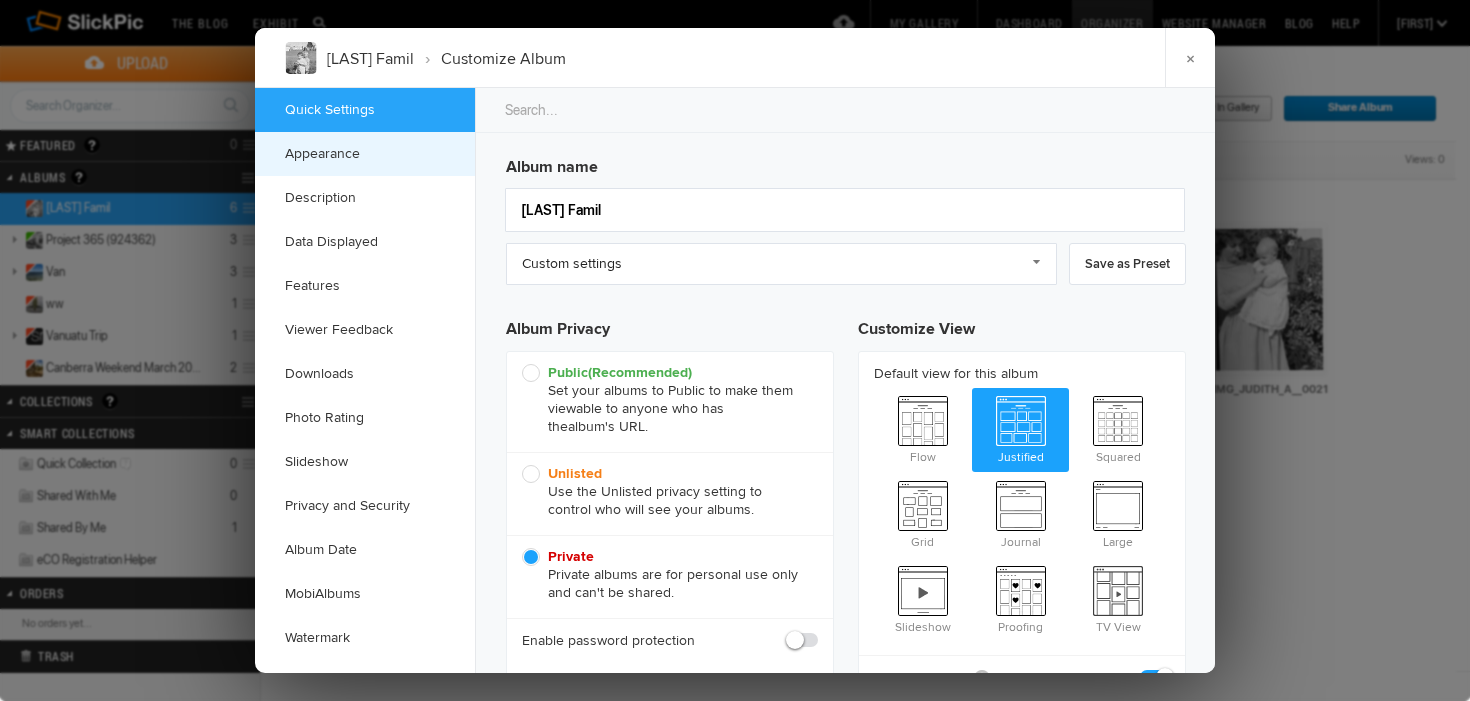 click on "Appearance" 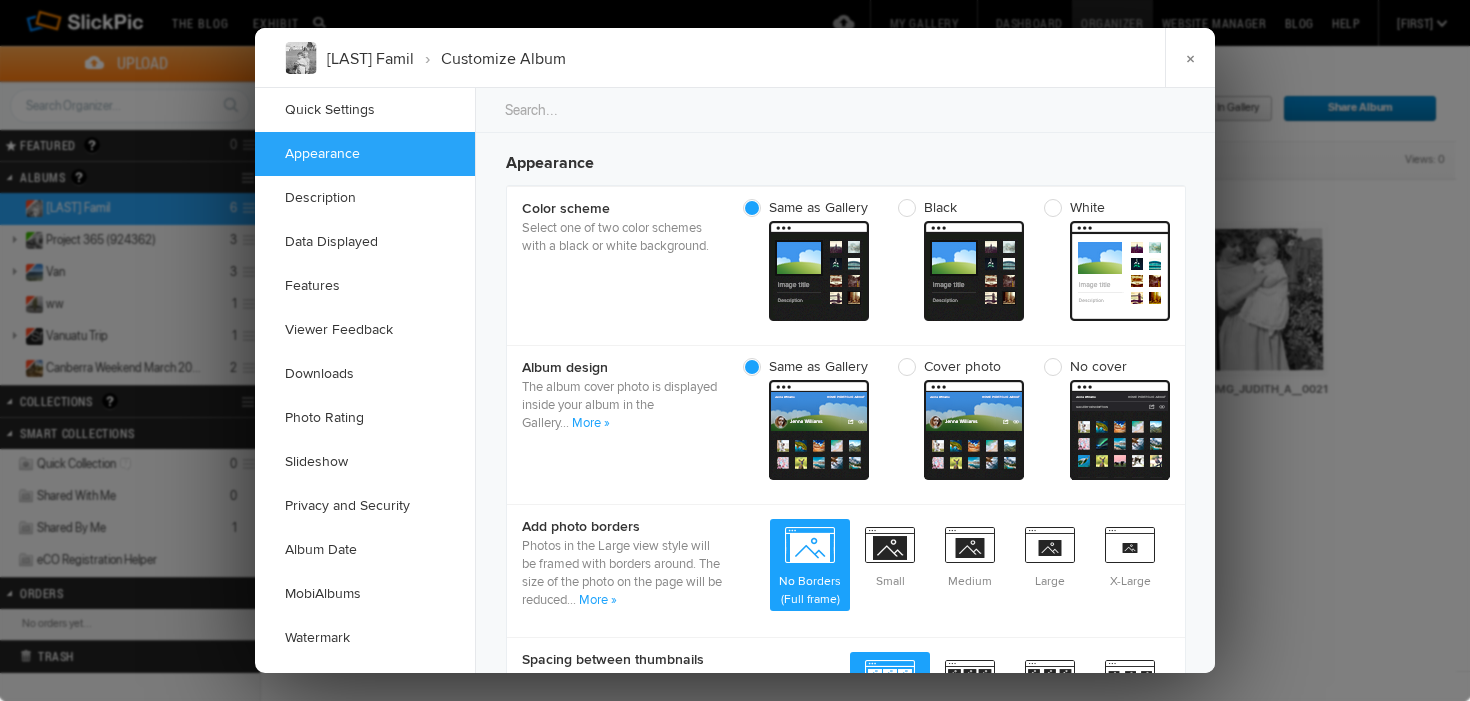 scroll, scrollTop: 636, scrollLeft: 0, axis: vertical 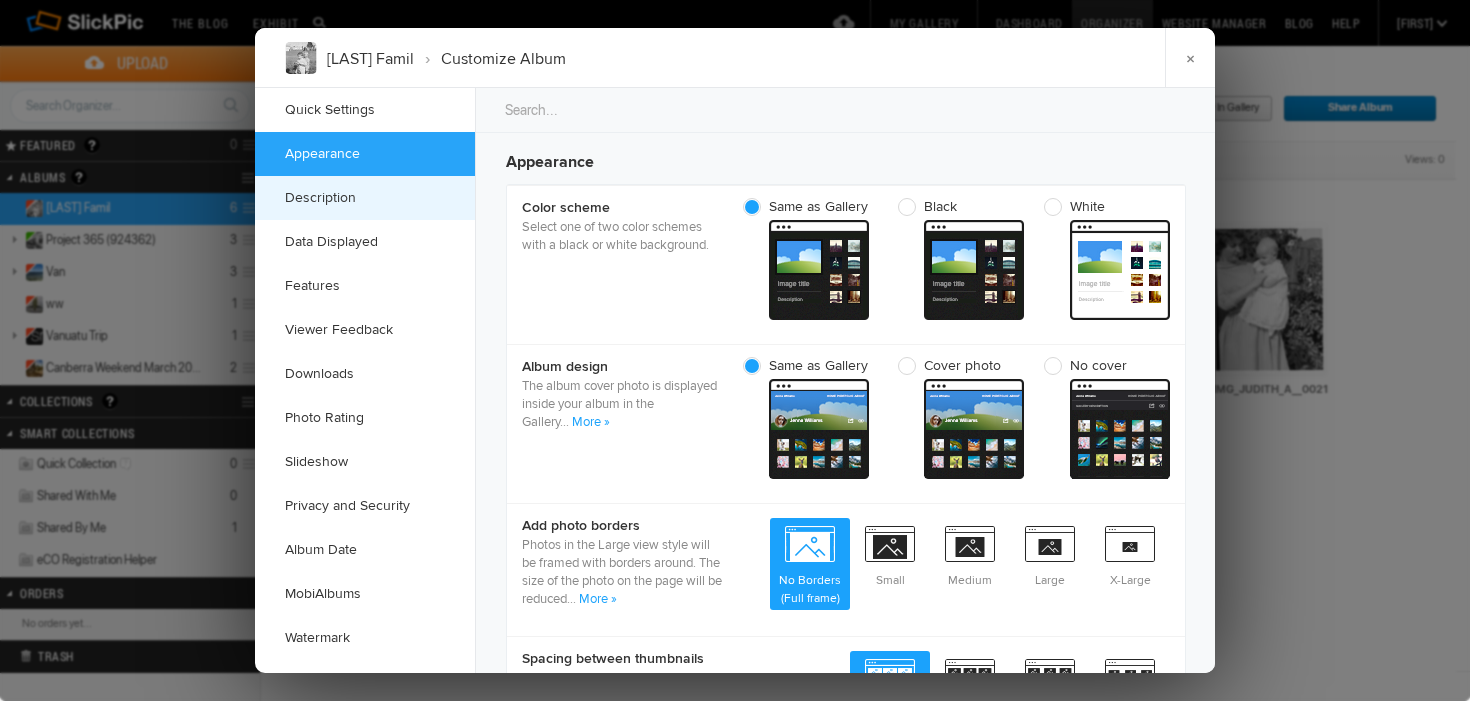 click on "Description" 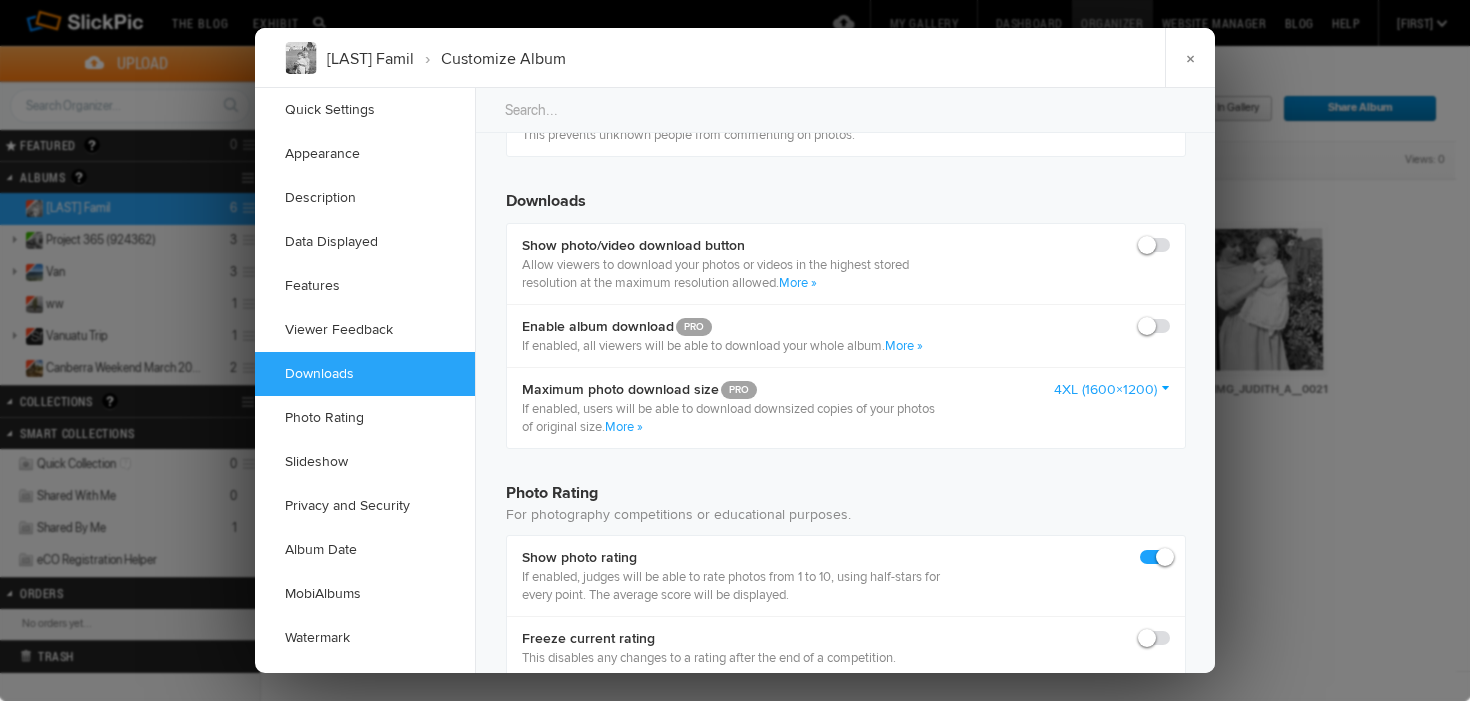 scroll, scrollTop: 3077, scrollLeft: 0, axis: vertical 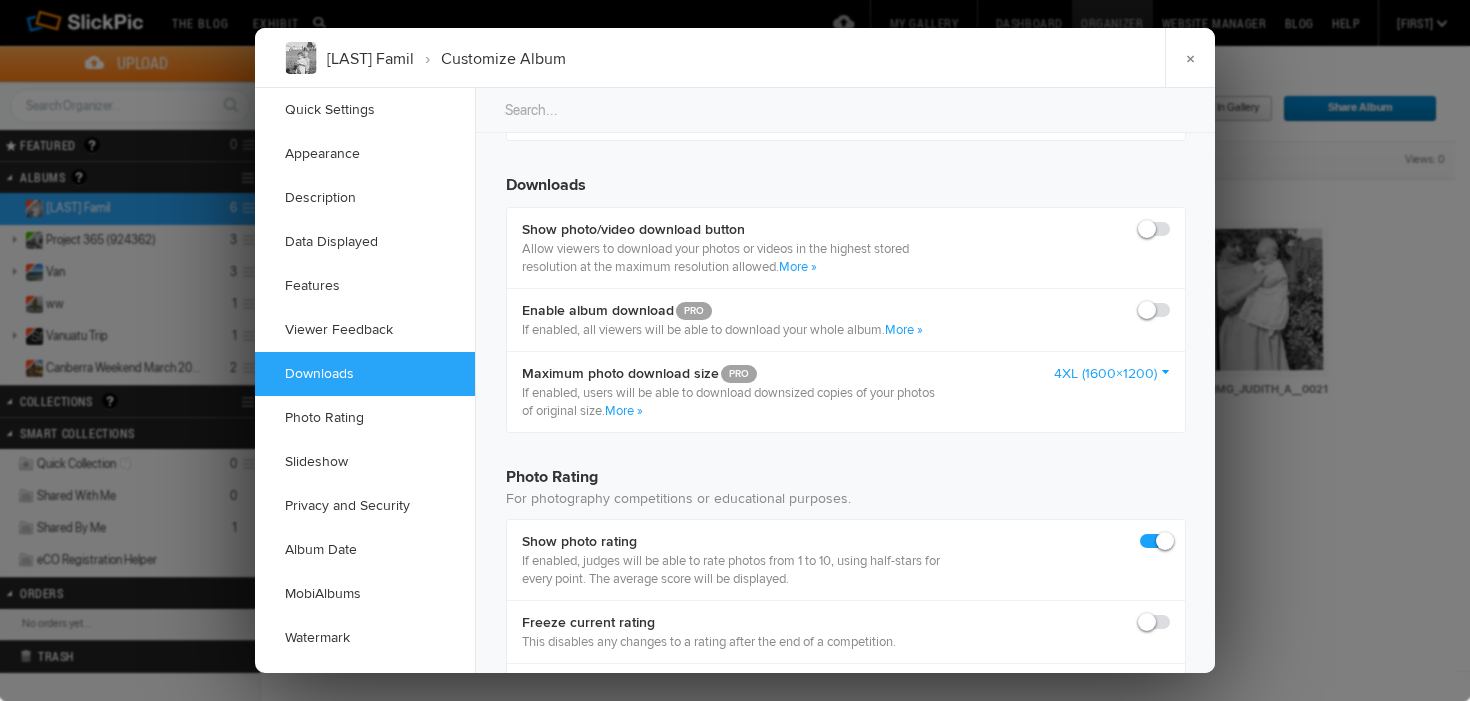 click 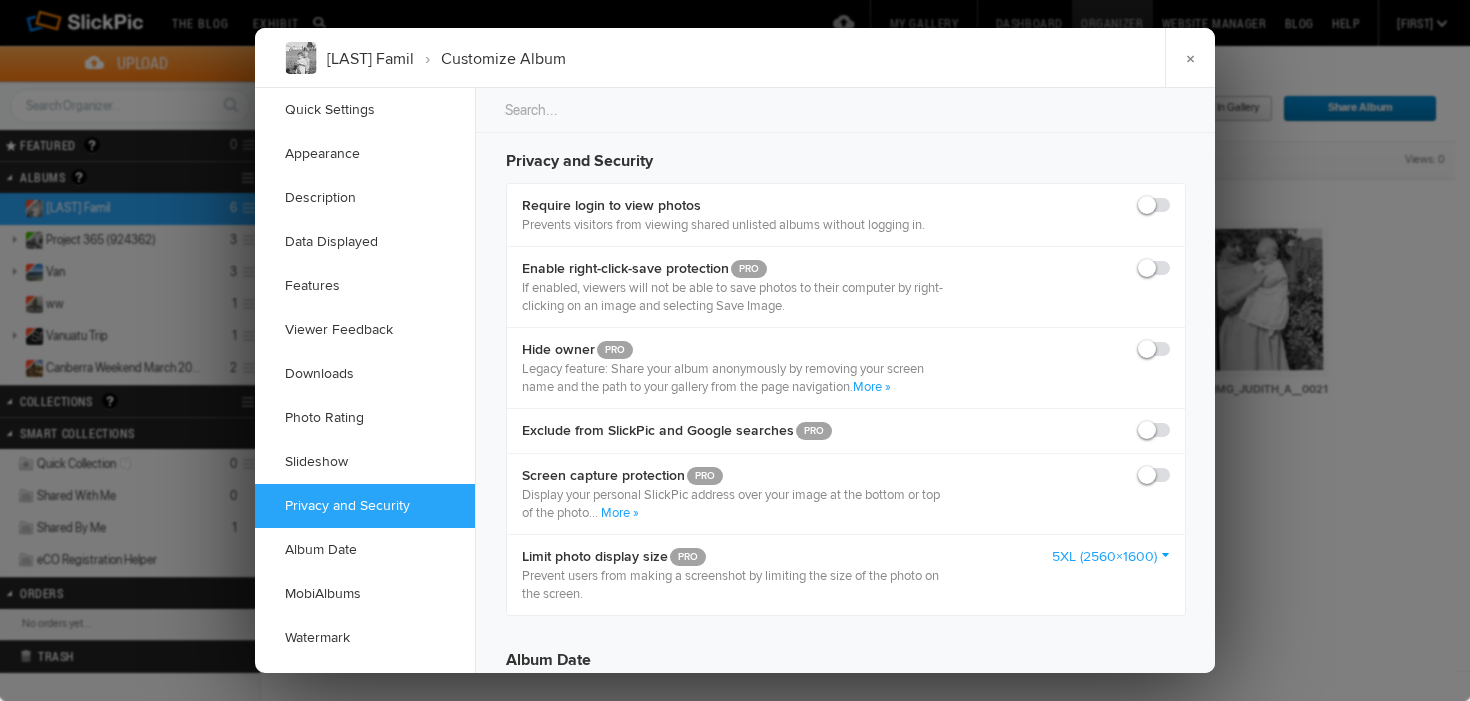 scroll, scrollTop: 4034, scrollLeft: 0, axis: vertical 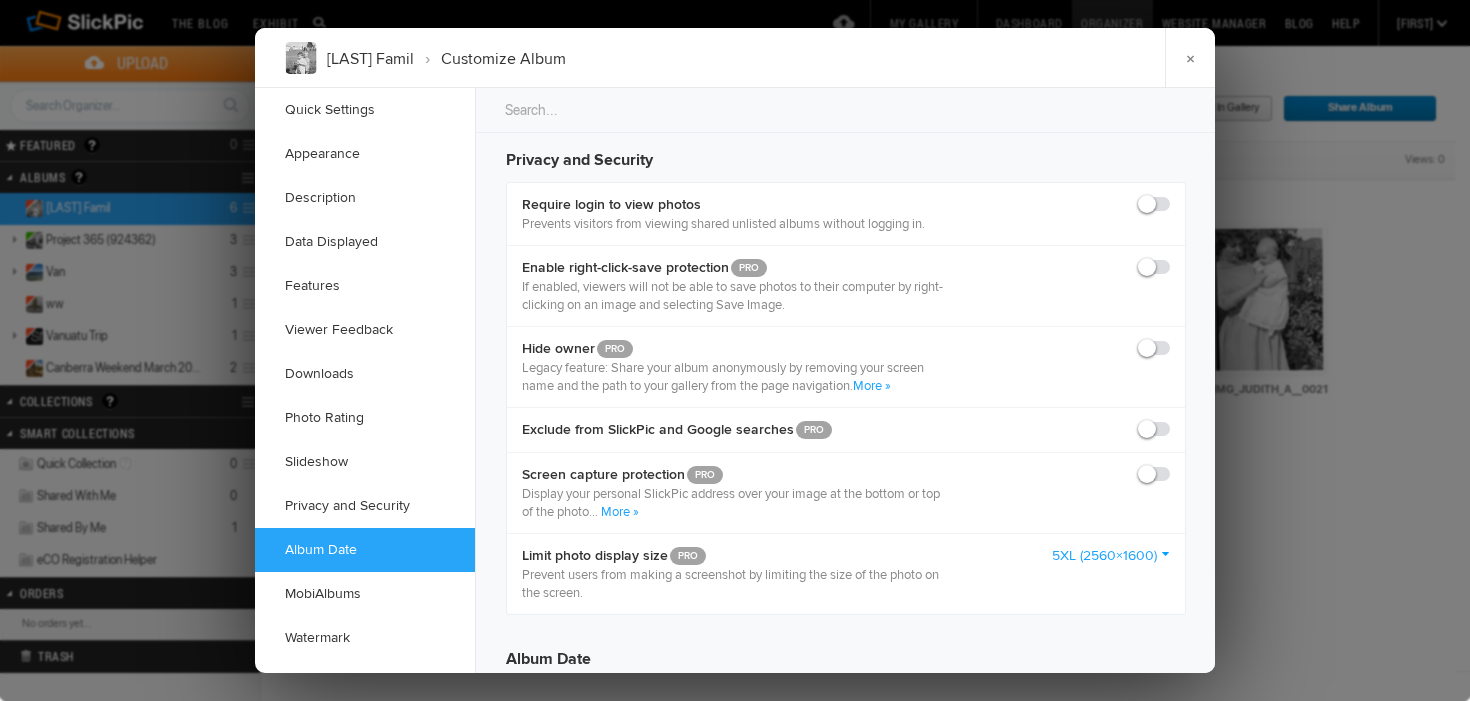 click on "More »" 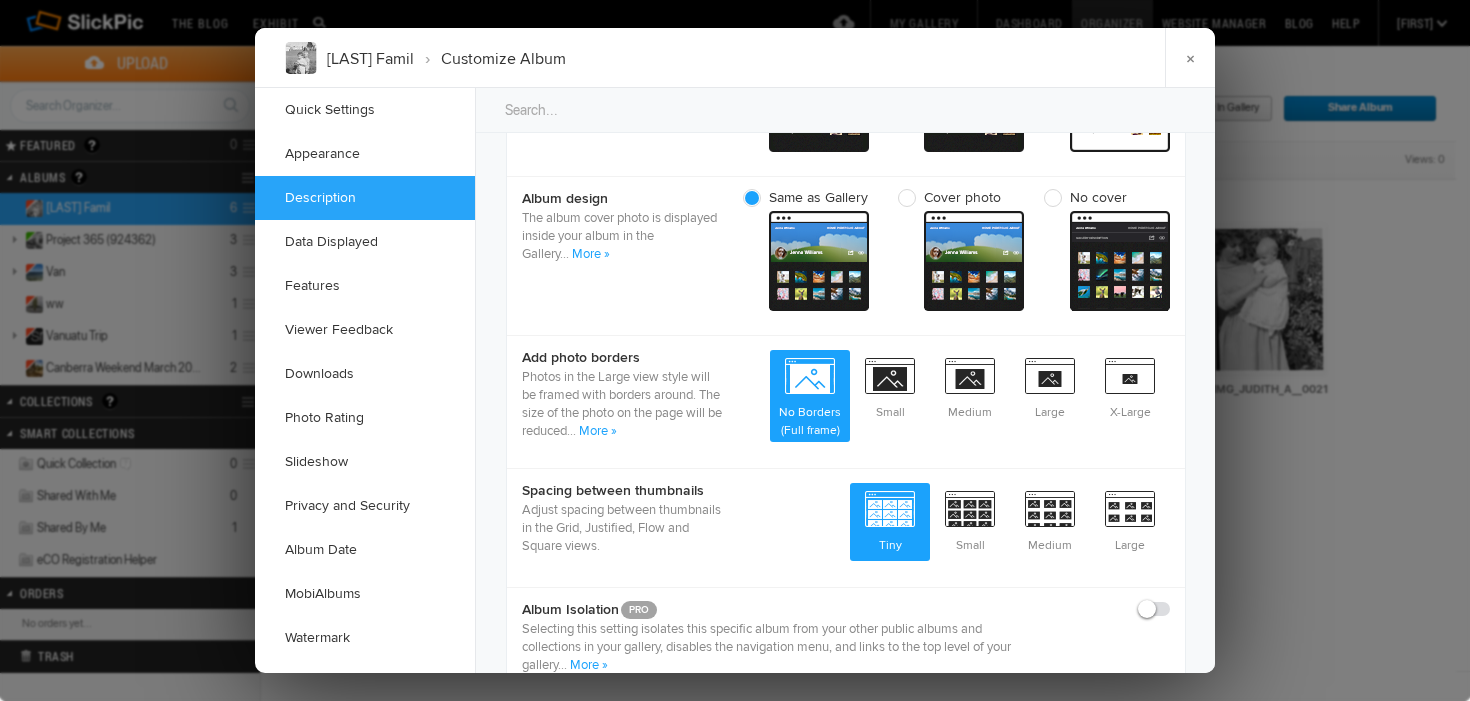 scroll, scrollTop: 802, scrollLeft: 0, axis: vertical 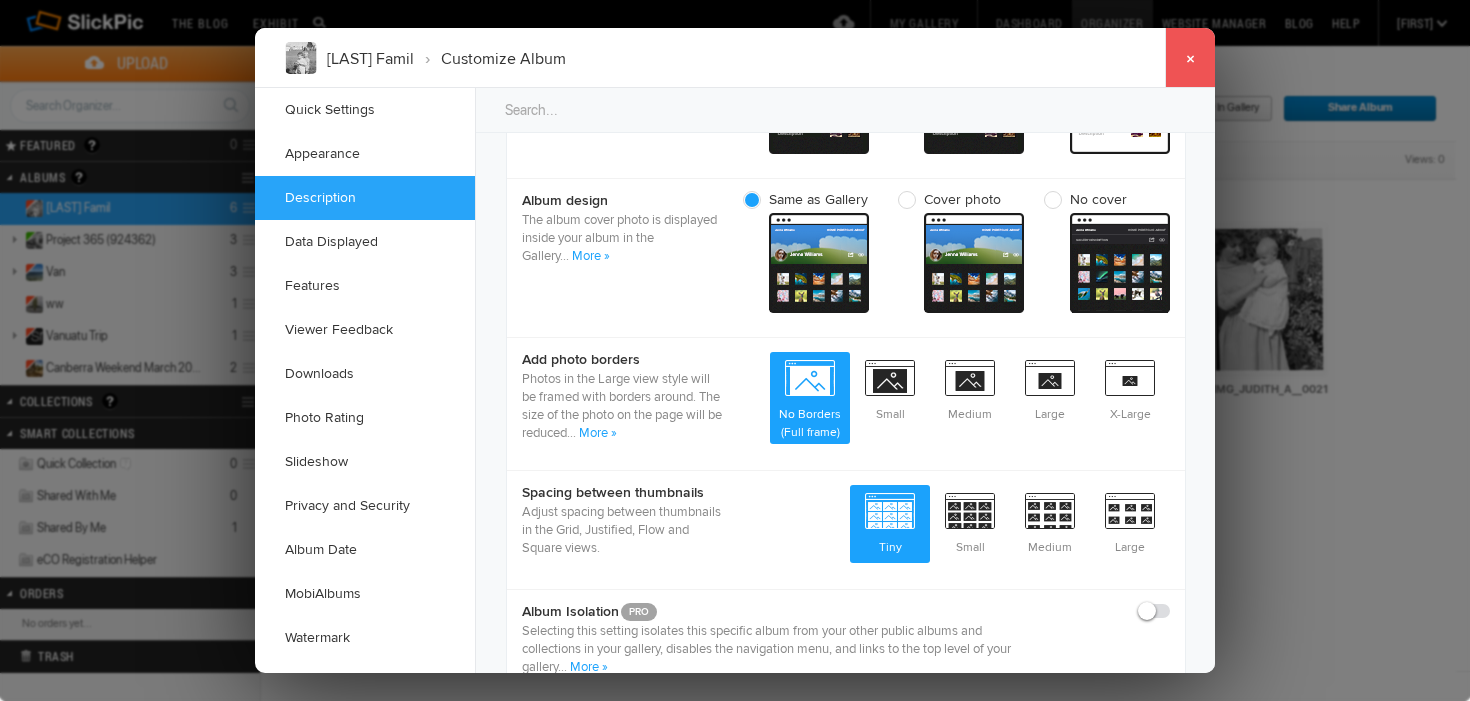 click on "×" 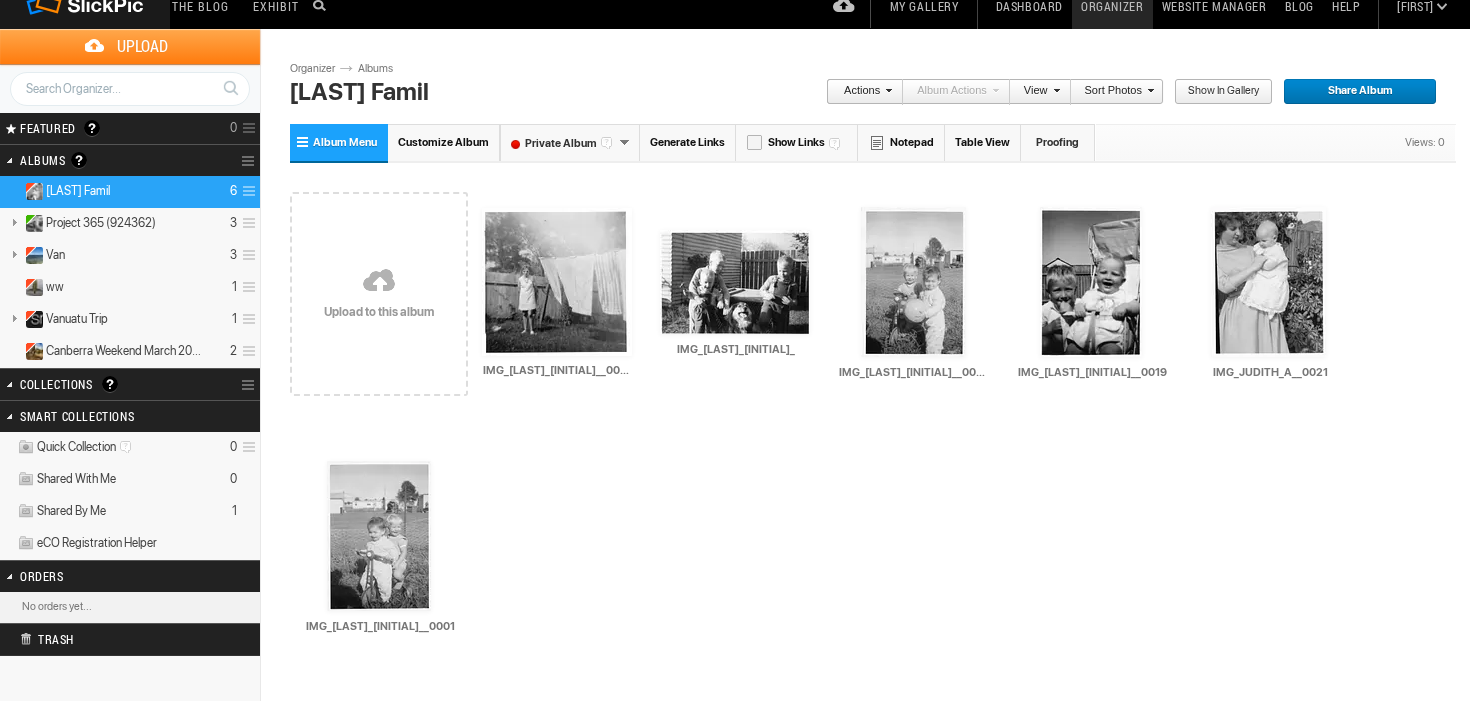 scroll, scrollTop: 0, scrollLeft: 0, axis: both 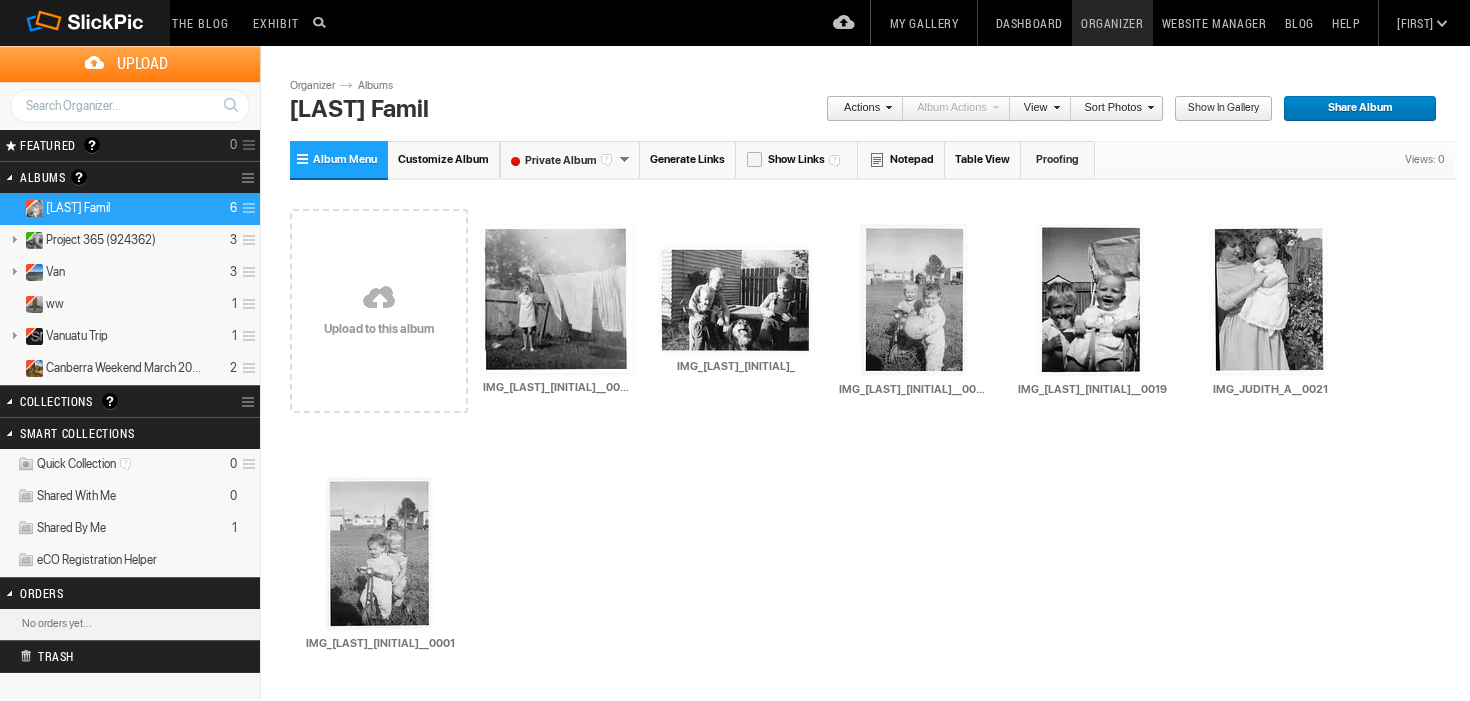 click on "Generate Links" at bounding box center (688, 159) 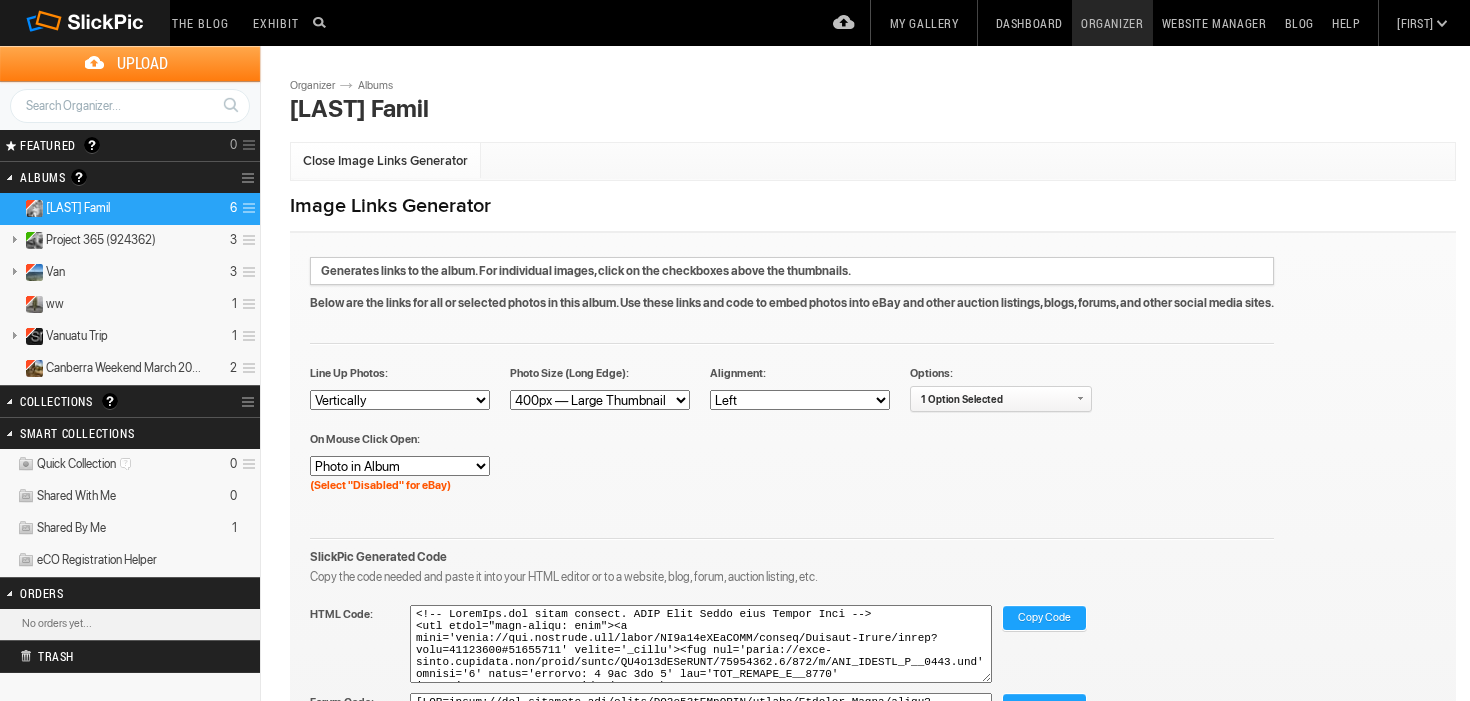 scroll, scrollTop: 27, scrollLeft: 0, axis: vertical 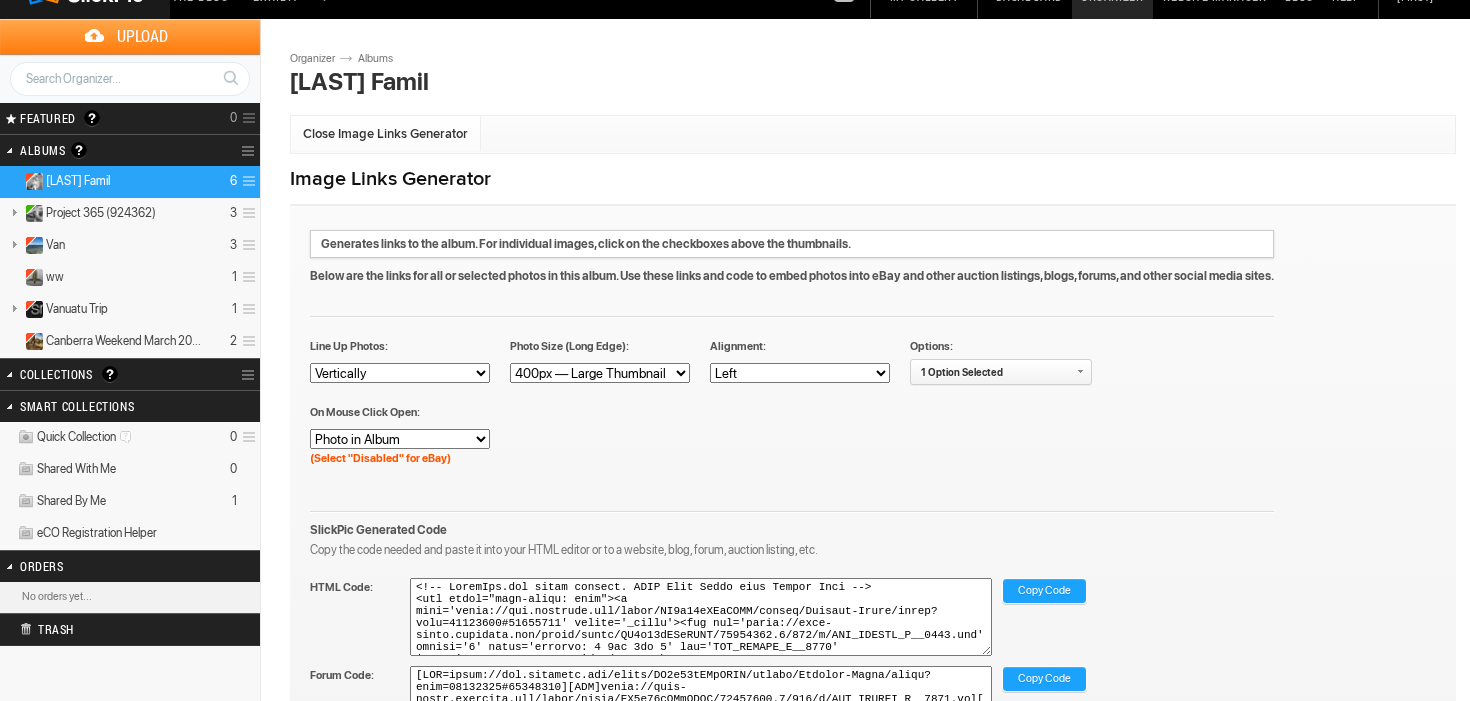 click on "Photo in Album
Framed Photo
Unframed Photo
Disabled" at bounding box center (400, 439) 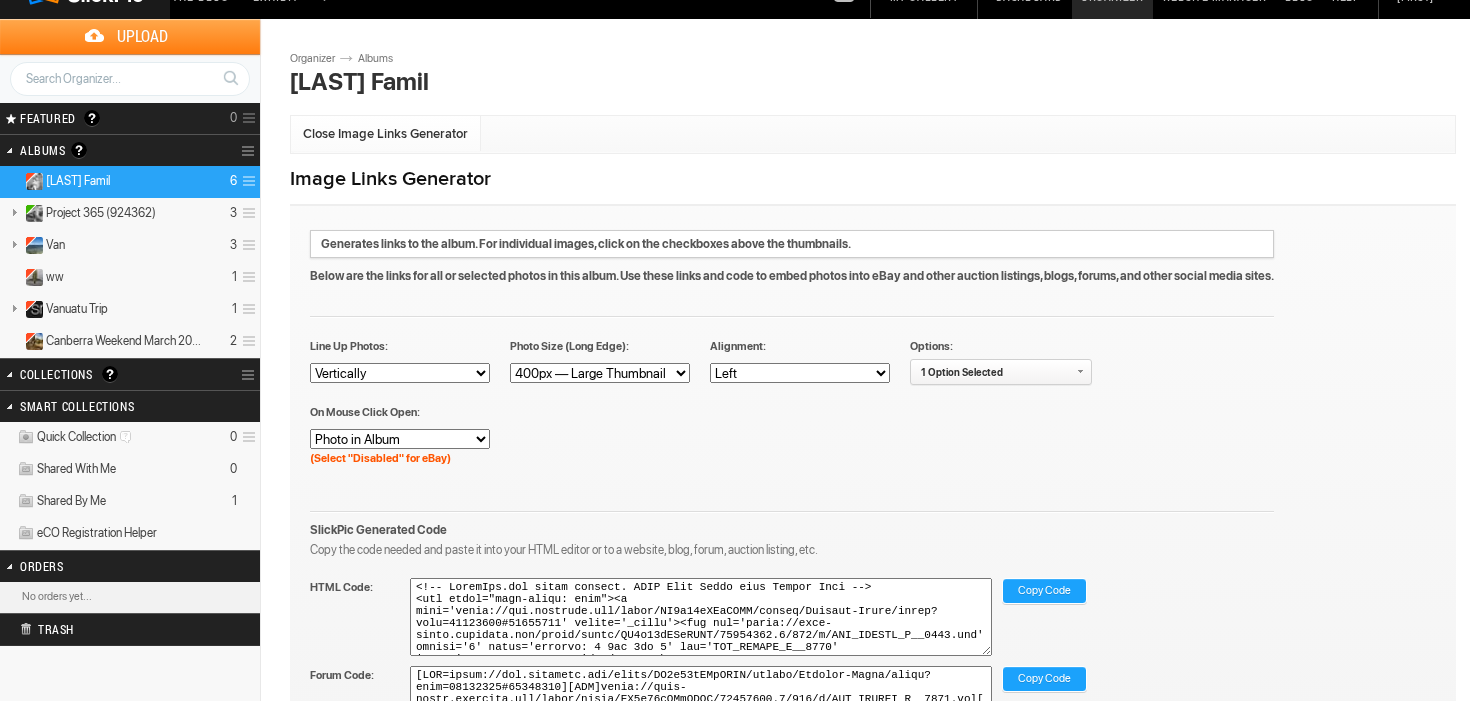click on "Photo in Album
Framed Photo
Unframed Photo
Disabled" at bounding box center (400, 439) 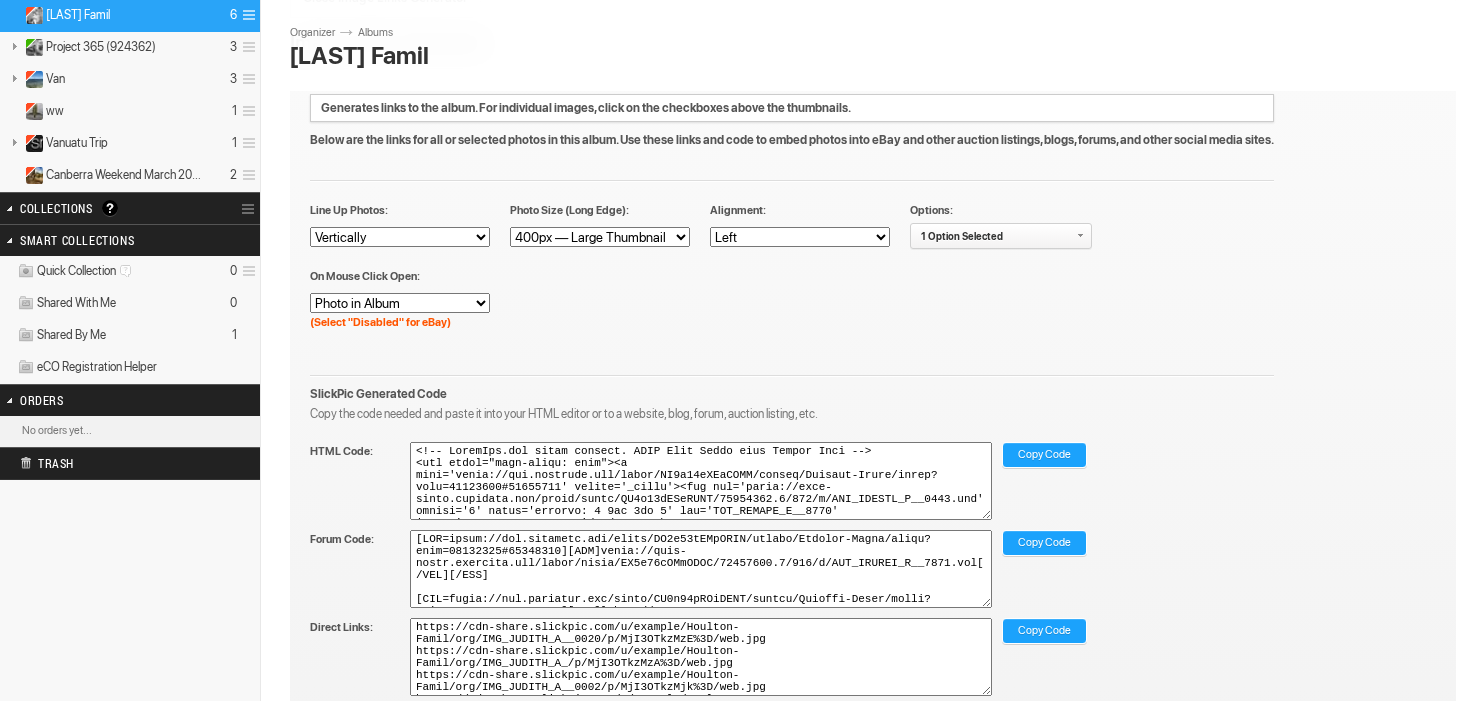scroll, scrollTop: 0, scrollLeft: 0, axis: both 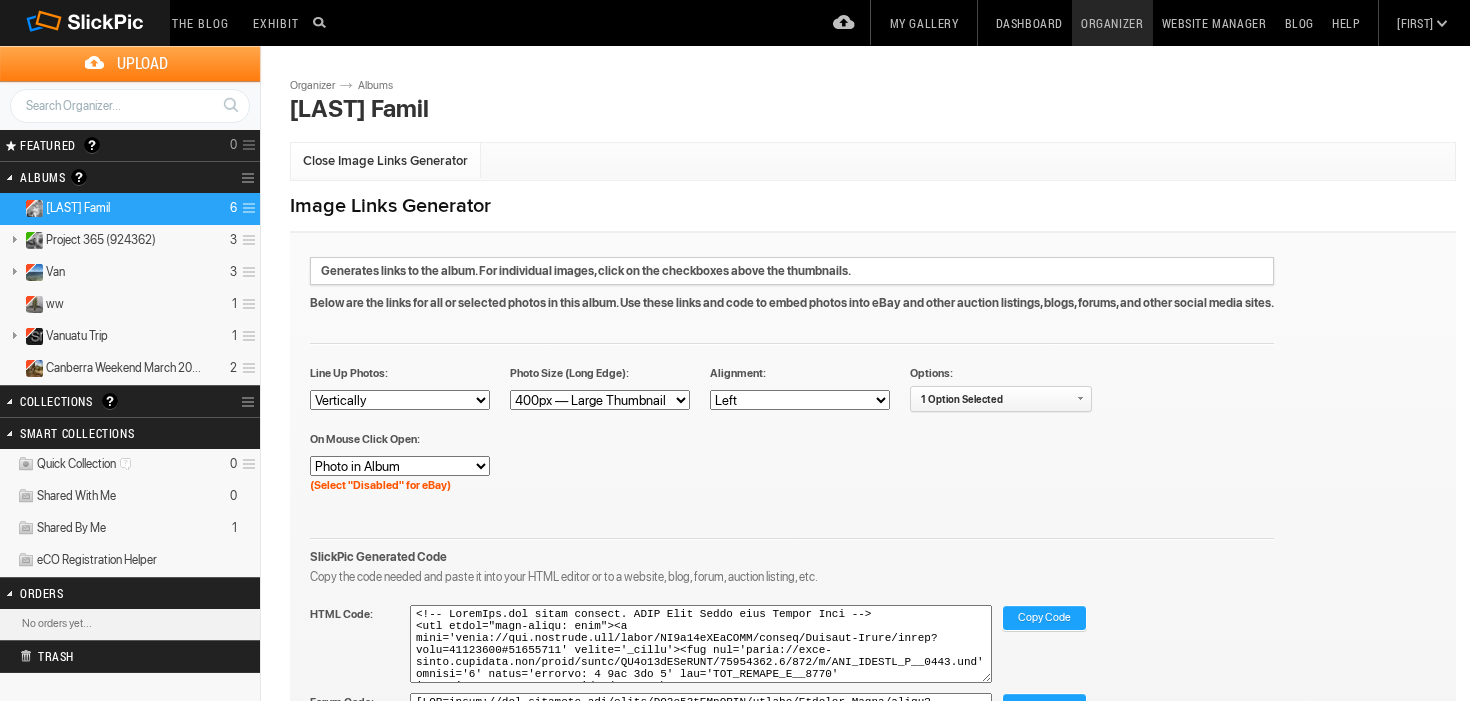 click on "Organizer" at bounding box center [1112, 23] 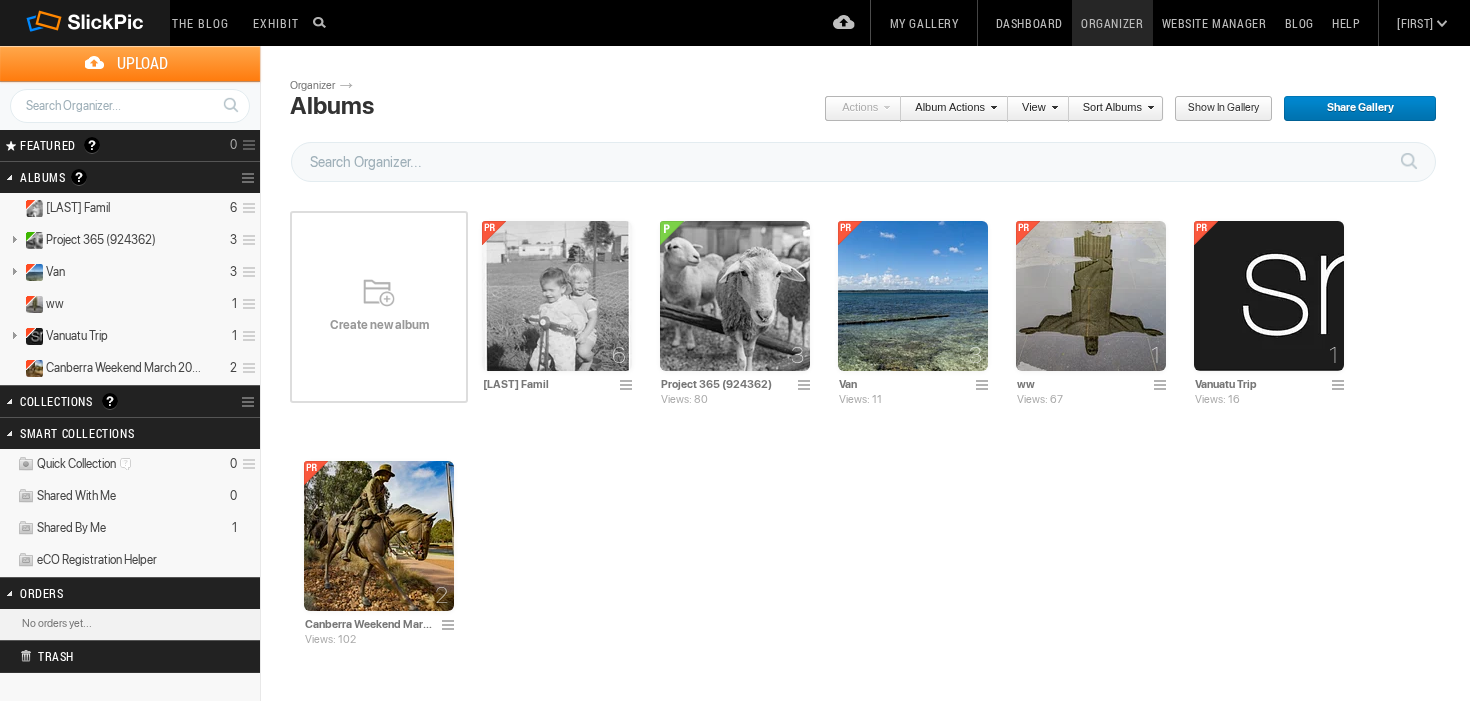 scroll, scrollTop: 0, scrollLeft: 0, axis: both 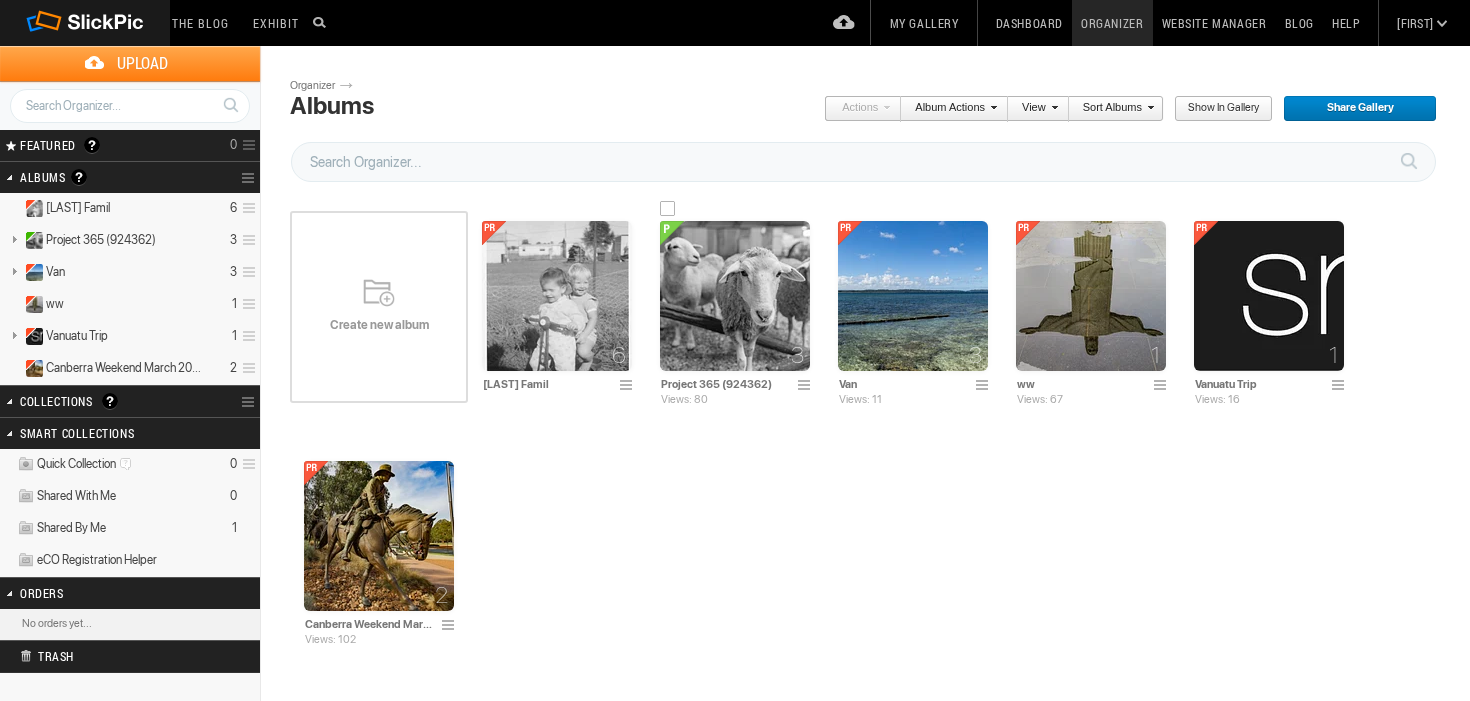 click at bounding box center (735, 296) 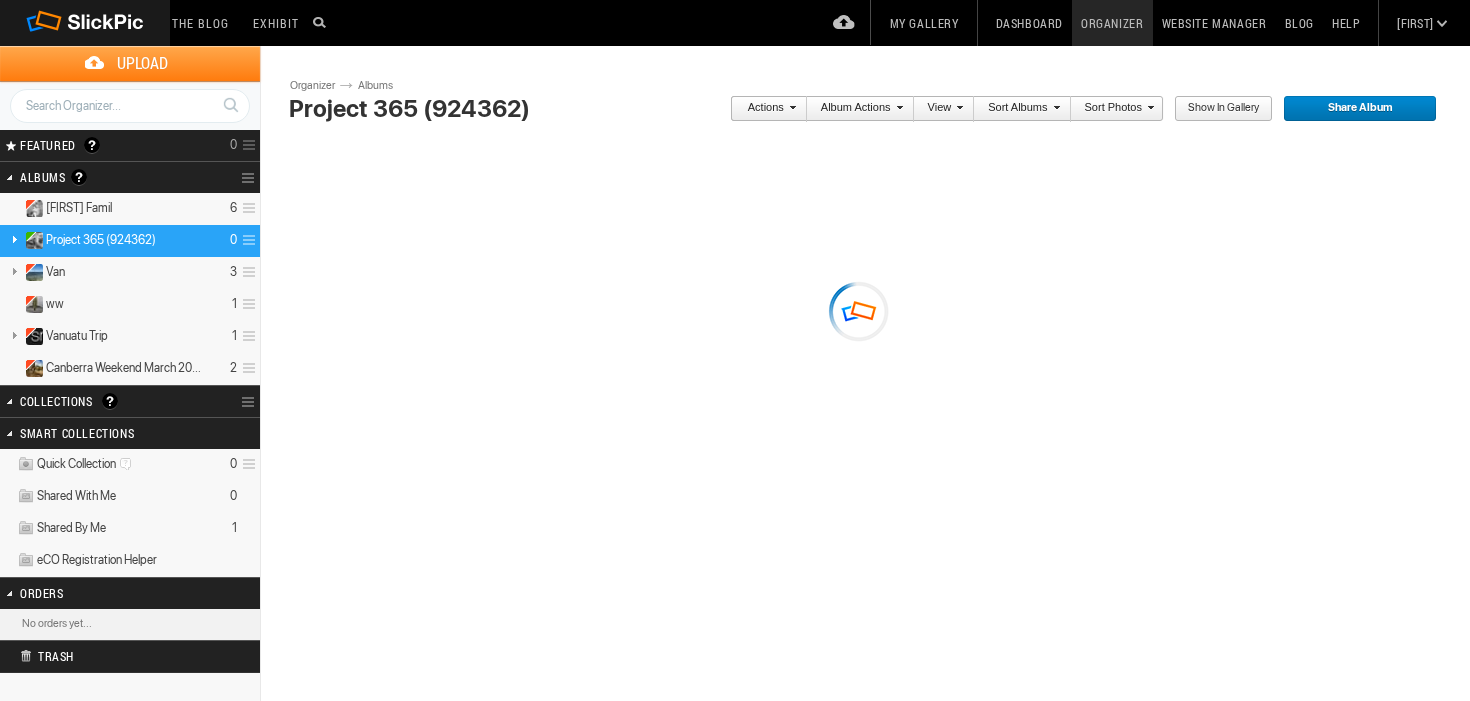 scroll, scrollTop: 0, scrollLeft: 0, axis: both 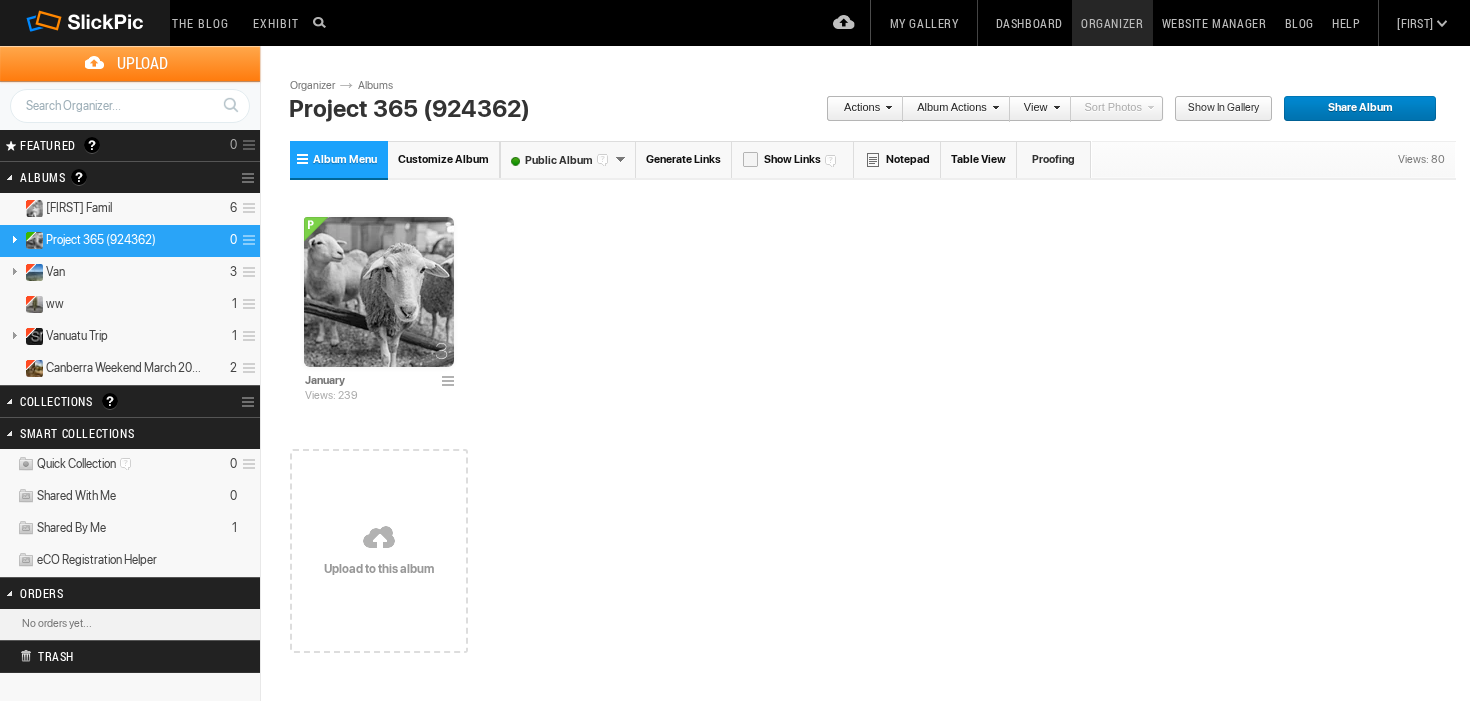 click on "Album Menu" at bounding box center (345, 159) 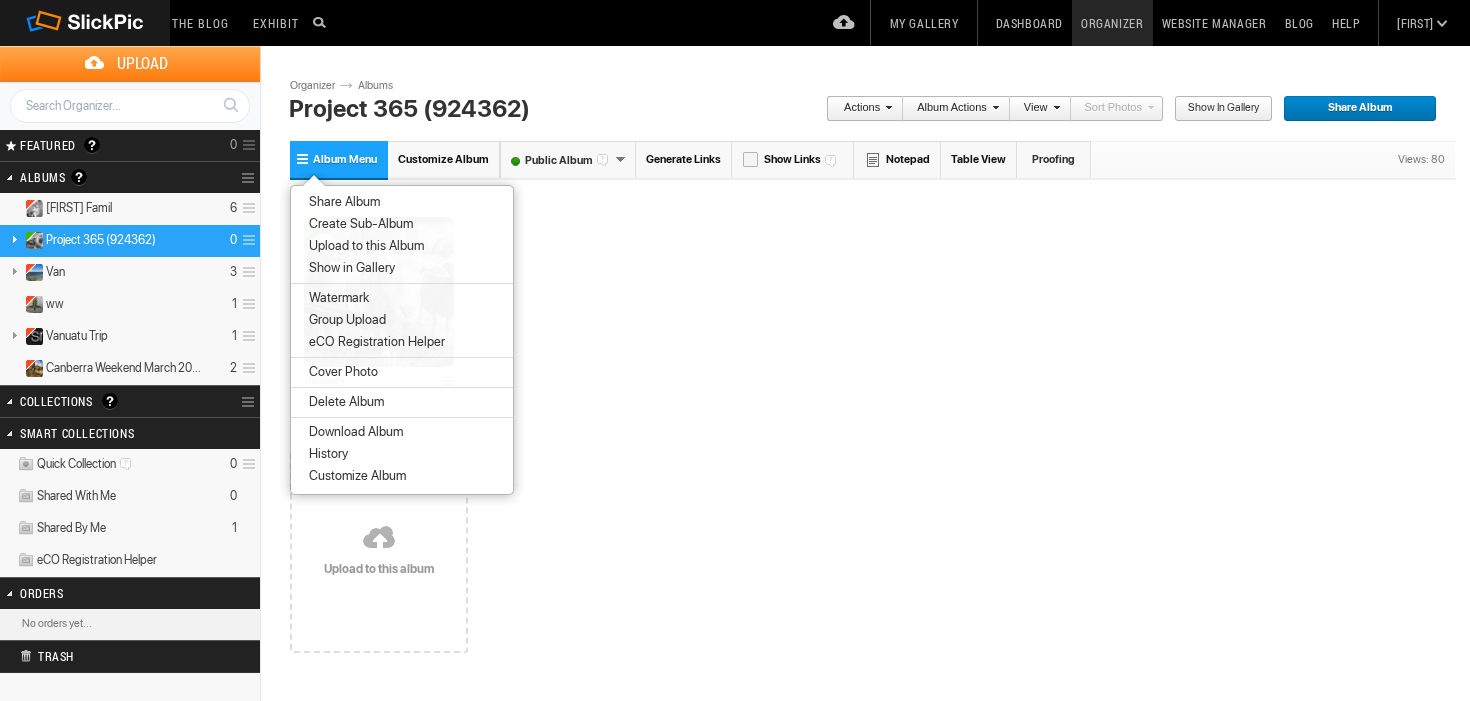 click on "Delete Album" at bounding box center (343, 402) 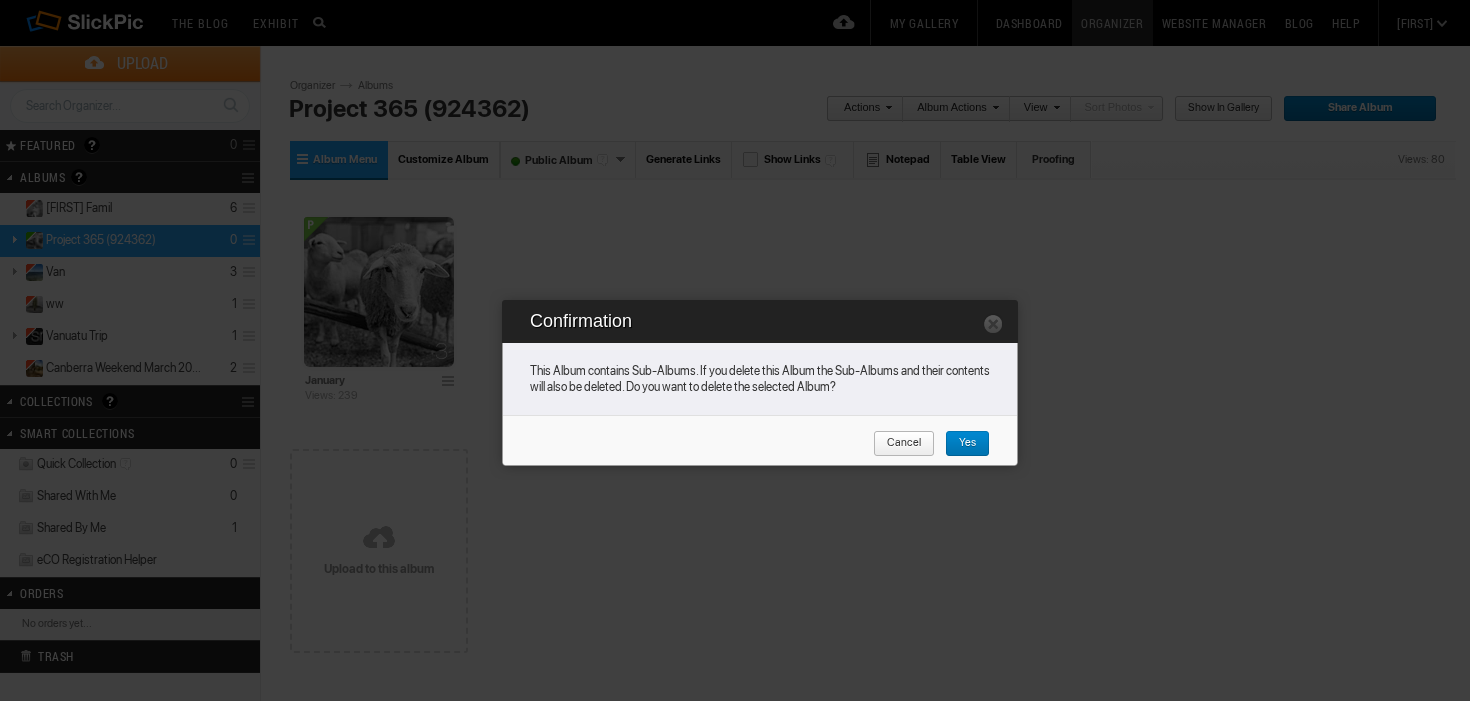 click on "Yes" at bounding box center (960, 444) 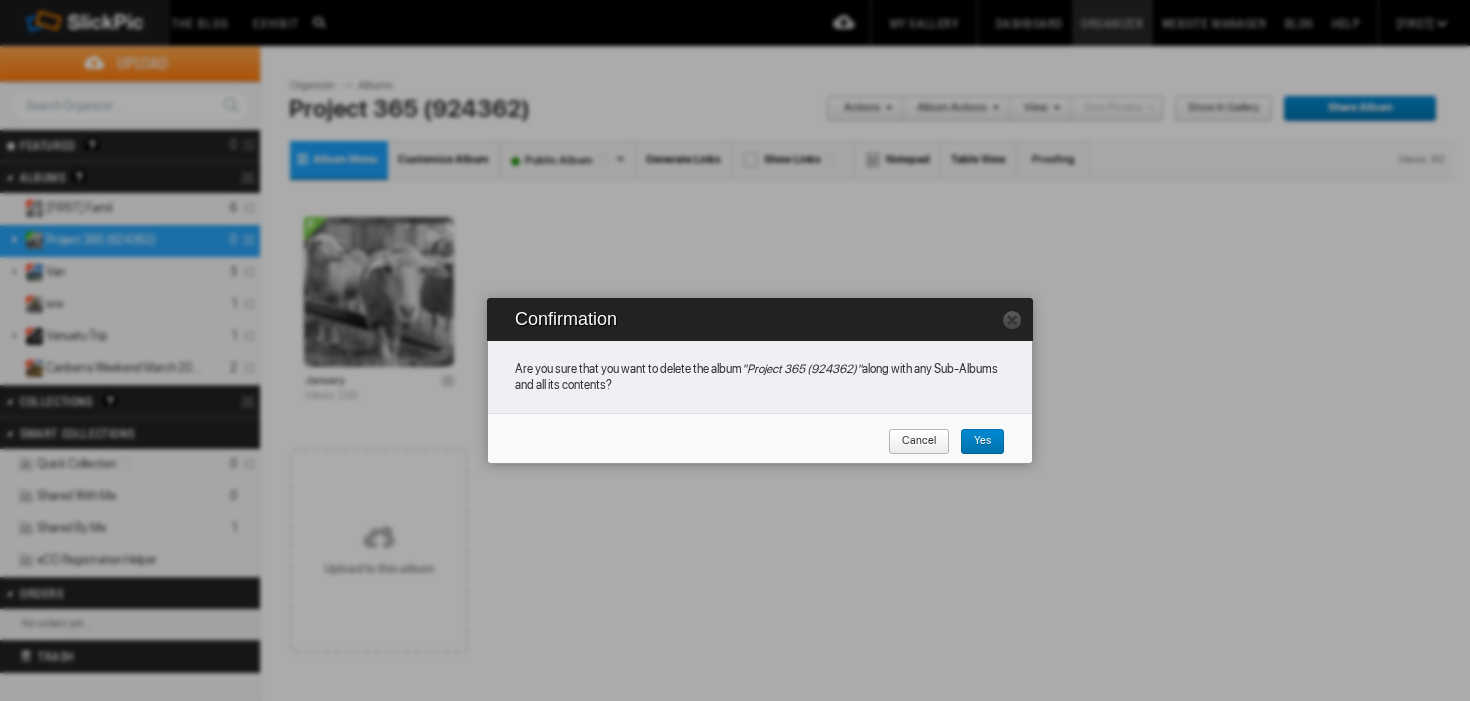 click on "Yes" at bounding box center [975, 442] 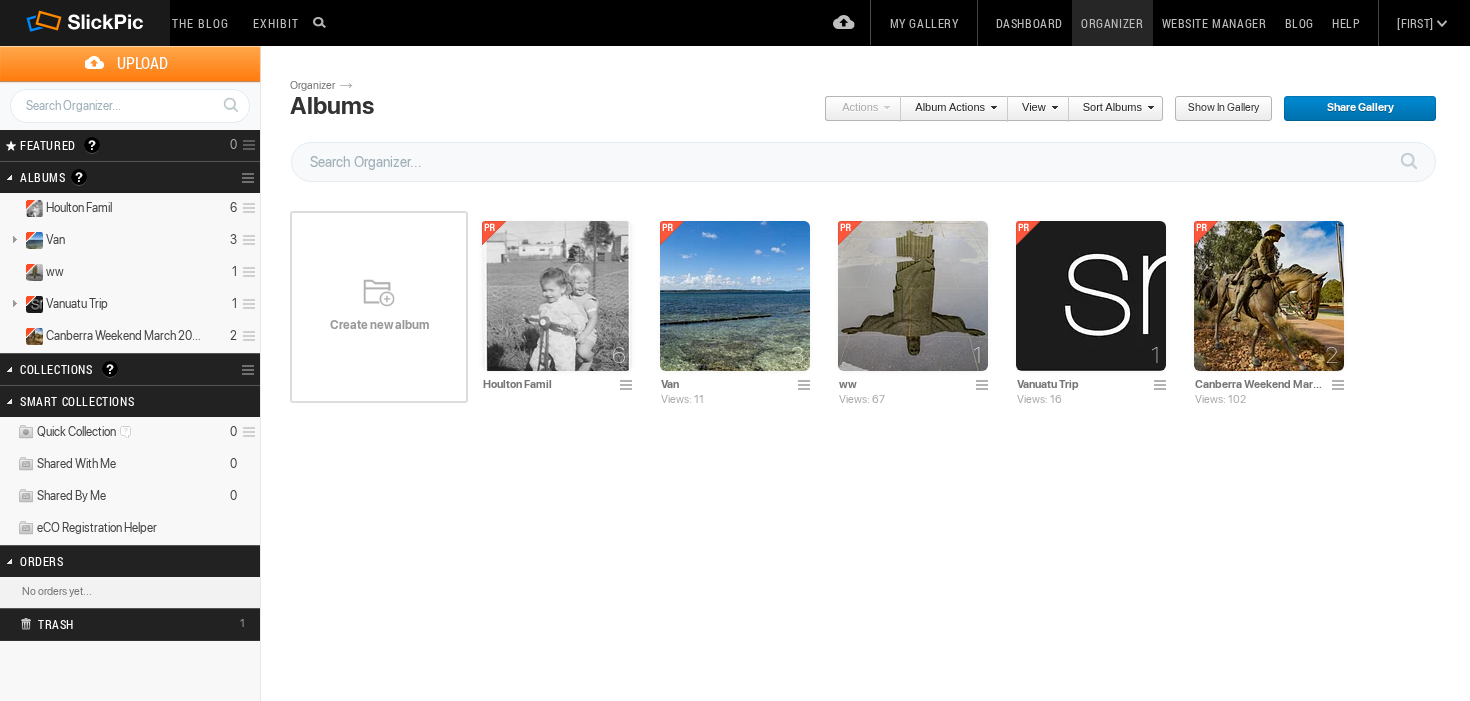 scroll, scrollTop: 0, scrollLeft: 0, axis: both 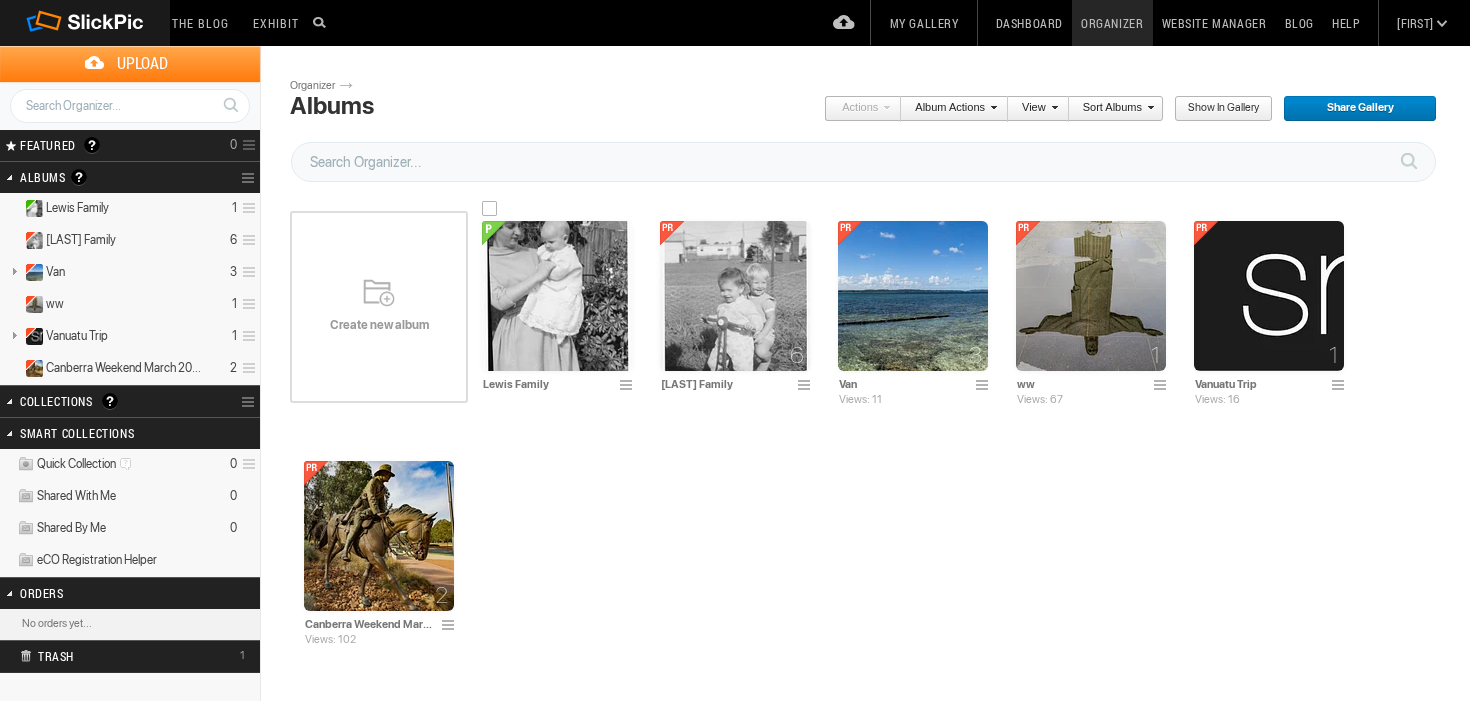 click at bounding box center [557, 296] 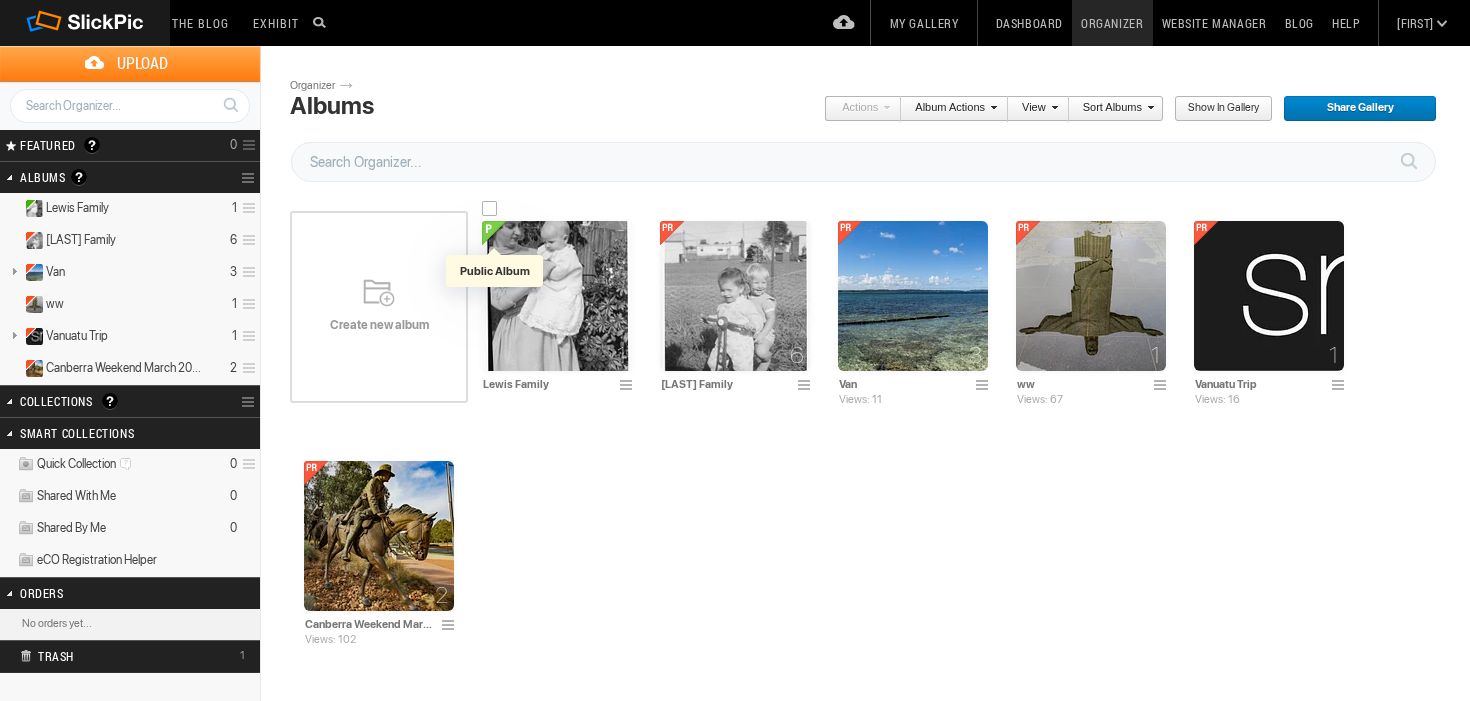 click at bounding box center (494, 233) 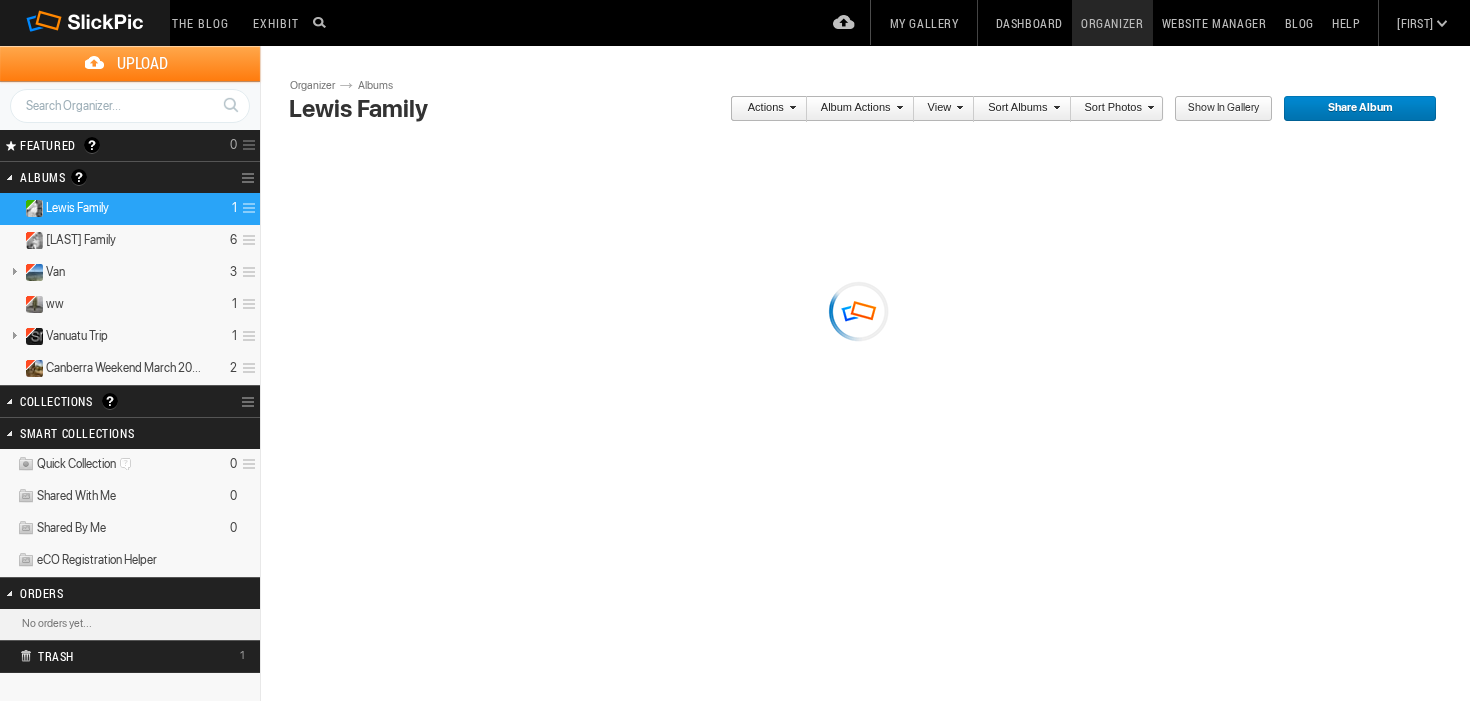scroll, scrollTop: 0, scrollLeft: 0, axis: both 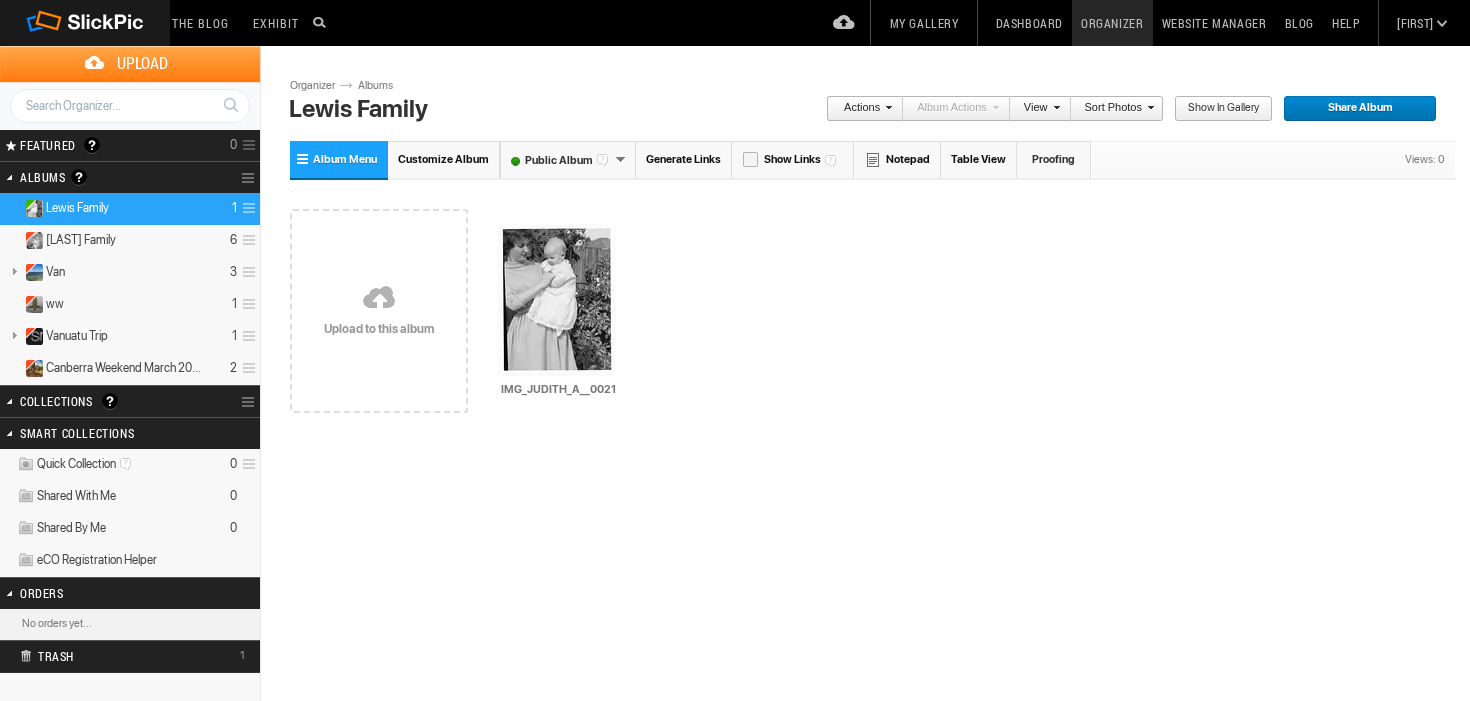 click on "Public Album" at bounding box center (558, 160) 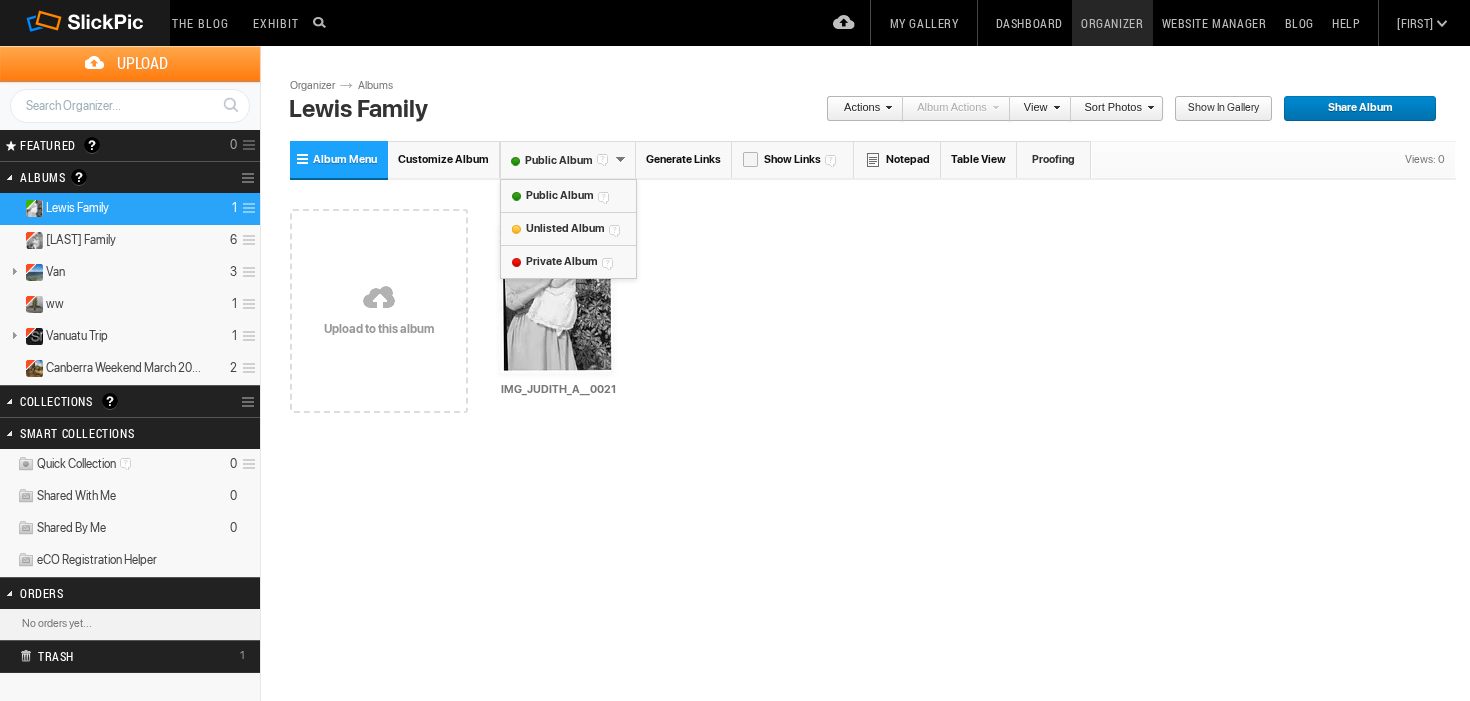 click on "Private Album" at bounding box center (561, 261) 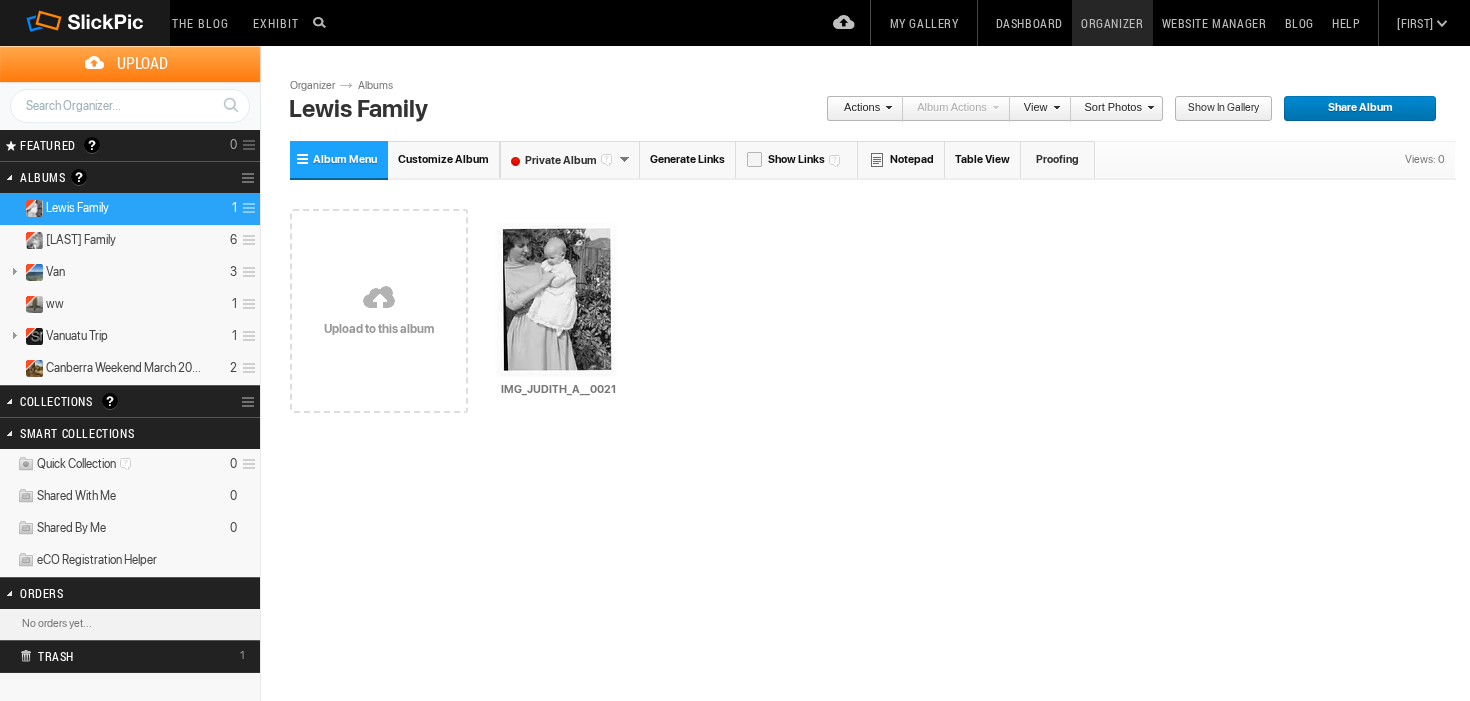click on "Private Album" at bounding box center [560, 160] 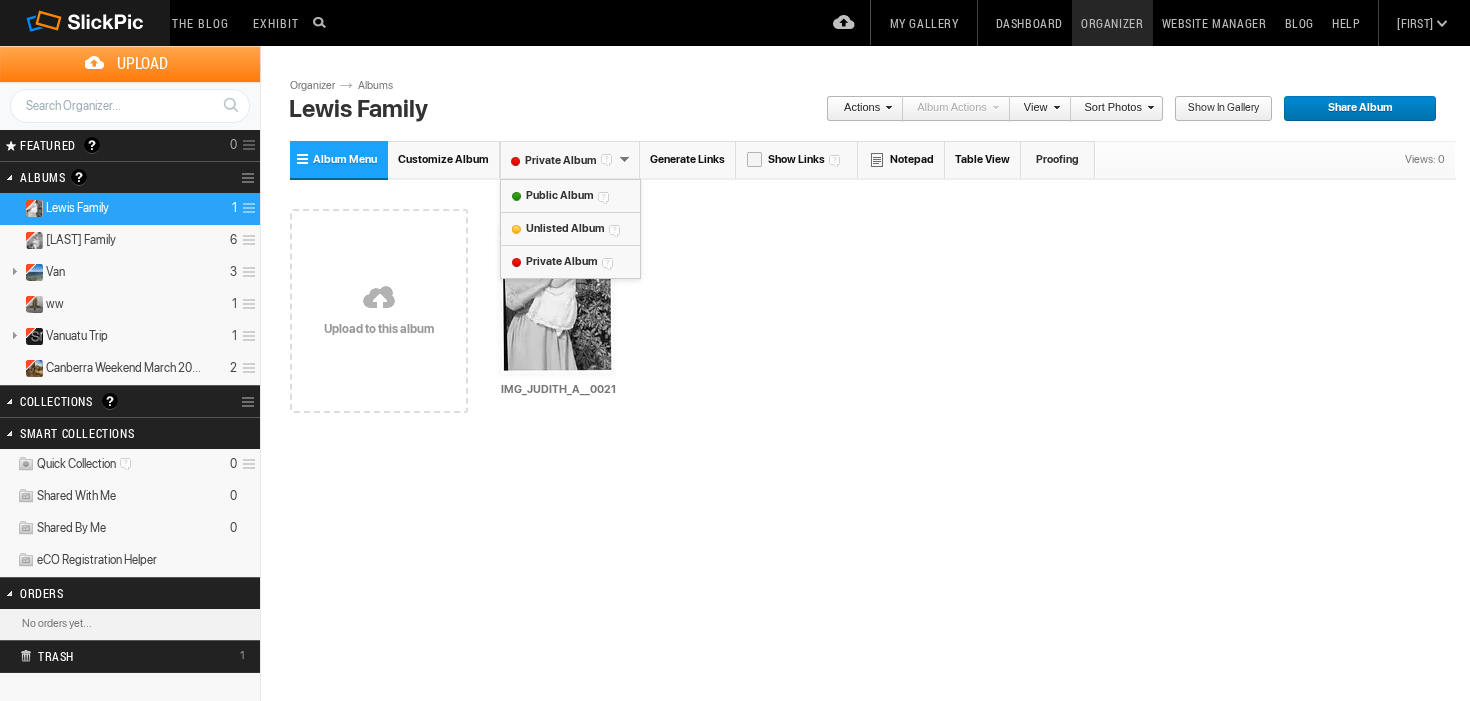 click on "Unlisted Album" at bounding box center (564, 228) 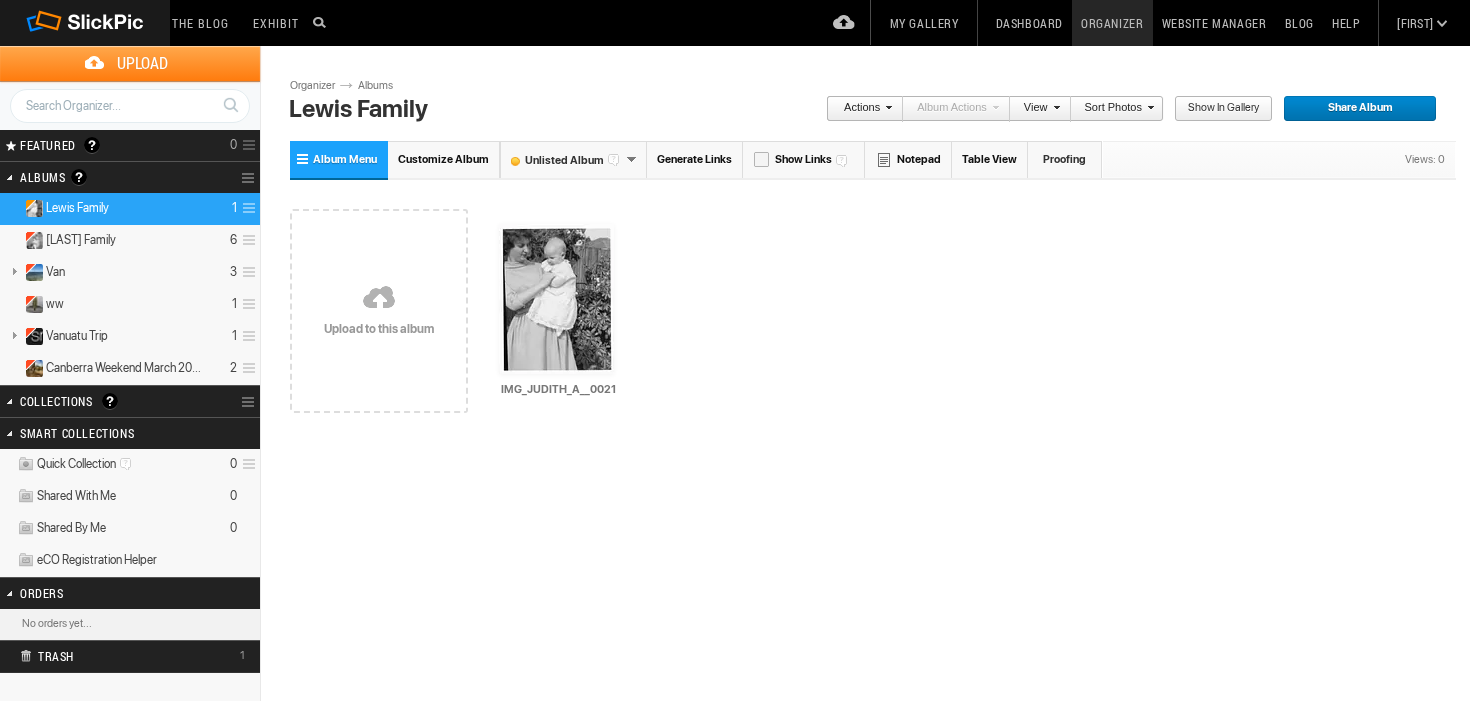 click on "Drop your photos here Upload to this album
AI IMG_JUDITH_A__0021
HTML:
Direct:
Forum:
Photo ID:
22799337
More..." at bounding box center (873, 311) 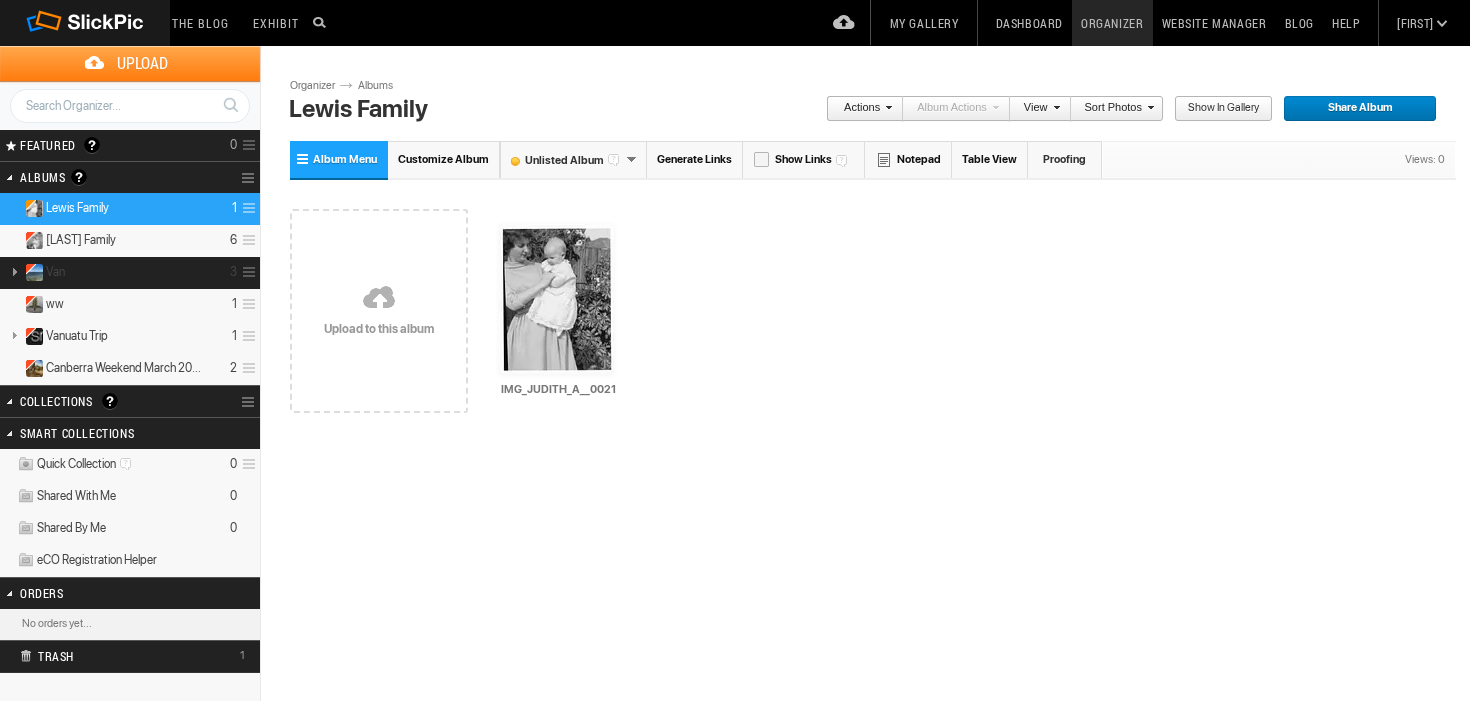 click on "Van
3" at bounding box center [130, 273] 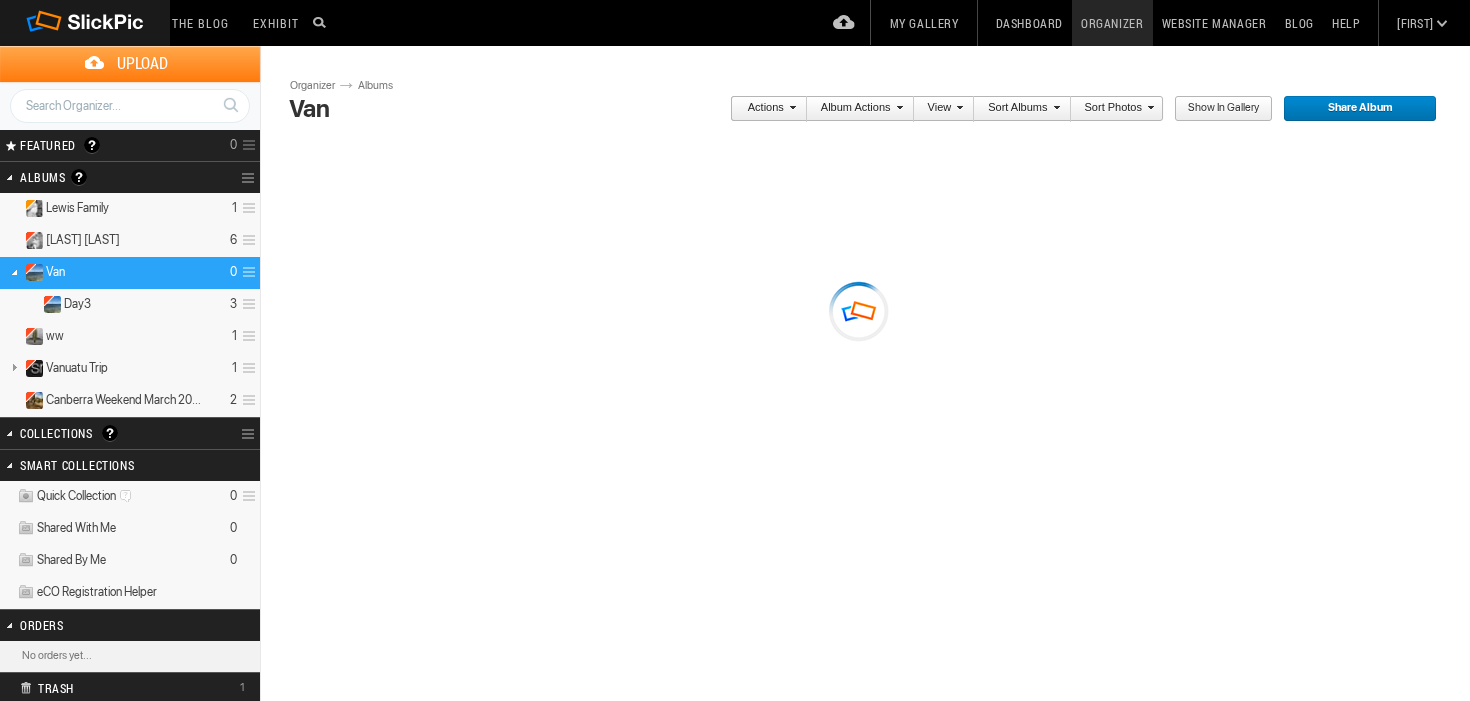 scroll, scrollTop: 0, scrollLeft: 0, axis: both 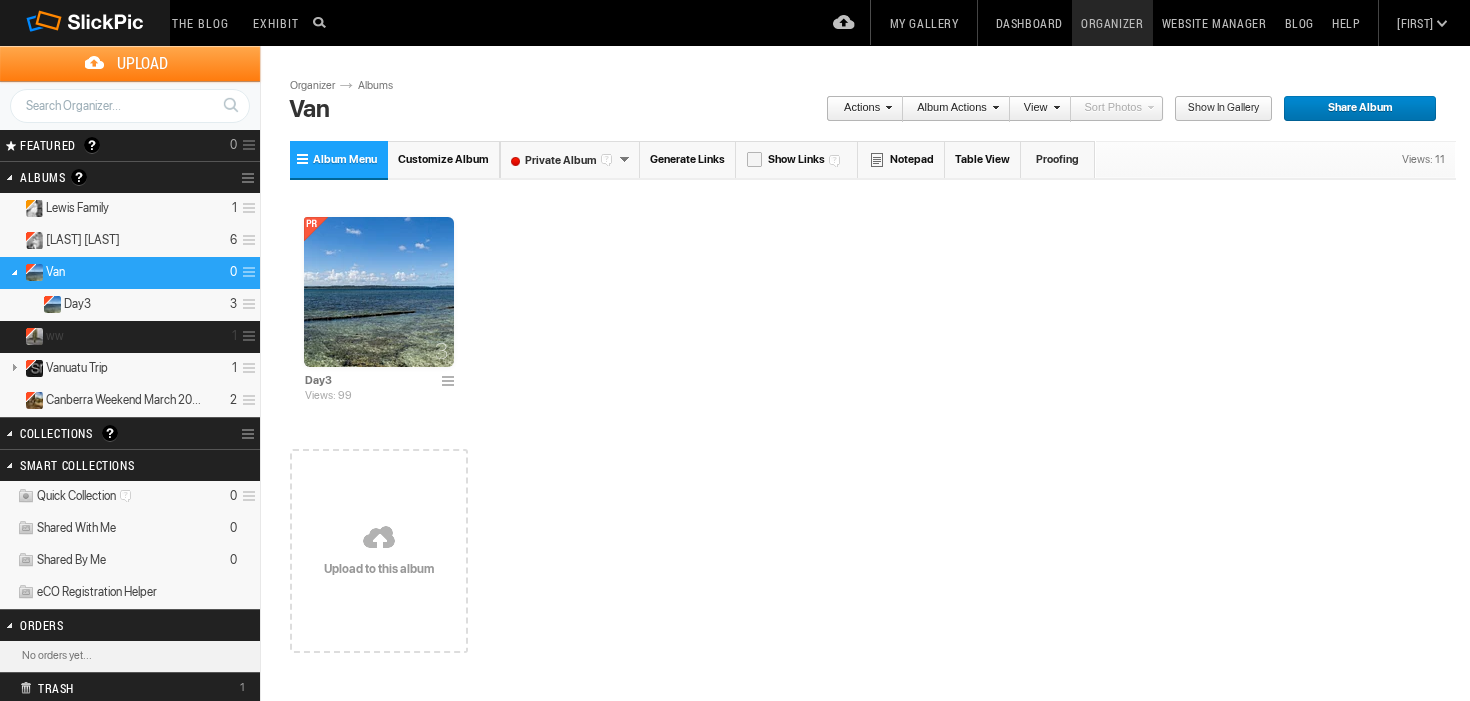 click on "ww
1" at bounding box center [130, 337] 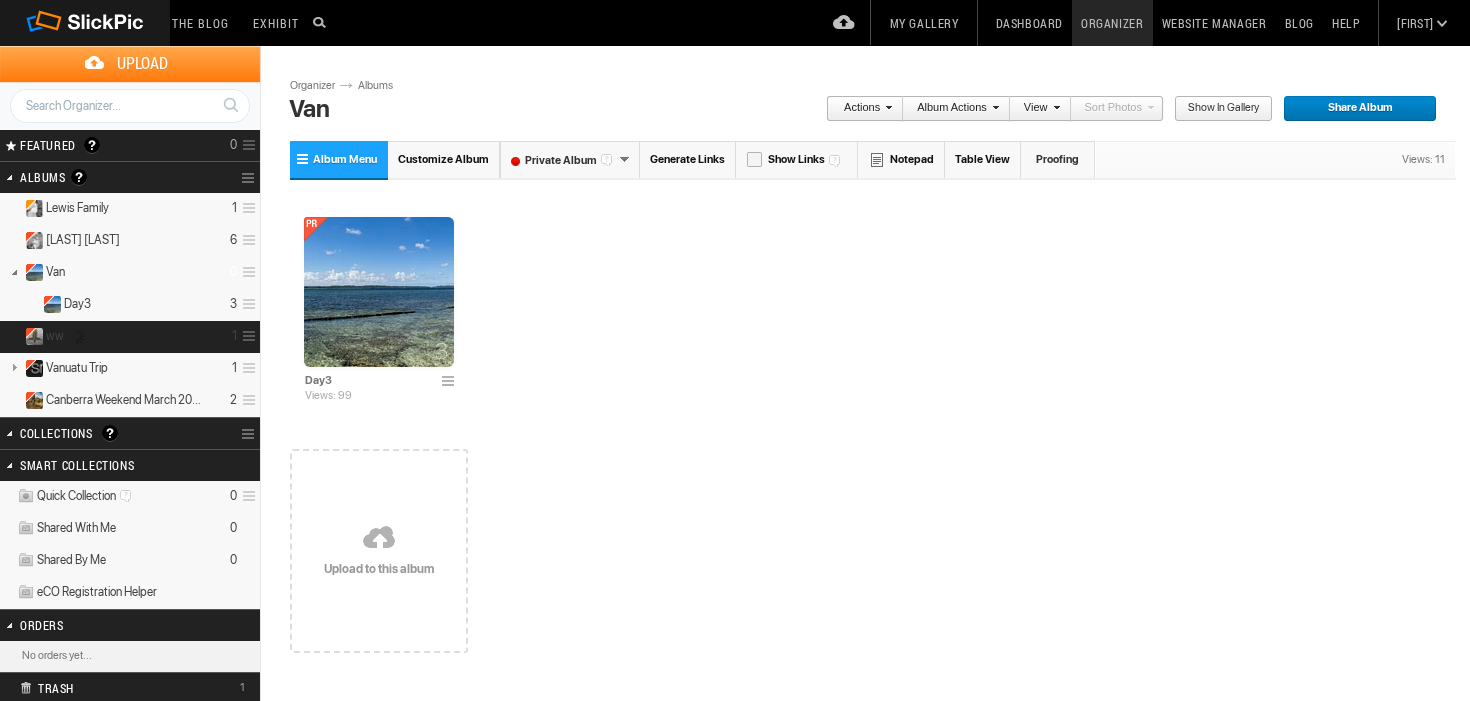 click at bounding box center [246, 336] 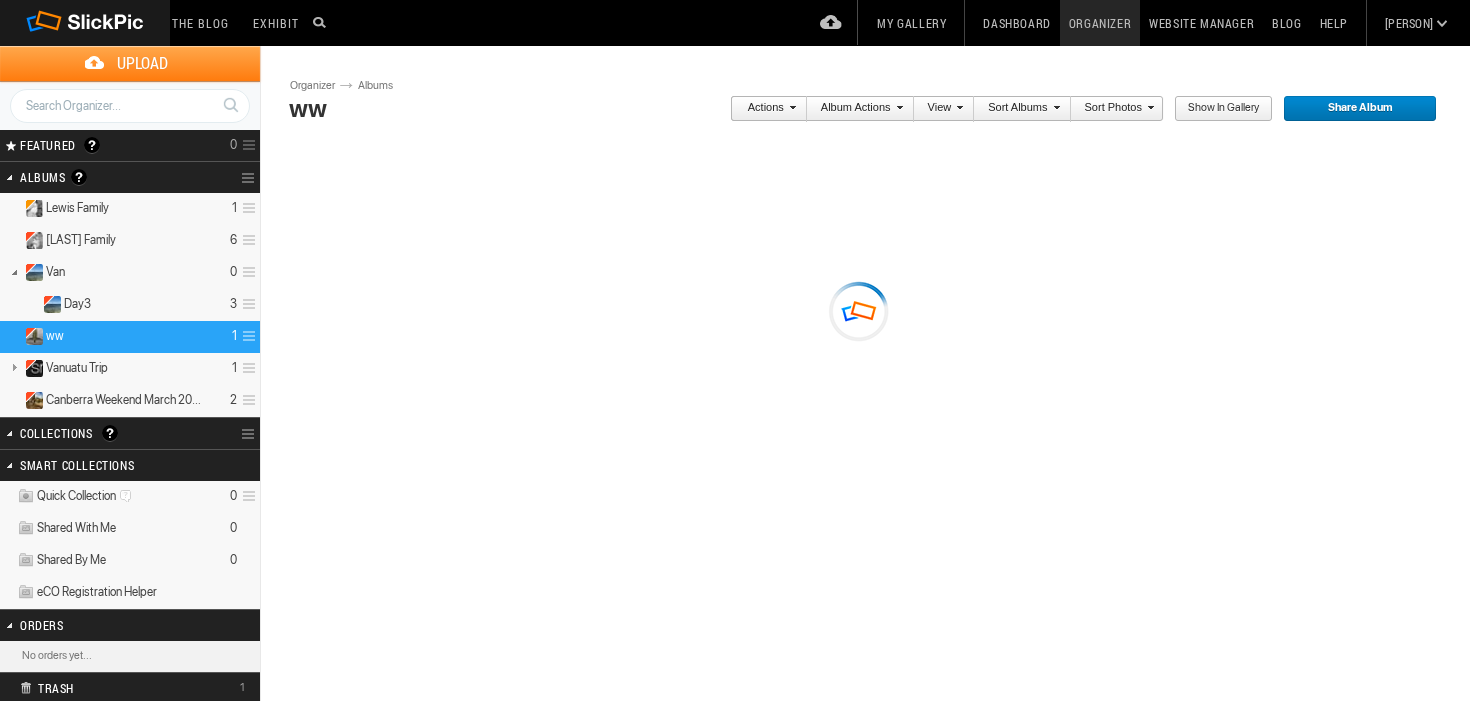 scroll, scrollTop: 0, scrollLeft: 0, axis: both 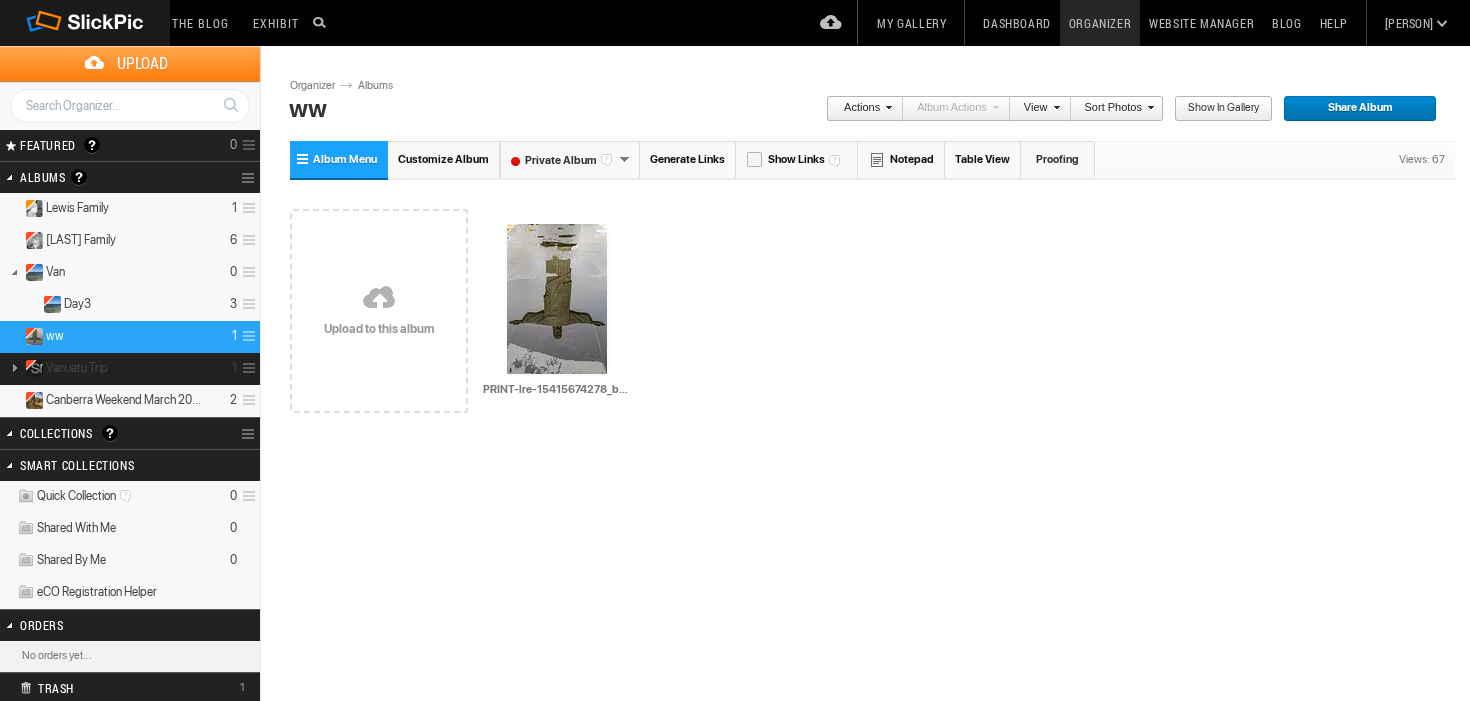 click at bounding box center (246, 368) 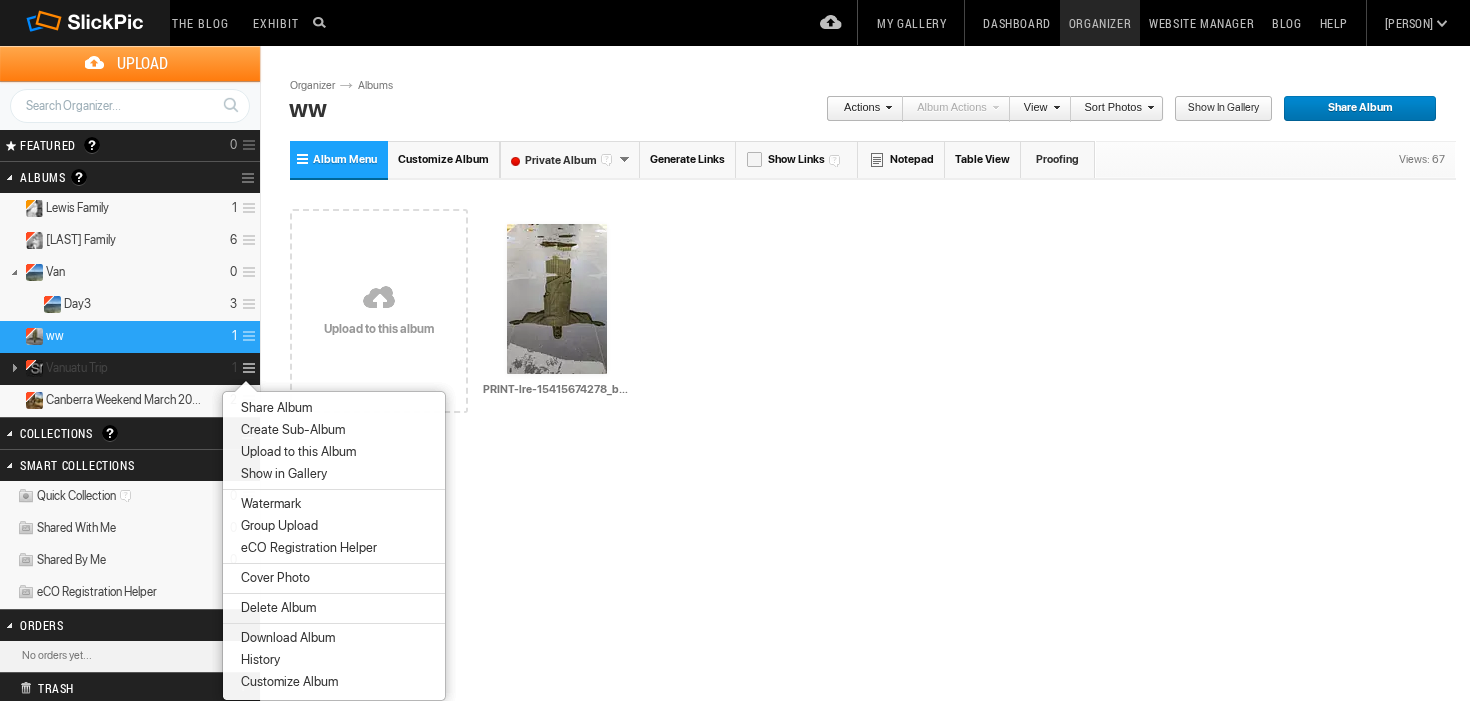 click on "Vanuatu Trip
1" at bounding box center [130, 369] 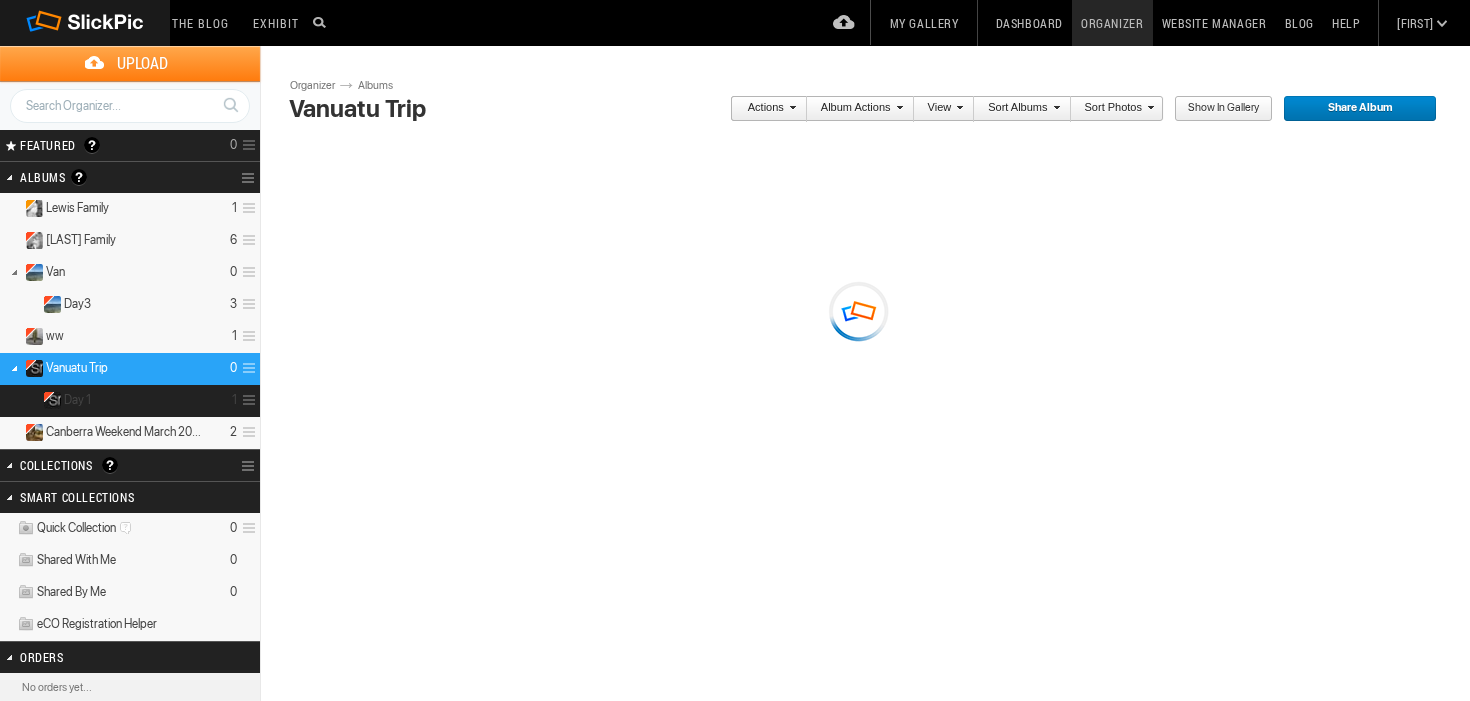 click at bounding box center [246, 400] 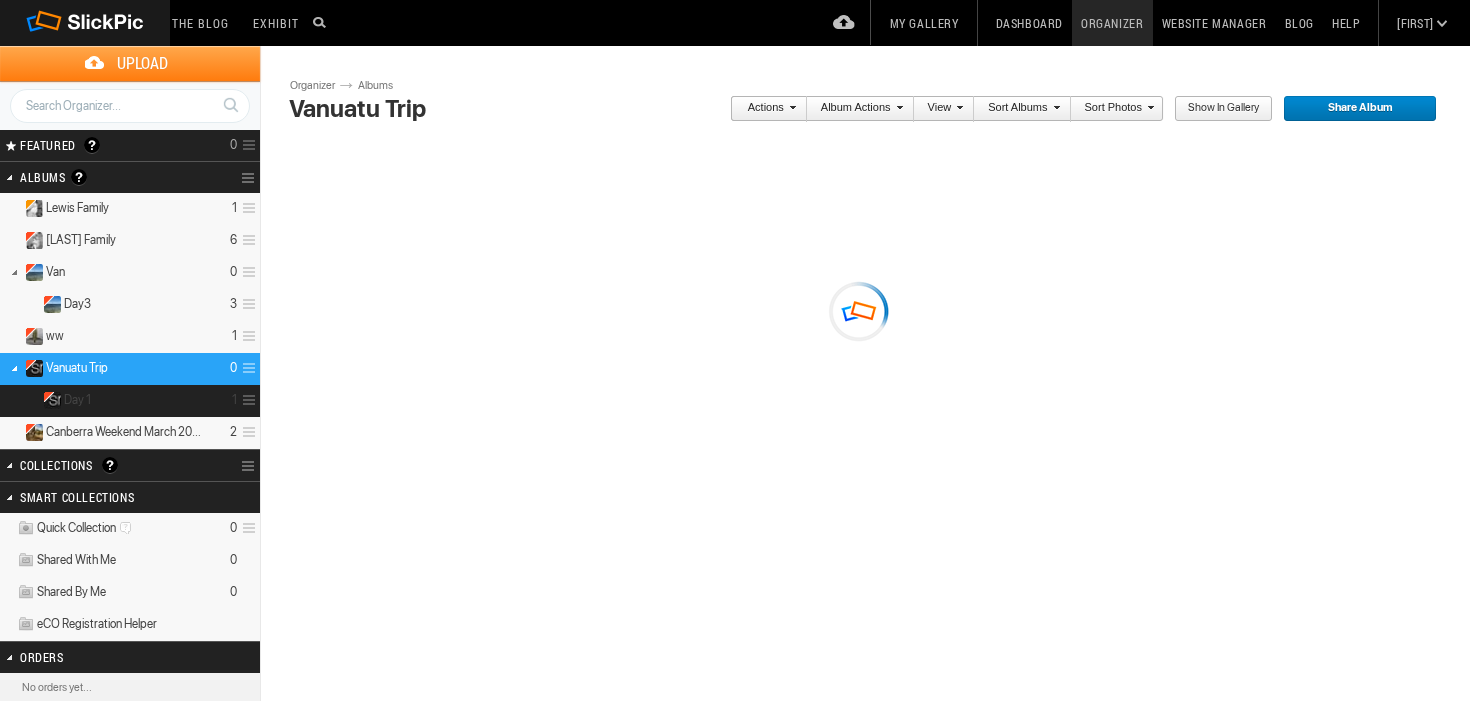 scroll, scrollTop: 0, scrollLeft: 0, axis: both 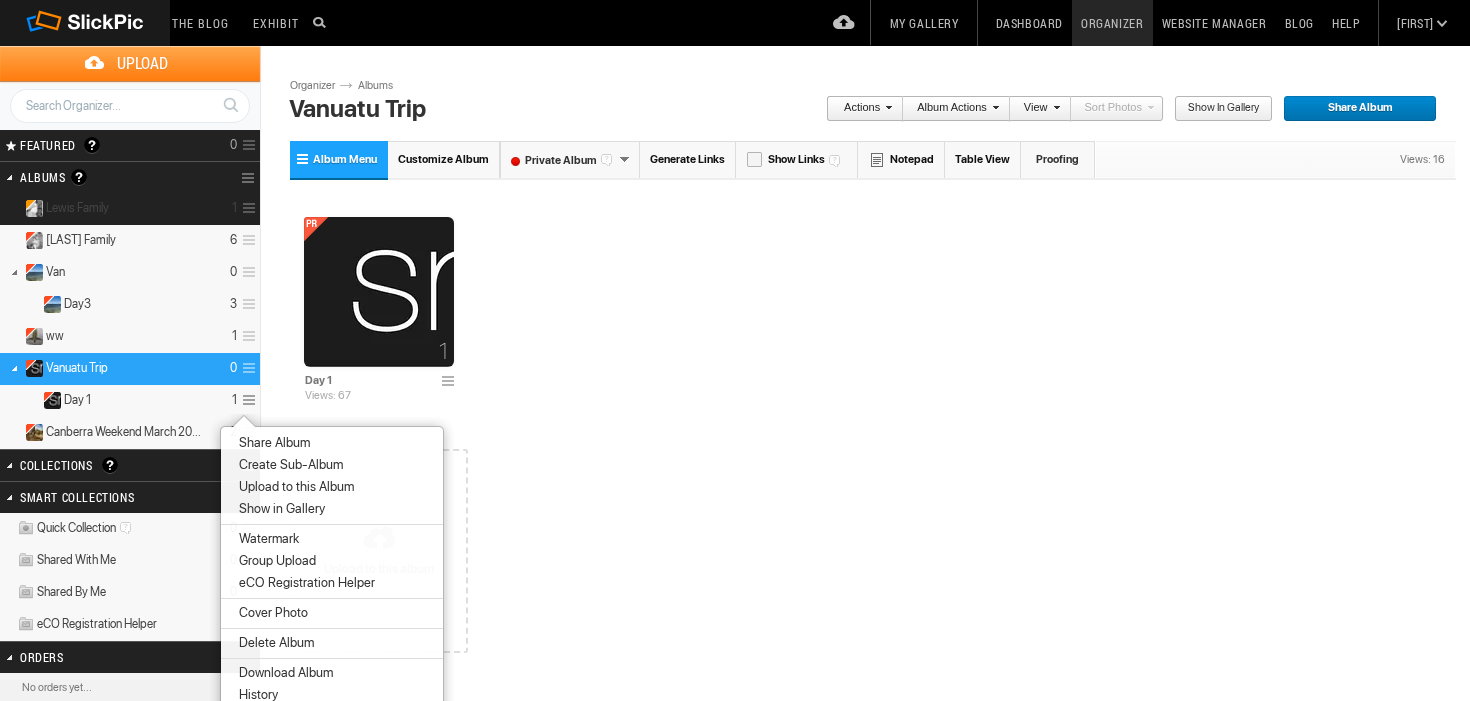 click at bounding box center (246, 208) 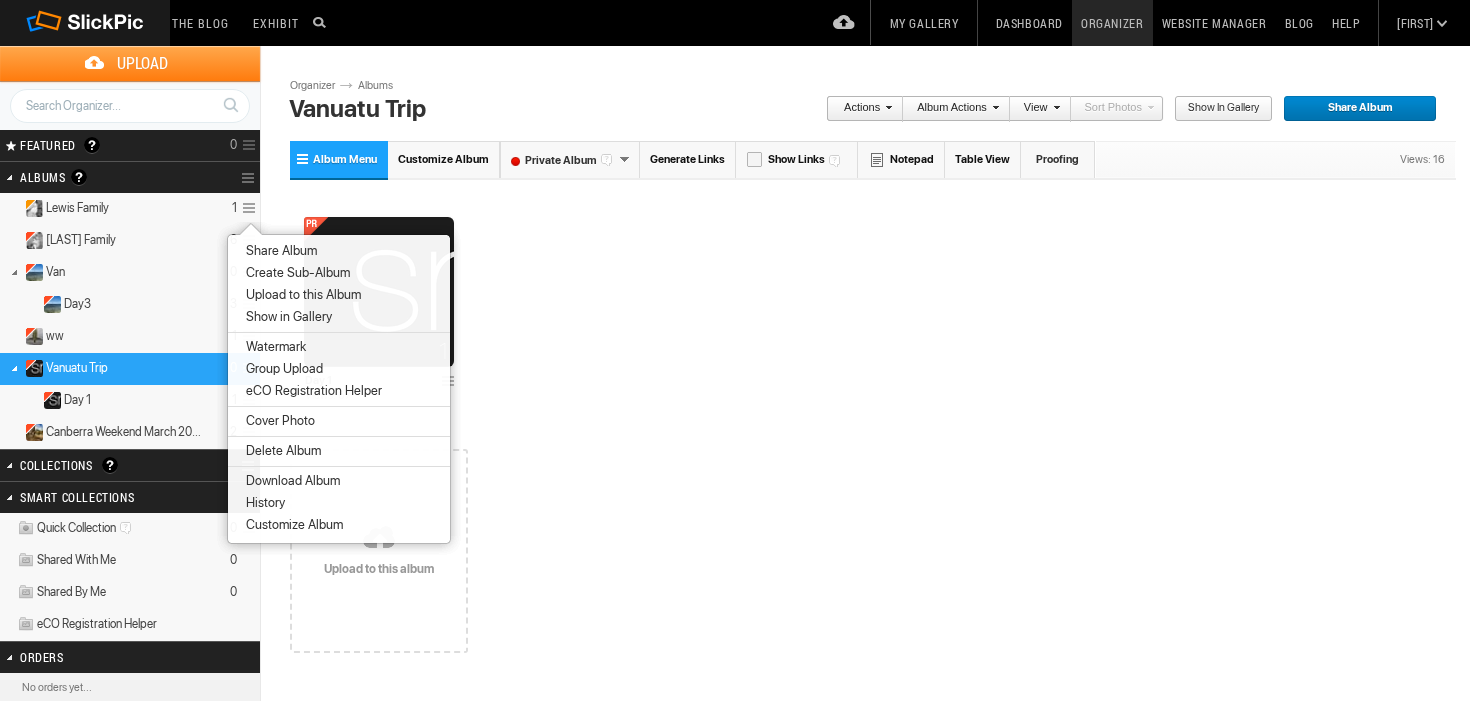 click on "Albums
Albums are your presentation gallery and where your photos and videos are physically stored. SlickPic makes things simple. Upload your photos and videos into Albums and Share them (or your entire gallery) immediately.
Organize photos here, in Organizer. Move them around, drag and drop them from one album to another, create sub-albums inside albums and do more with your photos.
View and showcase your photos in your “Gallery” — find it on the top menu. Share your albums or entire gallery publicly or privately only with the people you want by clicking the green Share button - you can see it now on the right side.
Make sure you learn about privacy. You can make albums Public, Private or Unlisted. Click the Help menu to read more about privacy and other topics." at bounding box center (104, 177) 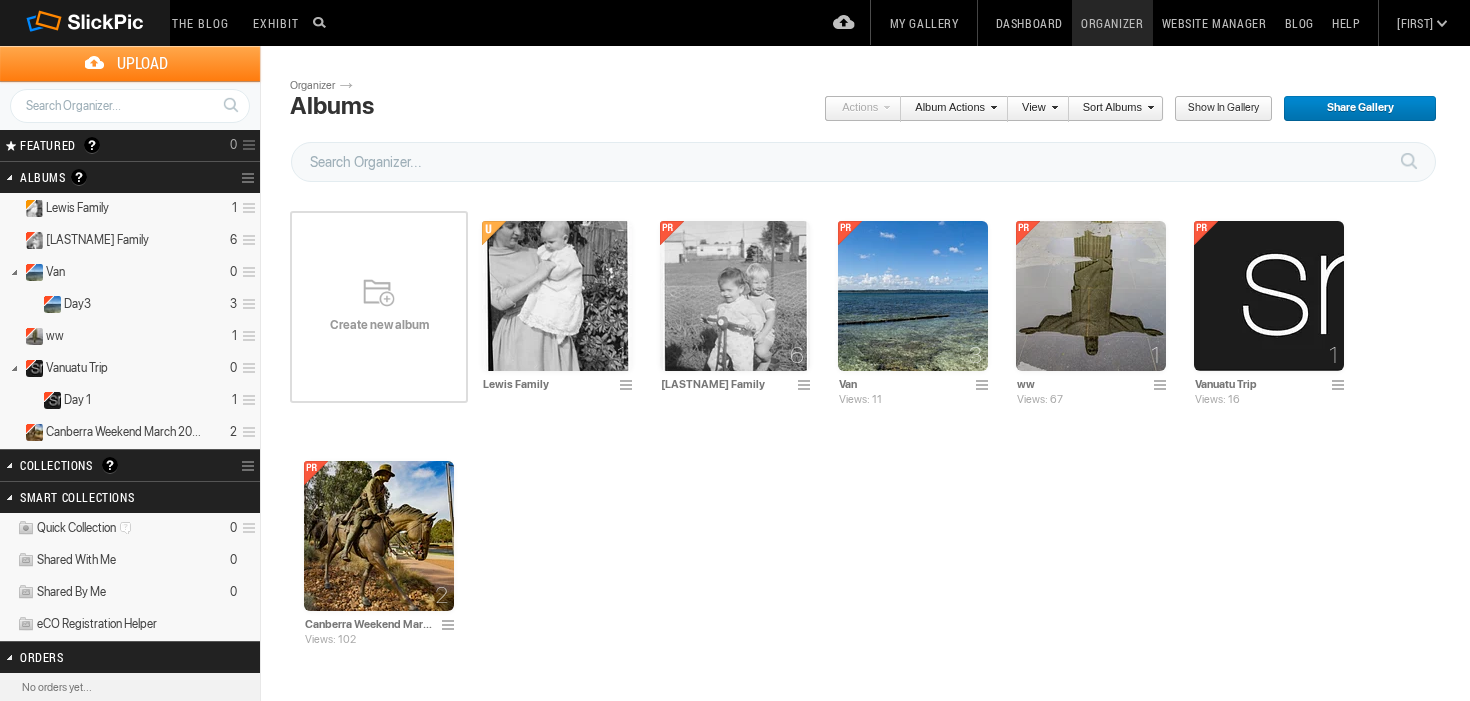 scroll, scrollTop: 0, scrollLeft: 0, axis: both 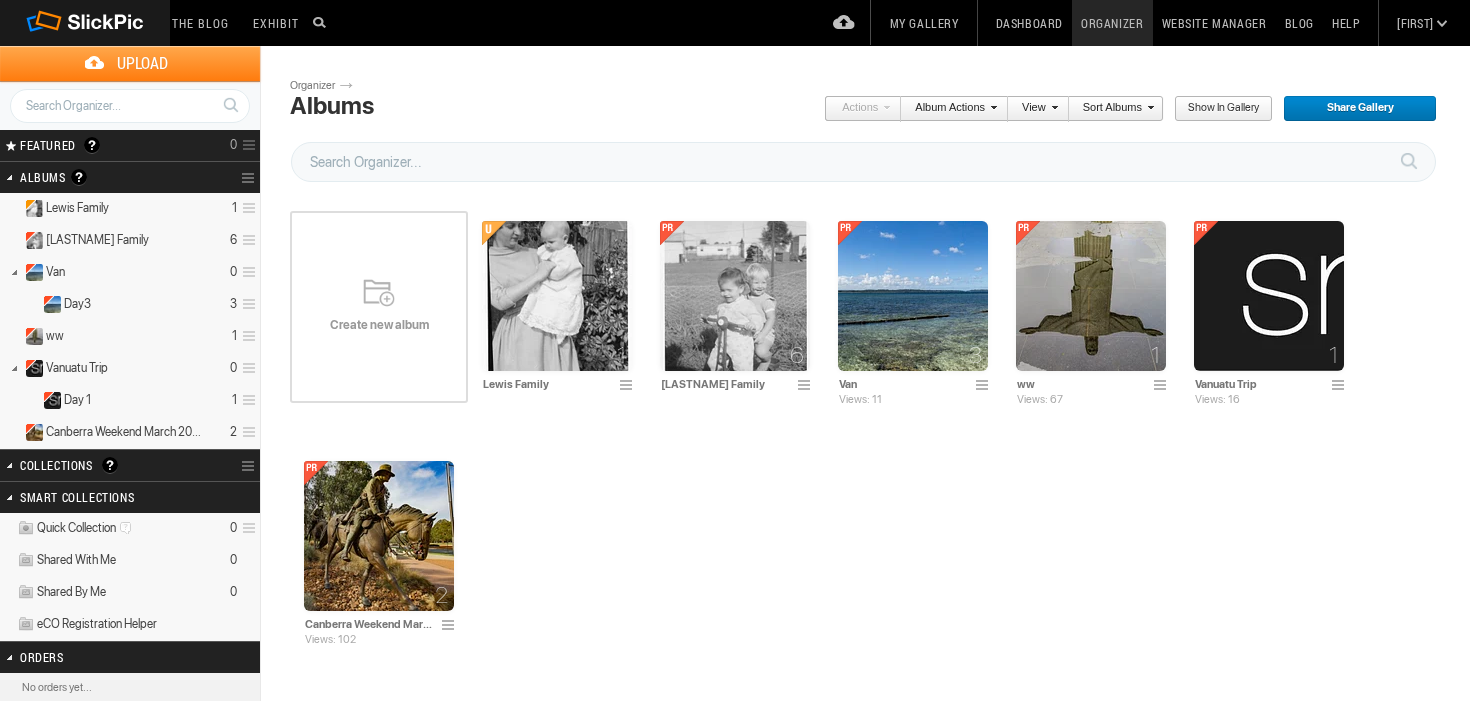 click on "Website Manager" at bounding box center [1214, 23] 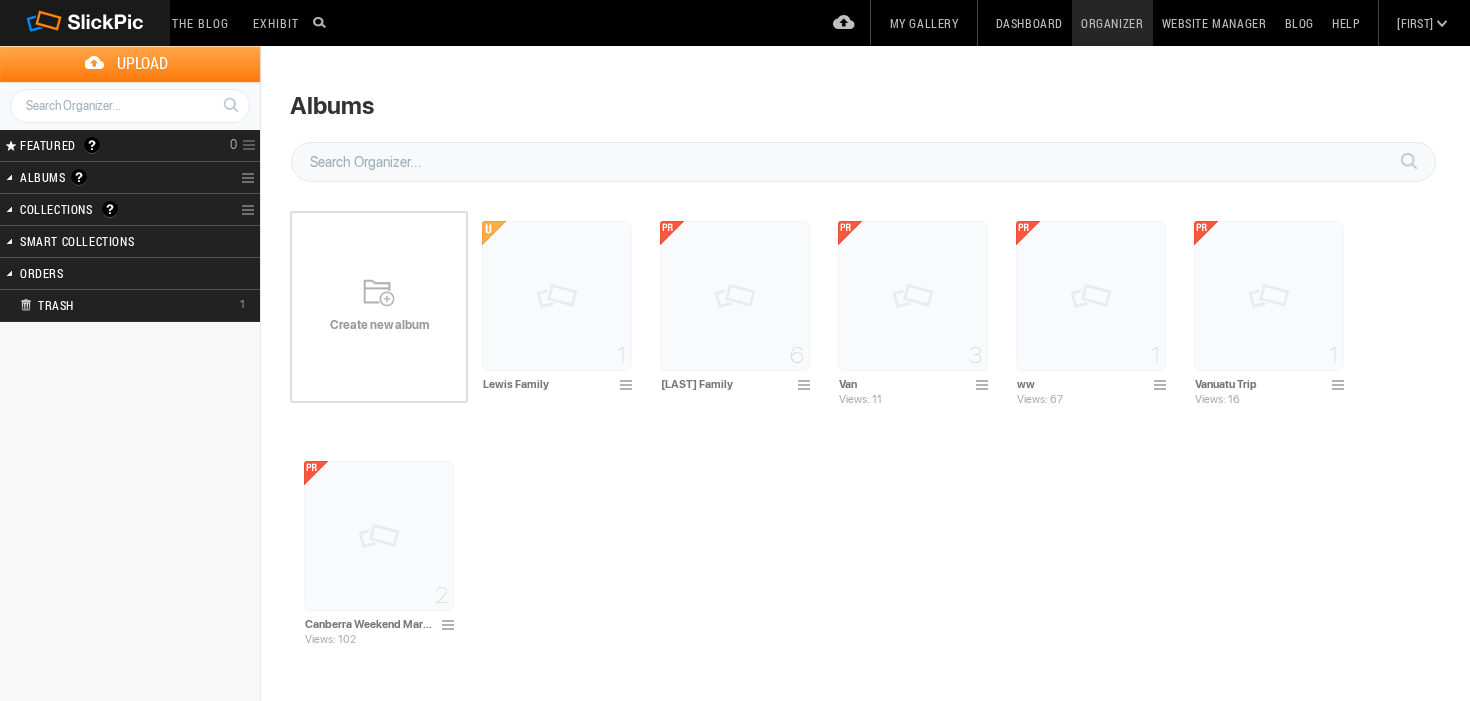 scroll, scrollTop: 0, scrollLeft: 0, axis: both 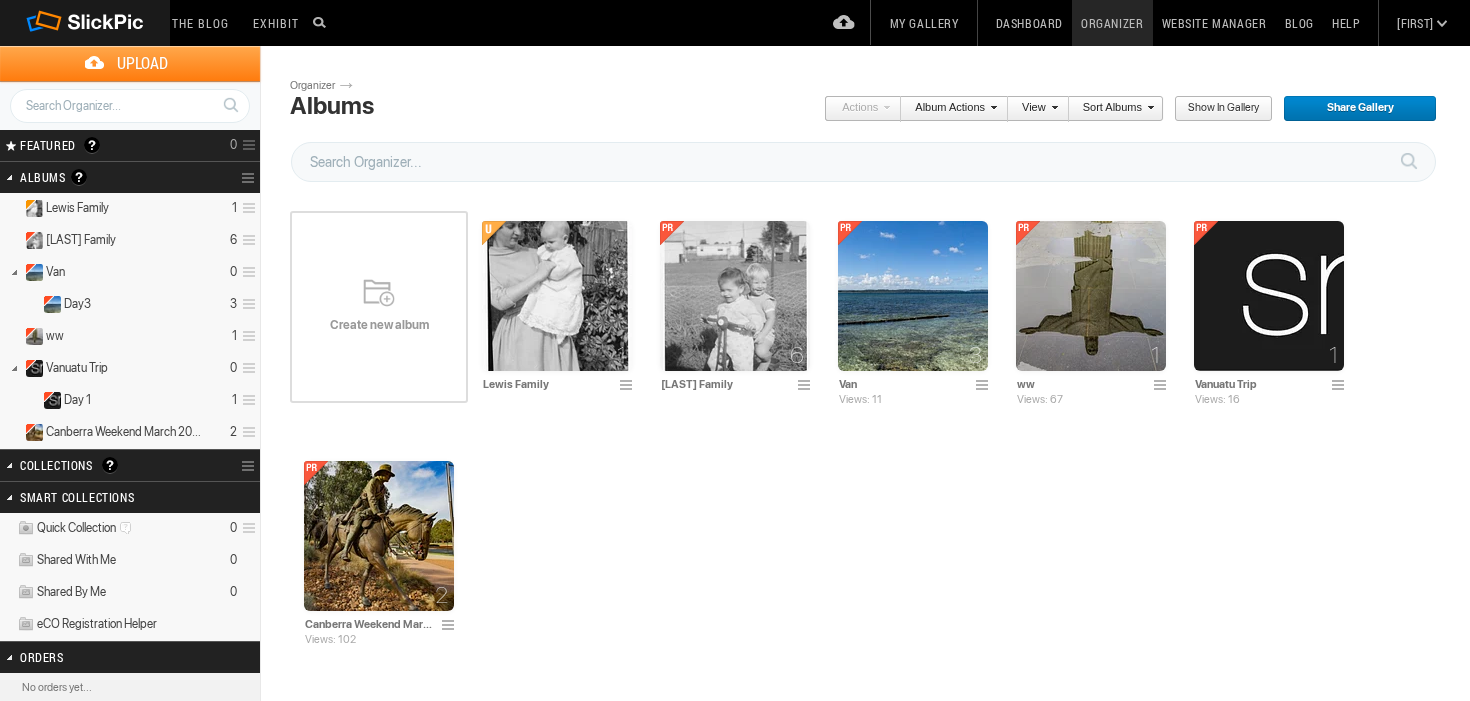 click at bounding box center (9, 177) 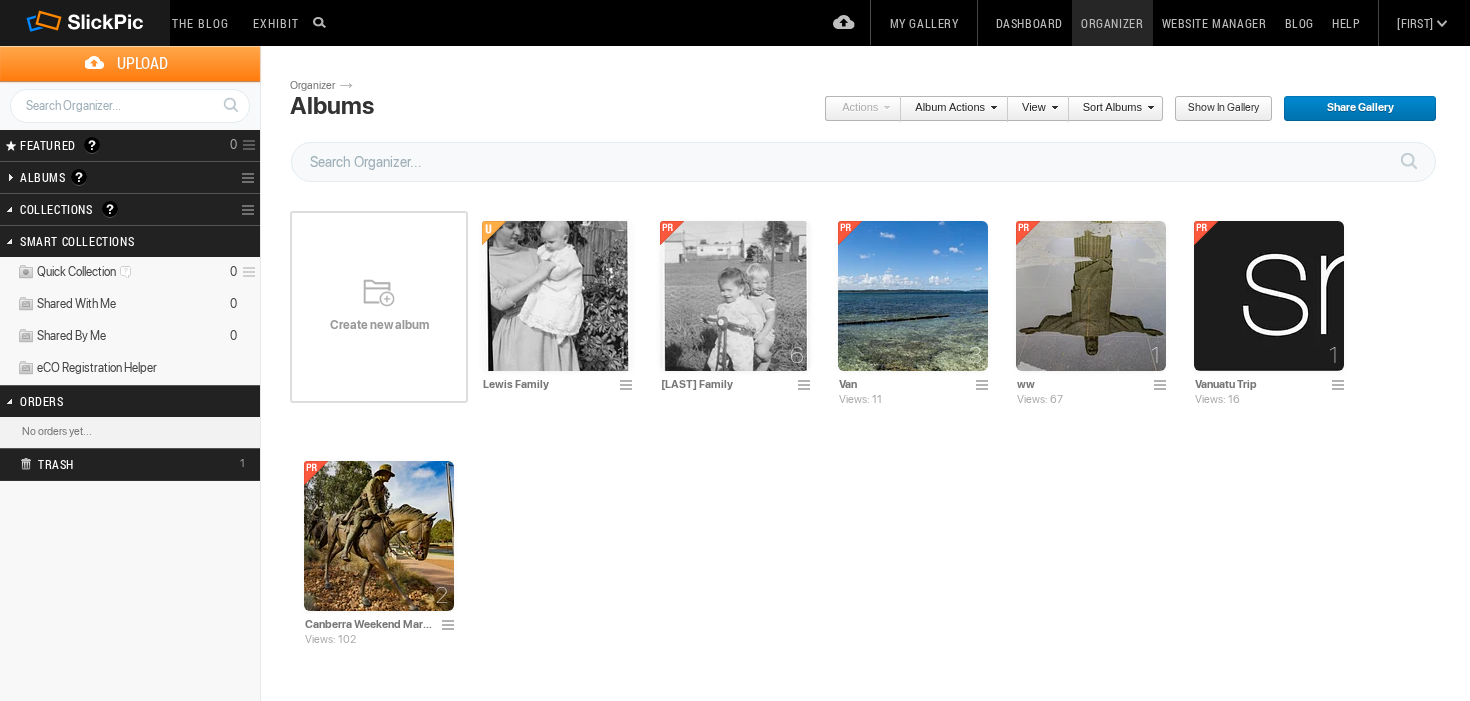 click at bounding box center [9, 177] 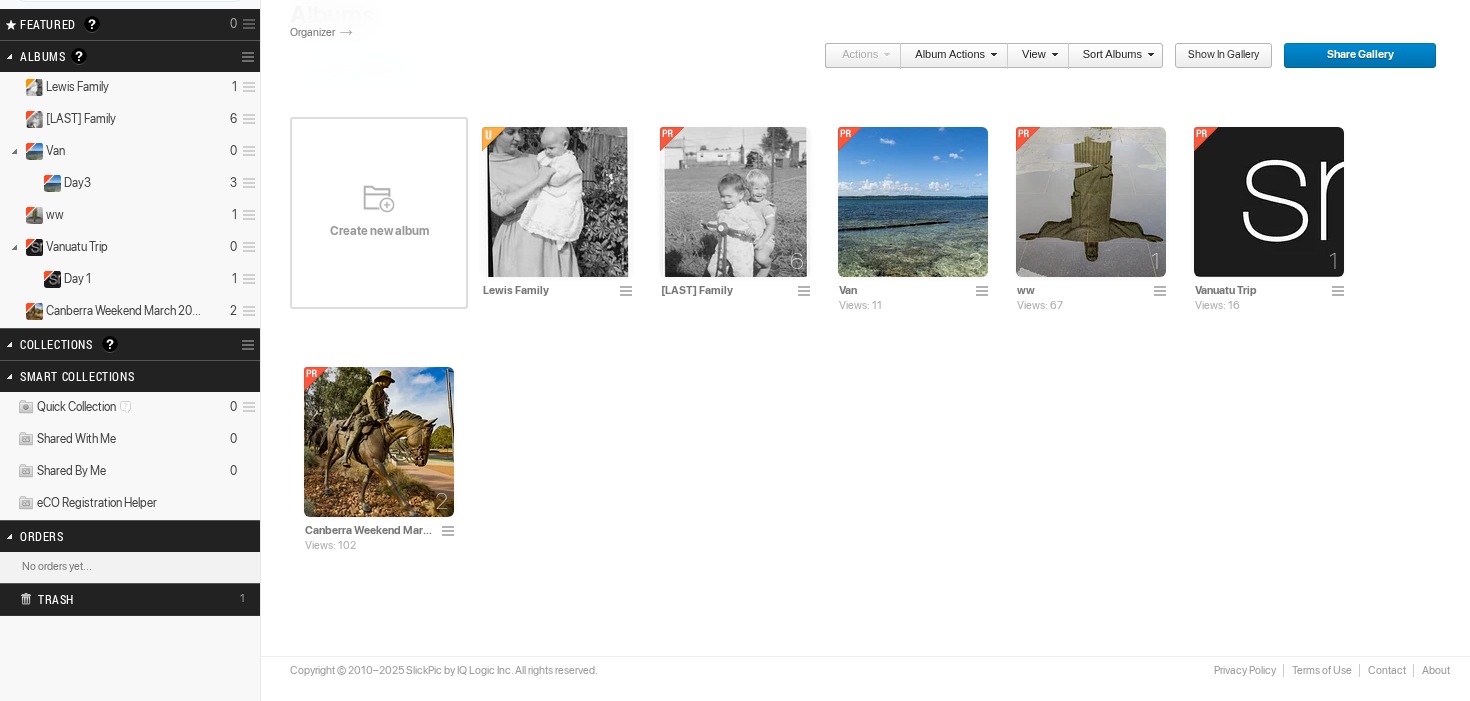 scroll, scrollTop: 136, scrollLeft: 0, axis: vertical 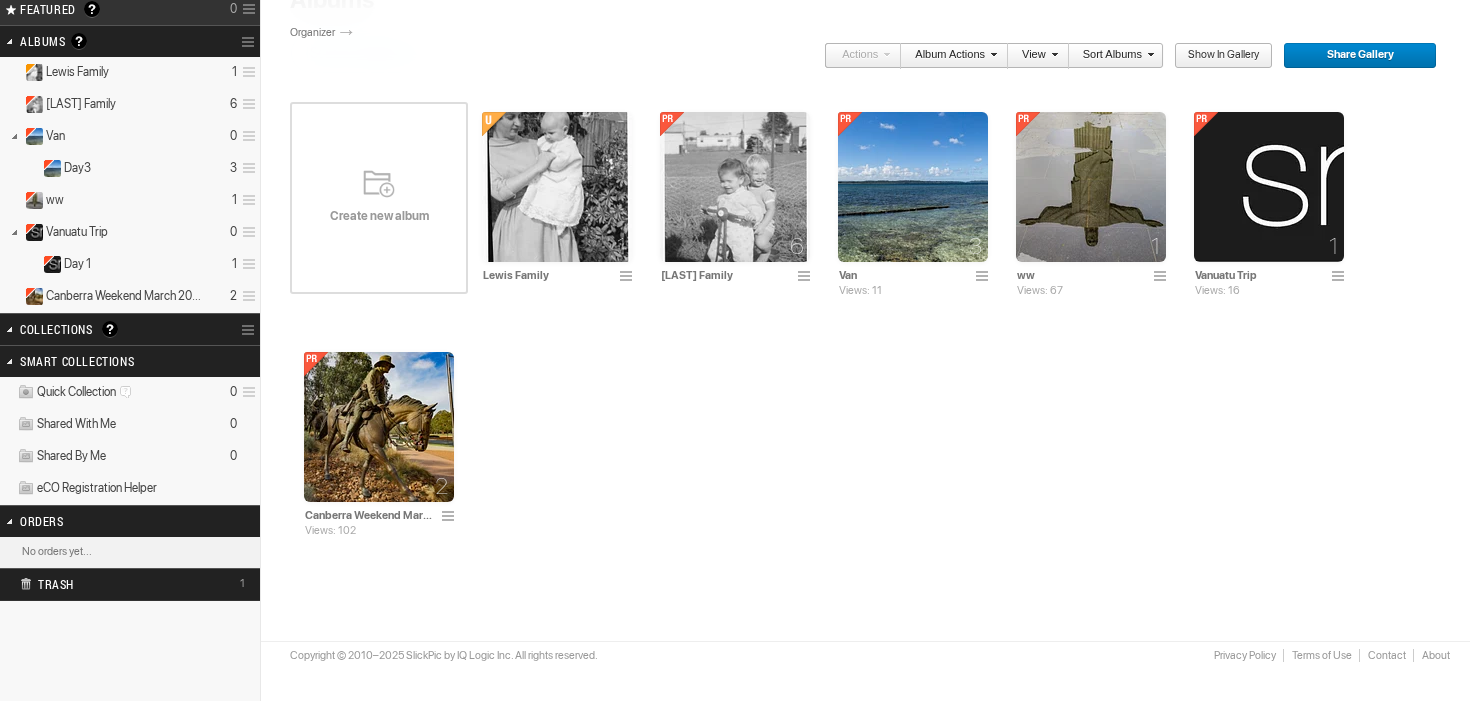 click at bounding box center [9, 329] 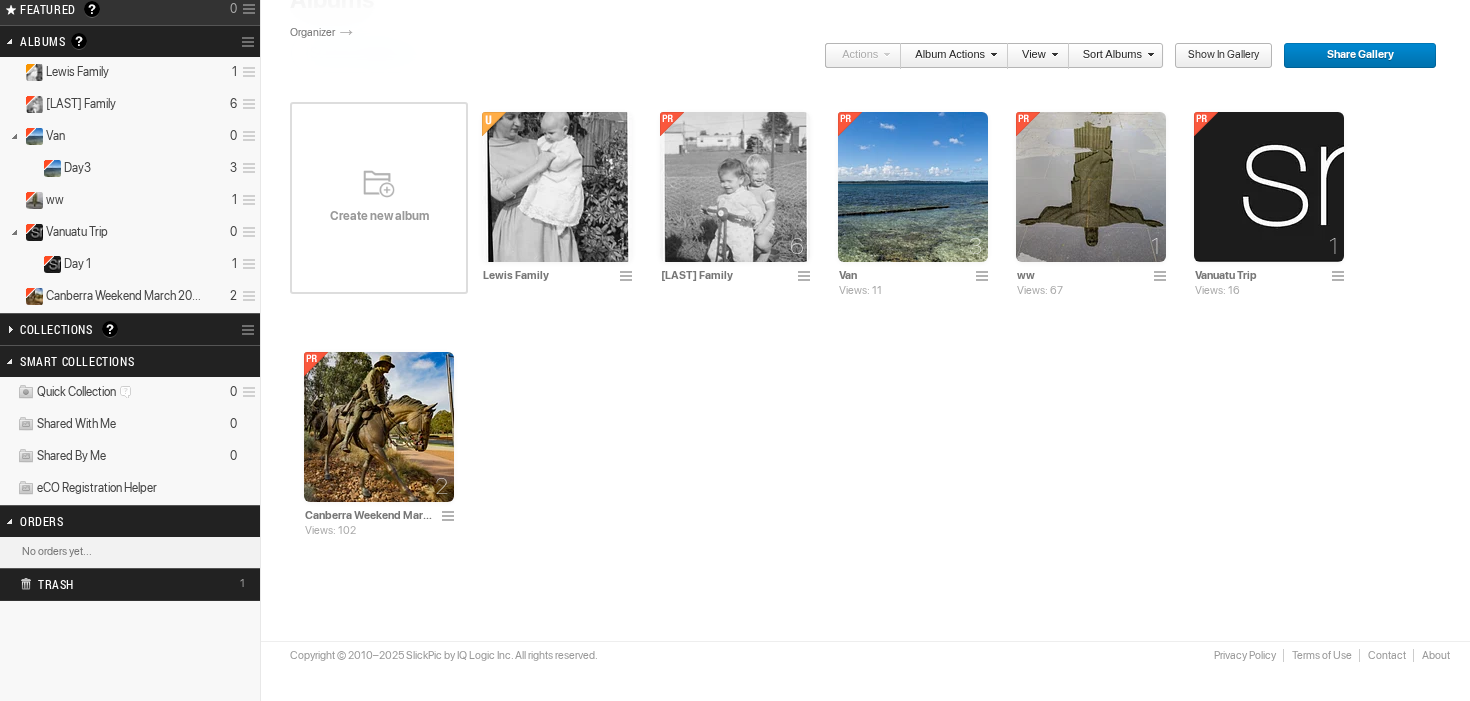 click at bounding box center [9, 329] 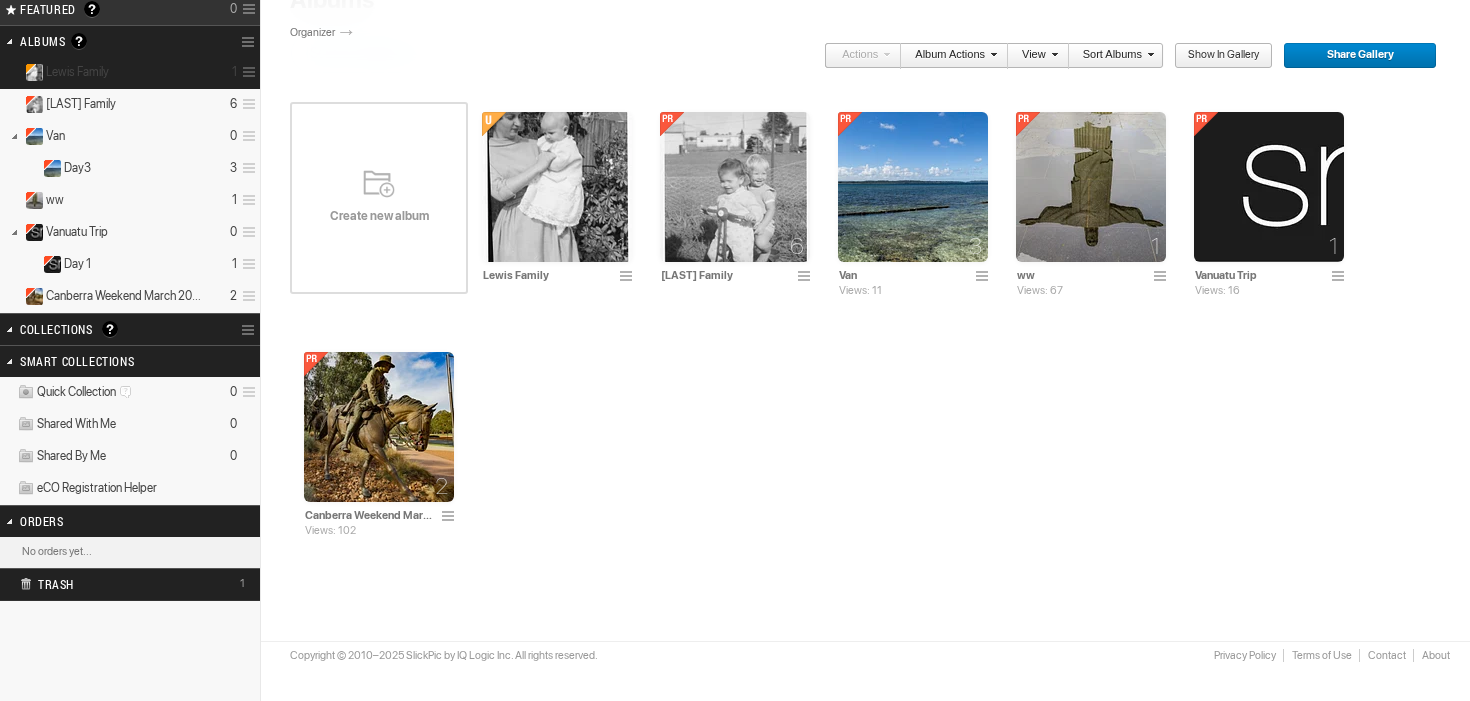 click at bounding box center [246, 72] 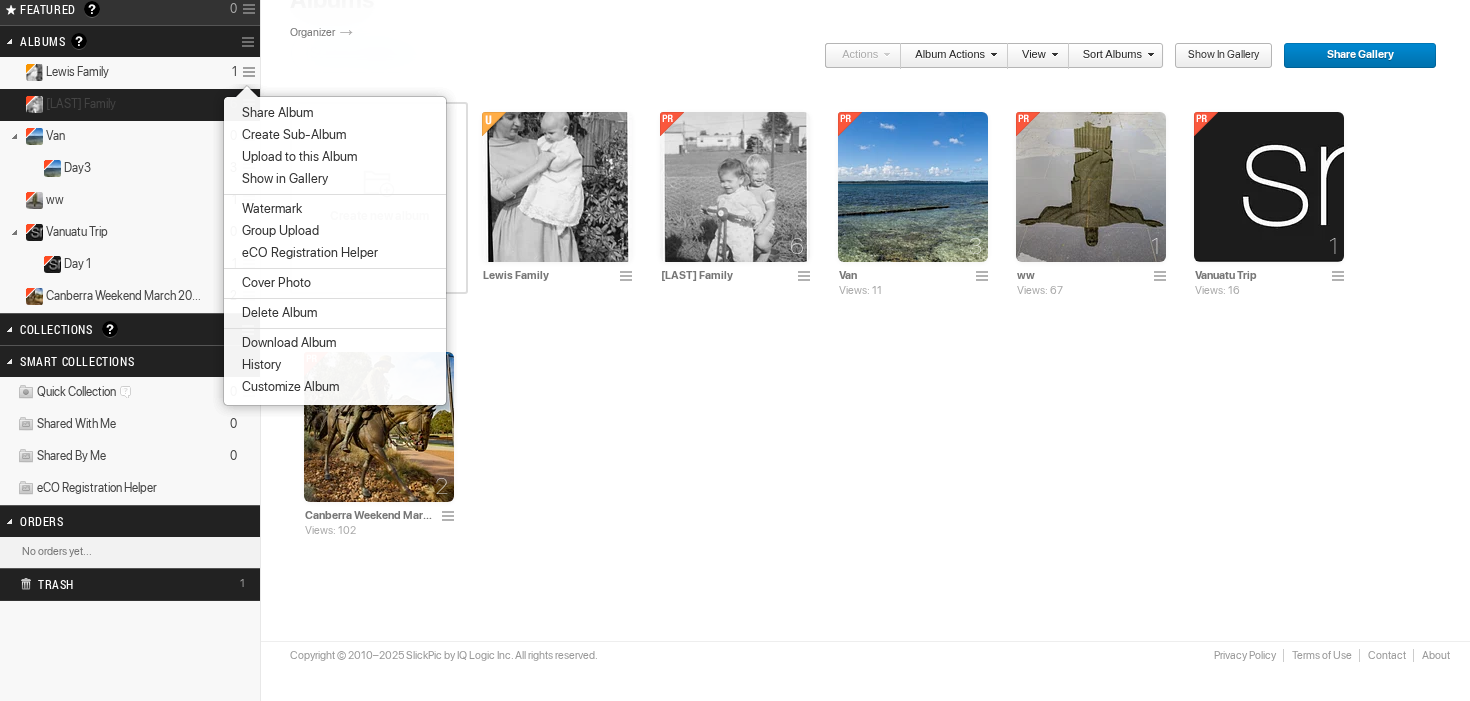 click on "Houlton Family
6" at bounding box center (130, 105) 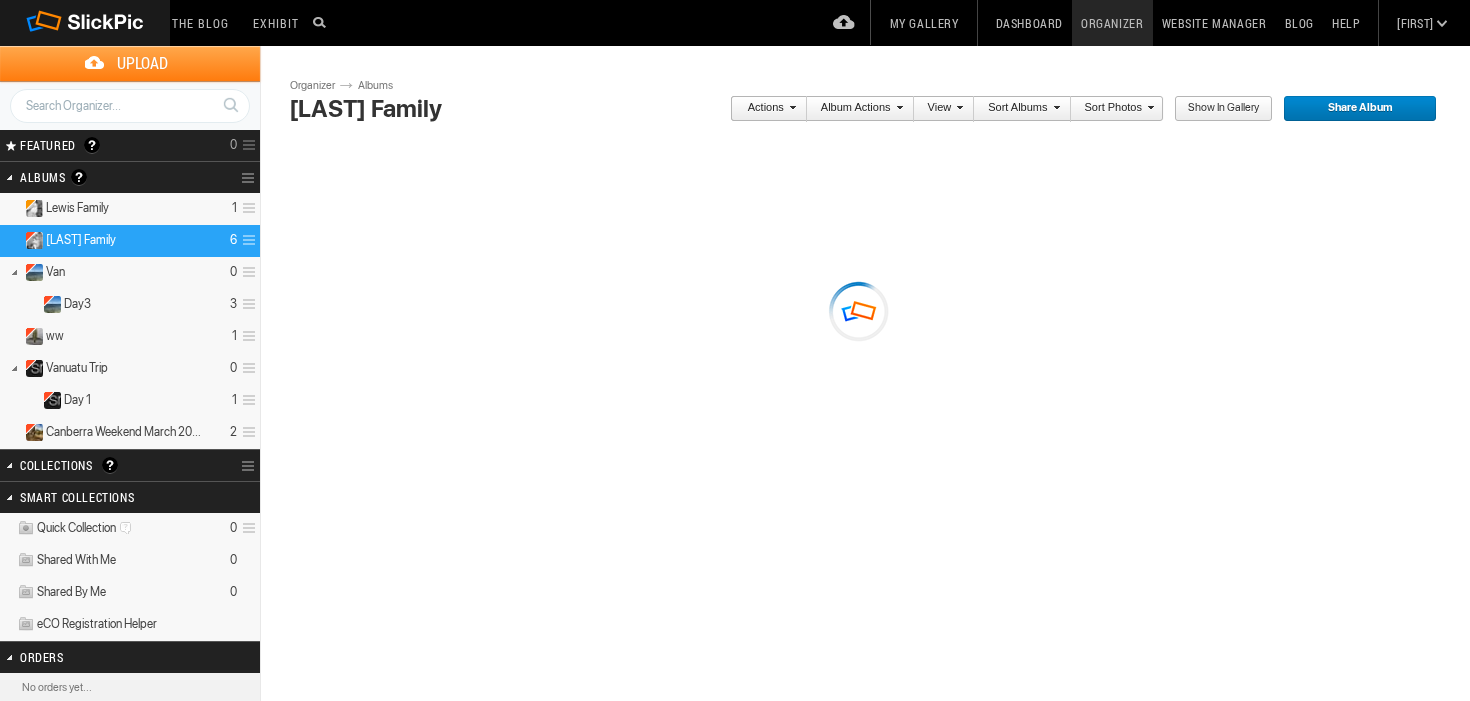 scroll, scrollTop: 0, scrollLeft: 0, axis: both 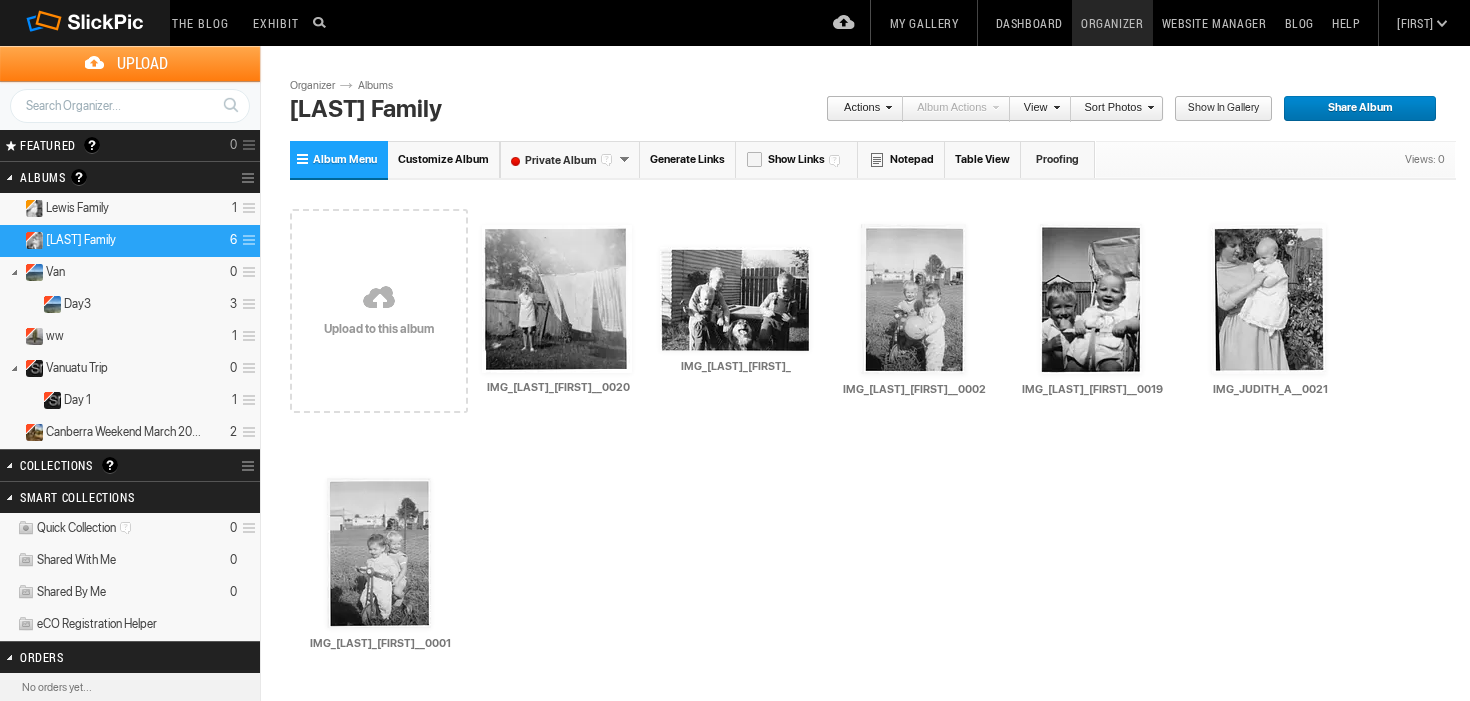 click on "Customize Album" at bounding box center [443, 159] 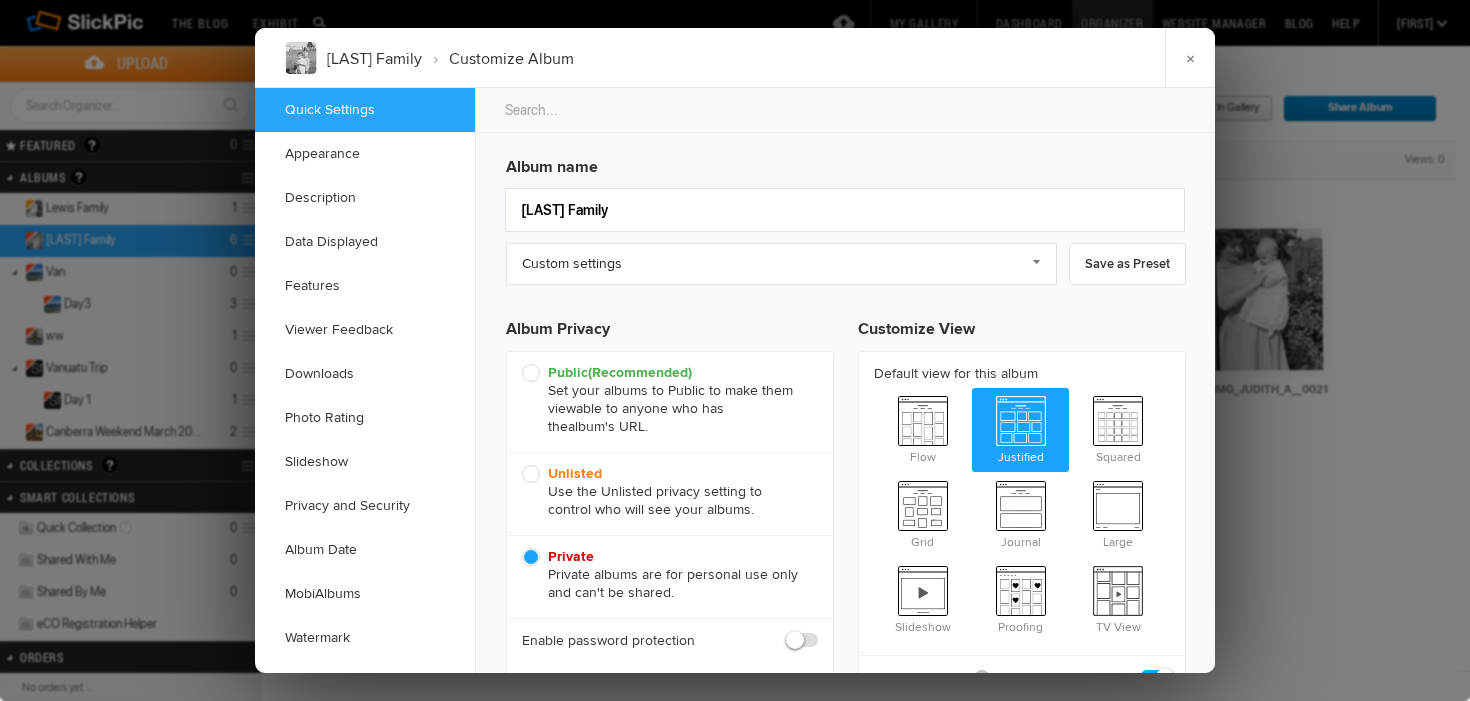 scroll, scrollTop: 0, scrollLeft: 0, axis: both 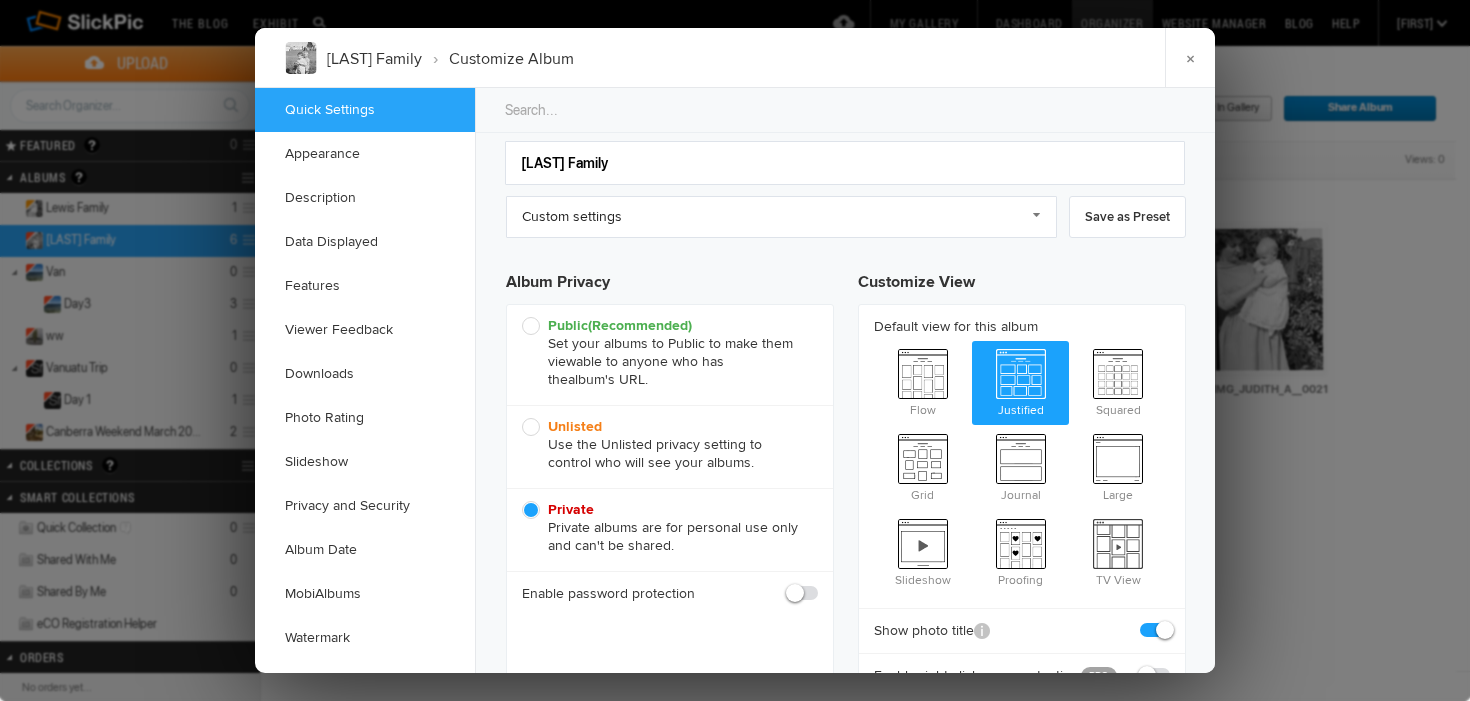 click on "Unlisted  Use the Unlisted privacy setting to control who will see your albums." 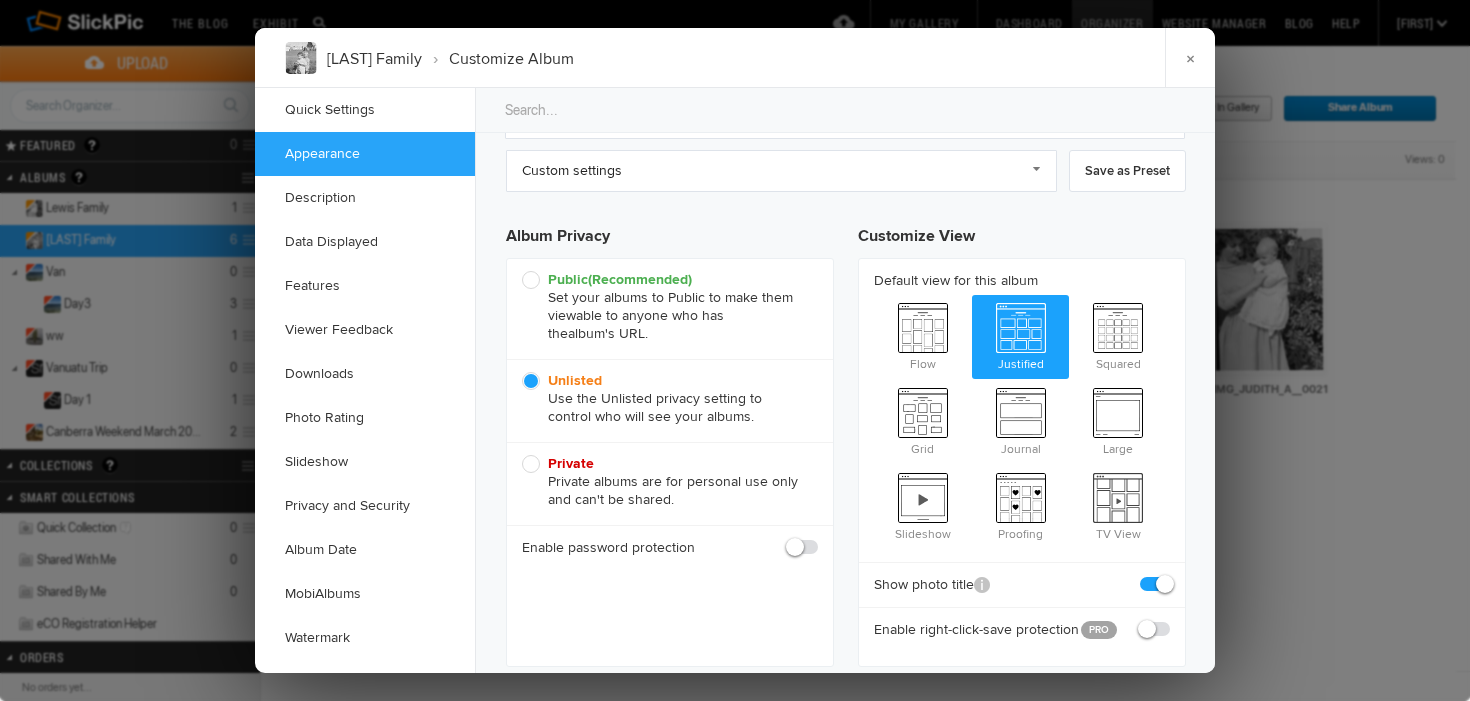 scroll, scrollTop: 0, scrollLeft: 0, axis: both 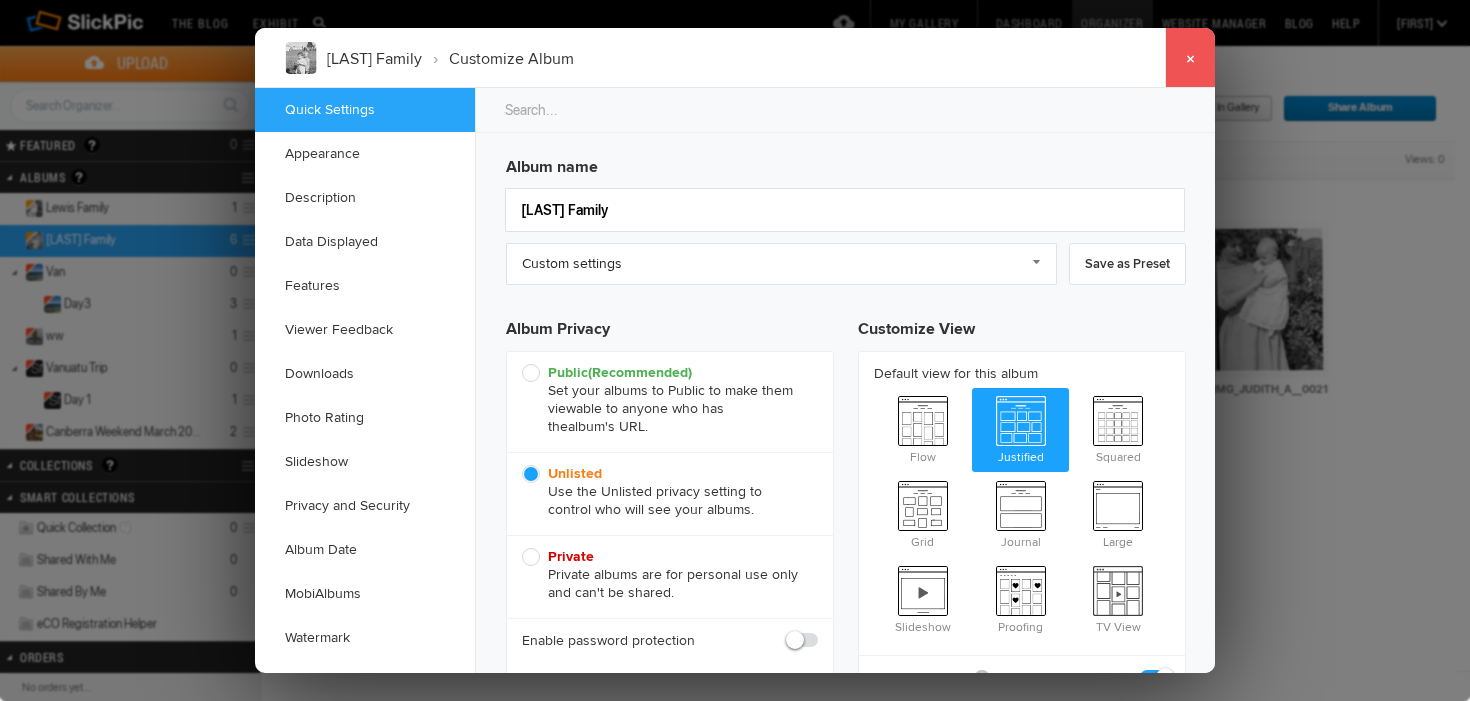 click on "×" 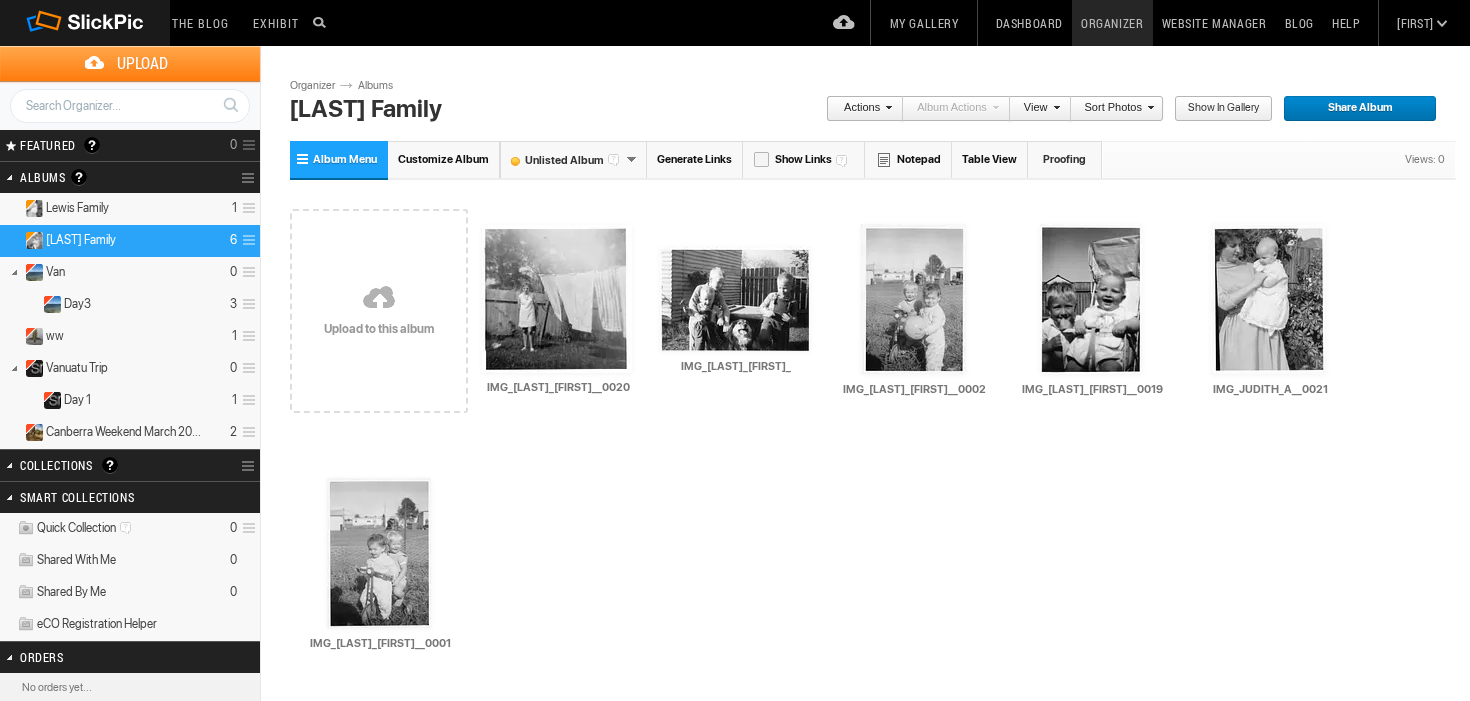 click on "Account" at bounding box center (1389, -94) 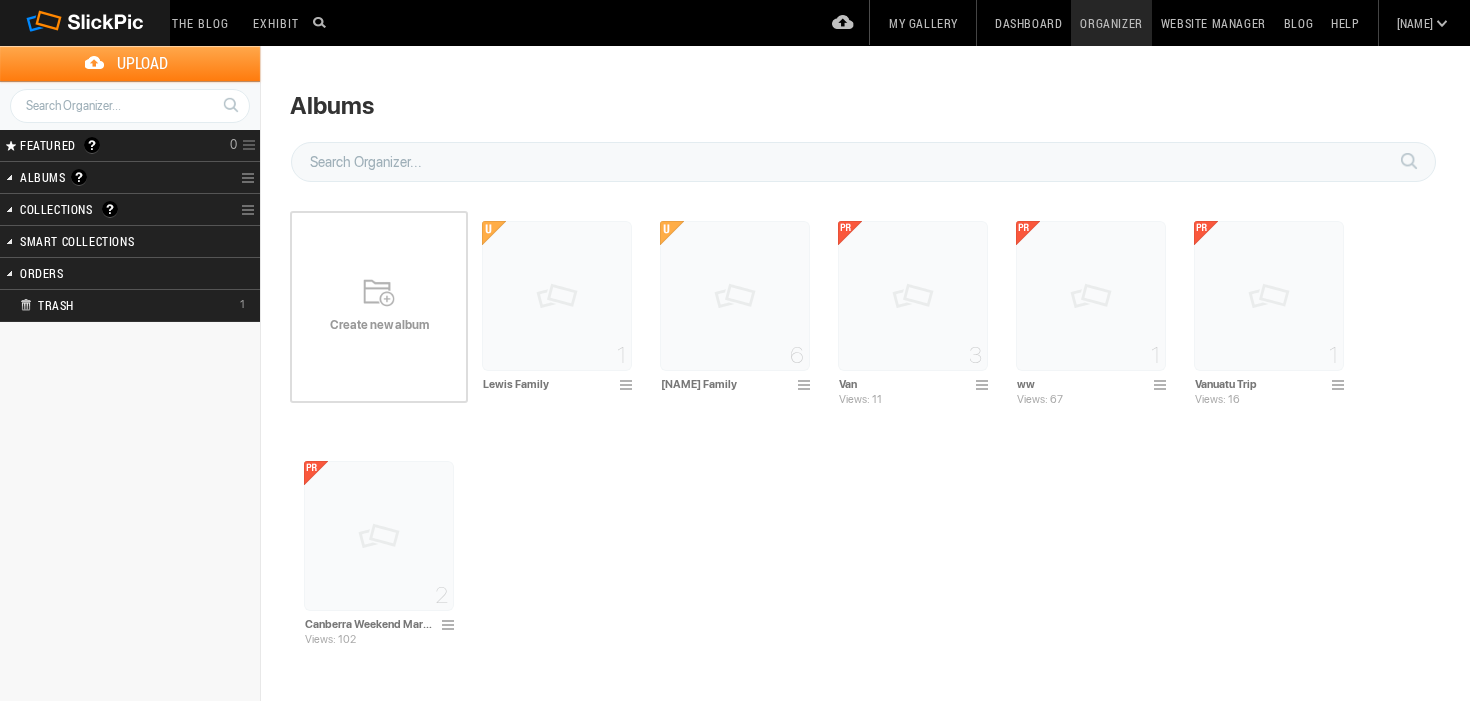 scroll, scrollTop: 0, scrollLeft: 0, axis: both 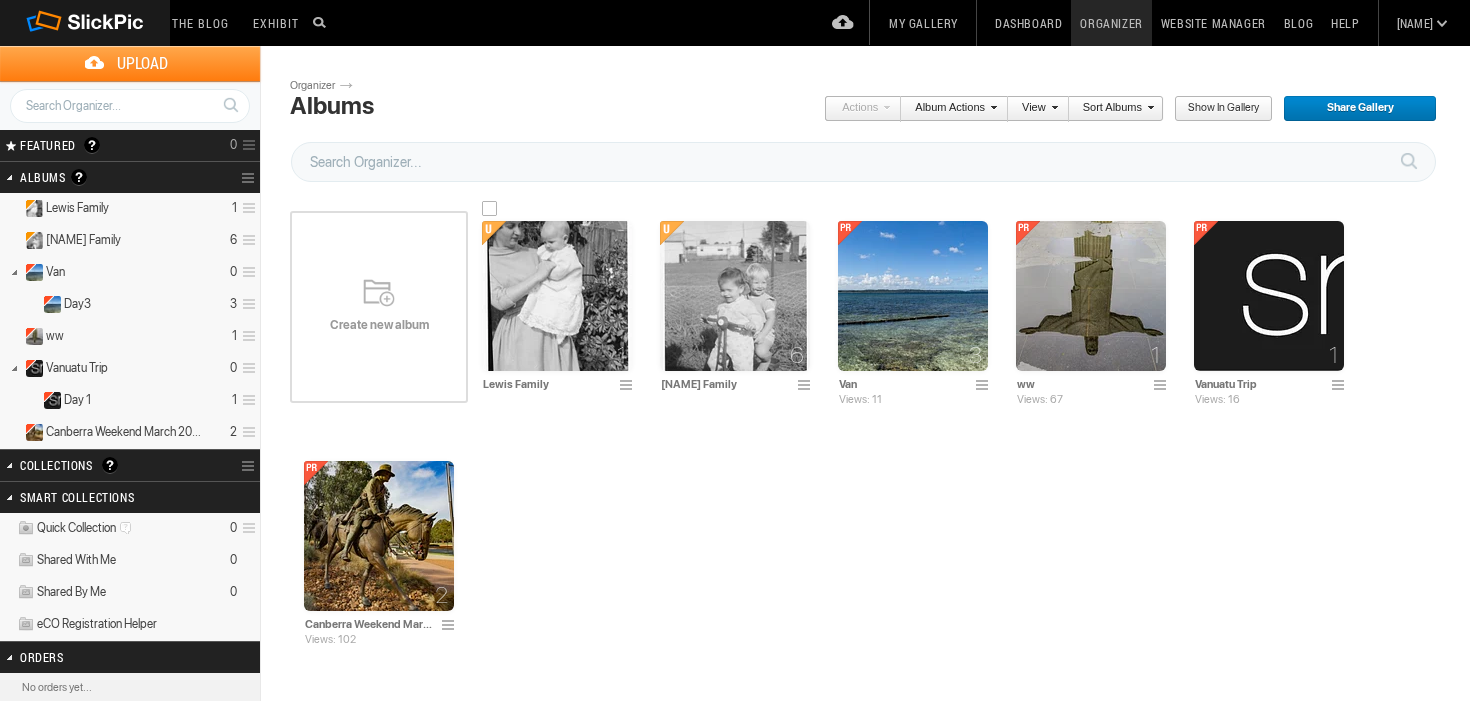 click at bounding box center (557, 296) 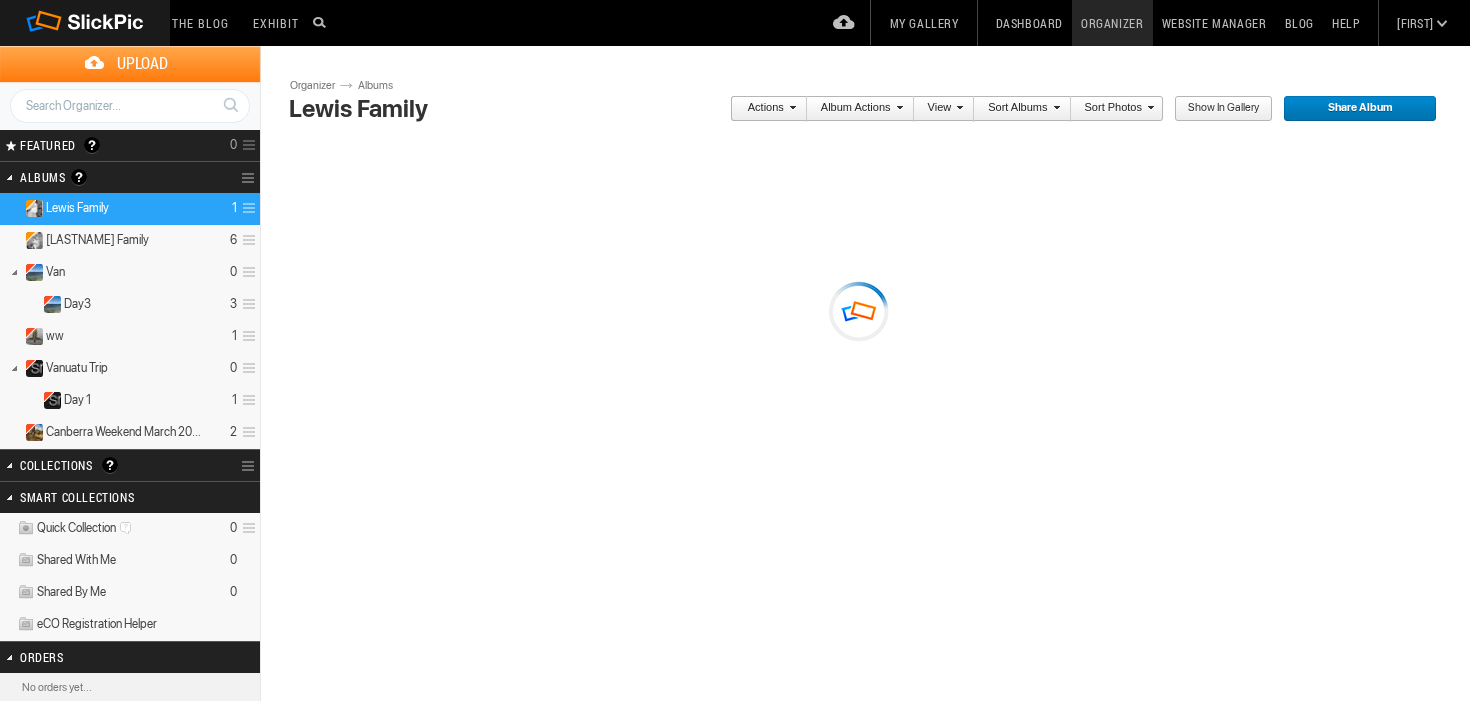 scroll, scrollTop: 0, scrollLeft: 0, axis: both 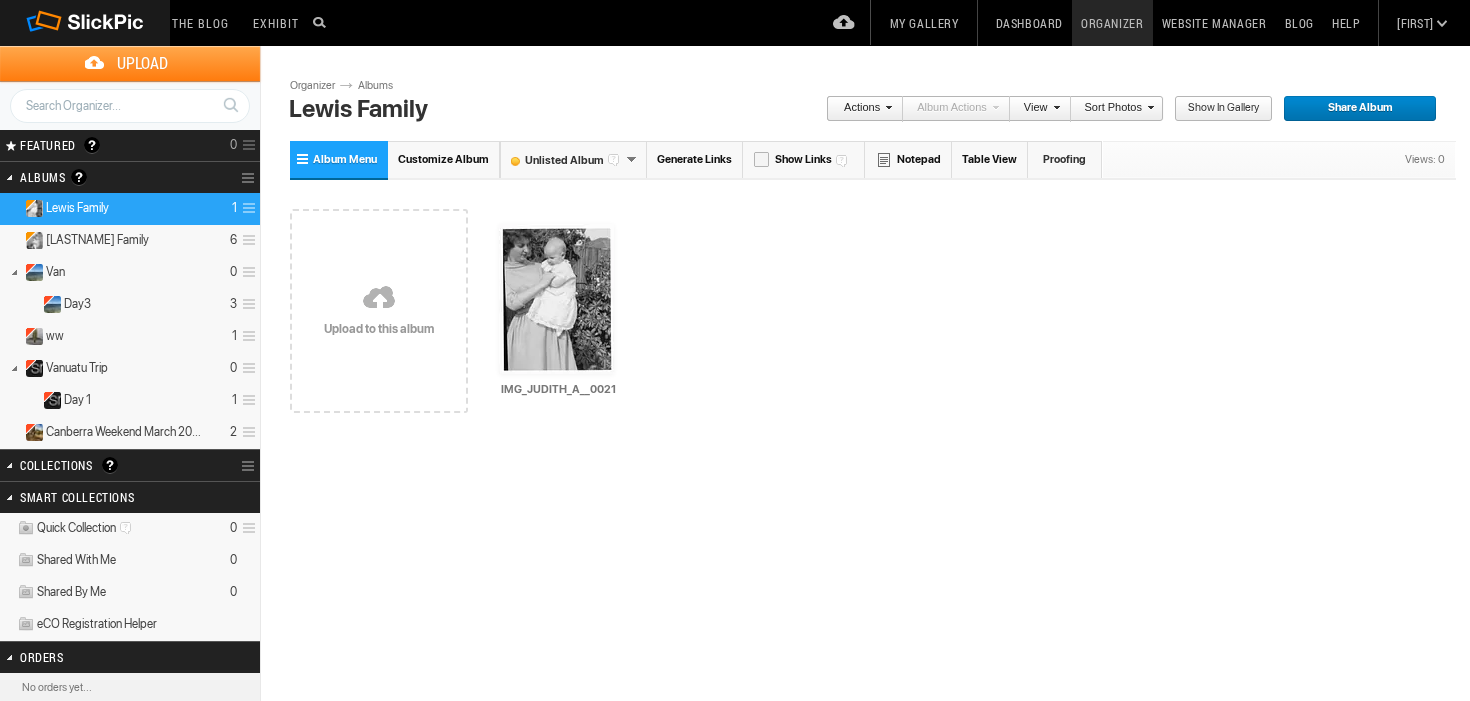 click on "Unlisted Album" at bounding box center [563, 160] 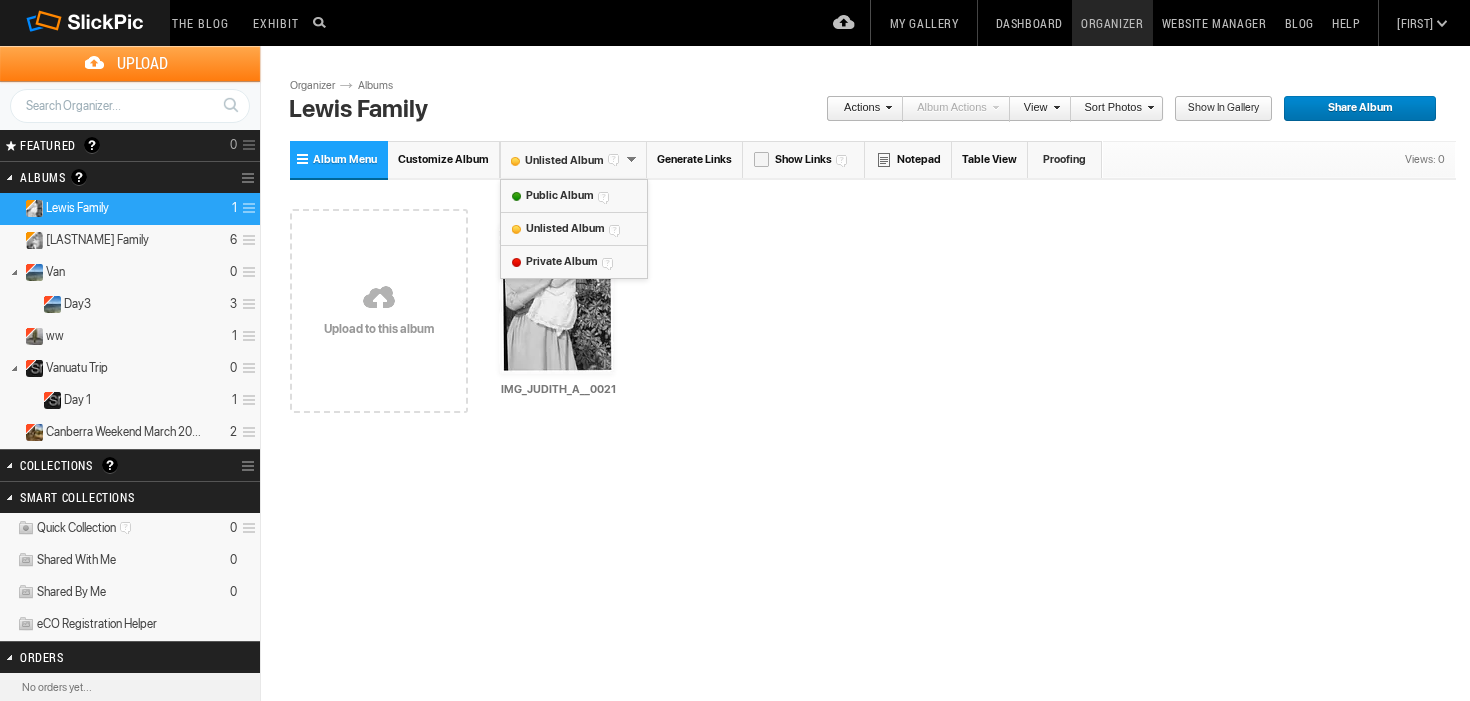 click on "Unlisted Album" at bounding box center (563, 160) 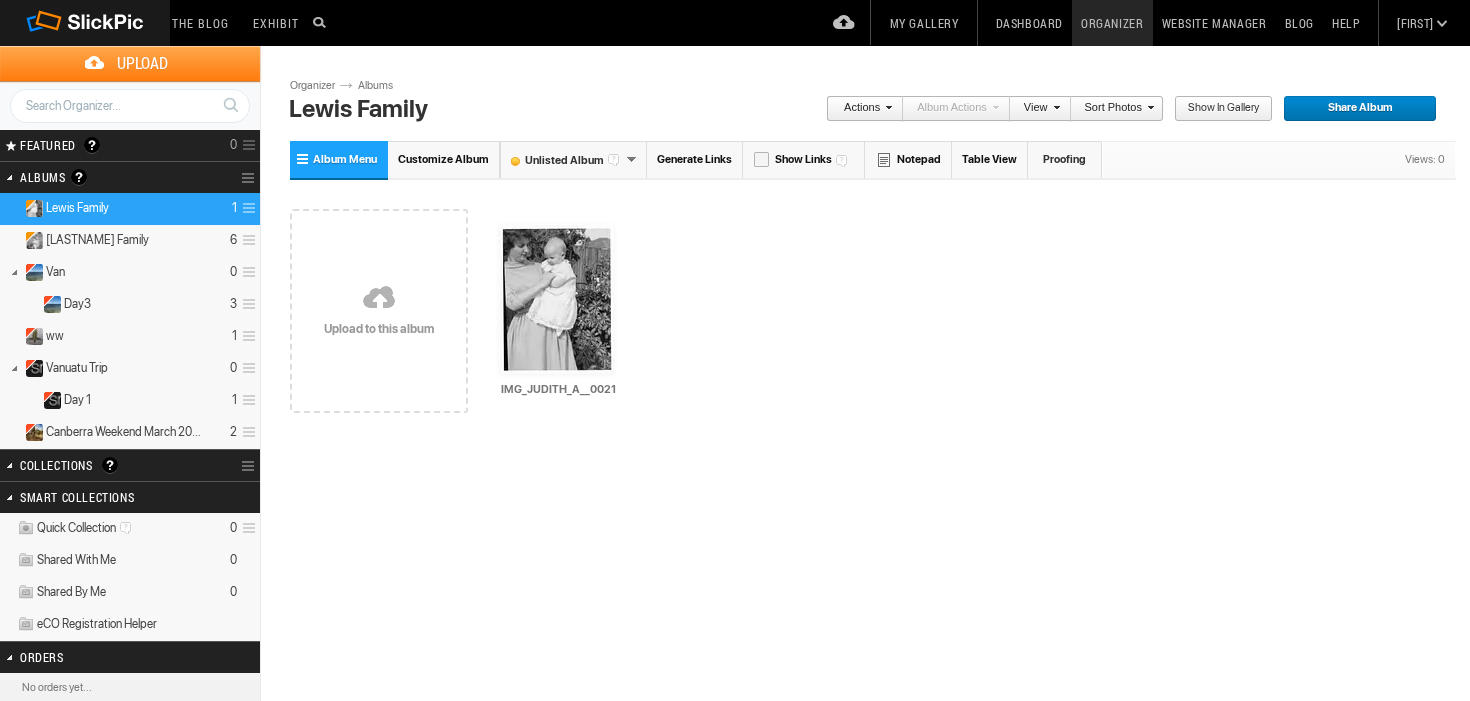 click at bounding box center [616, 158] 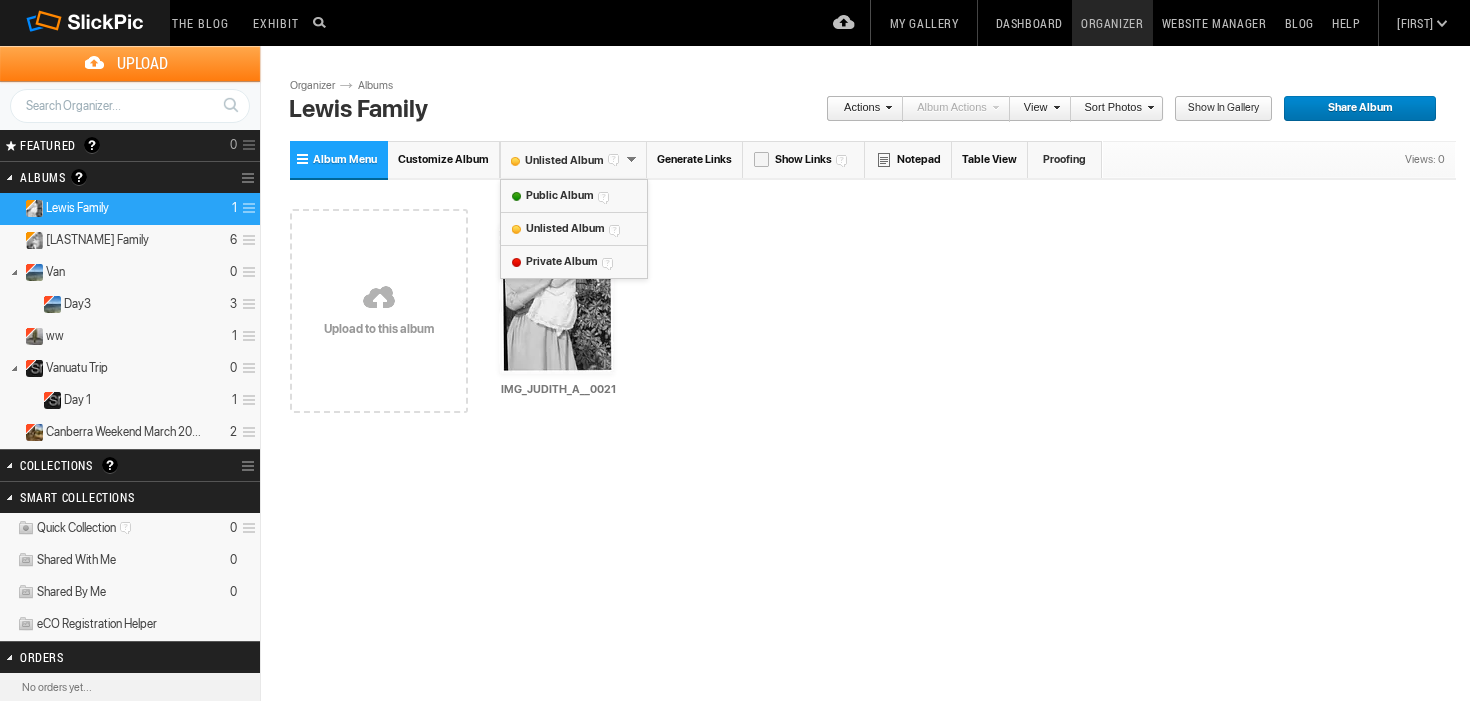 click on "Unlisted Album" at bounding box center (573, 159) 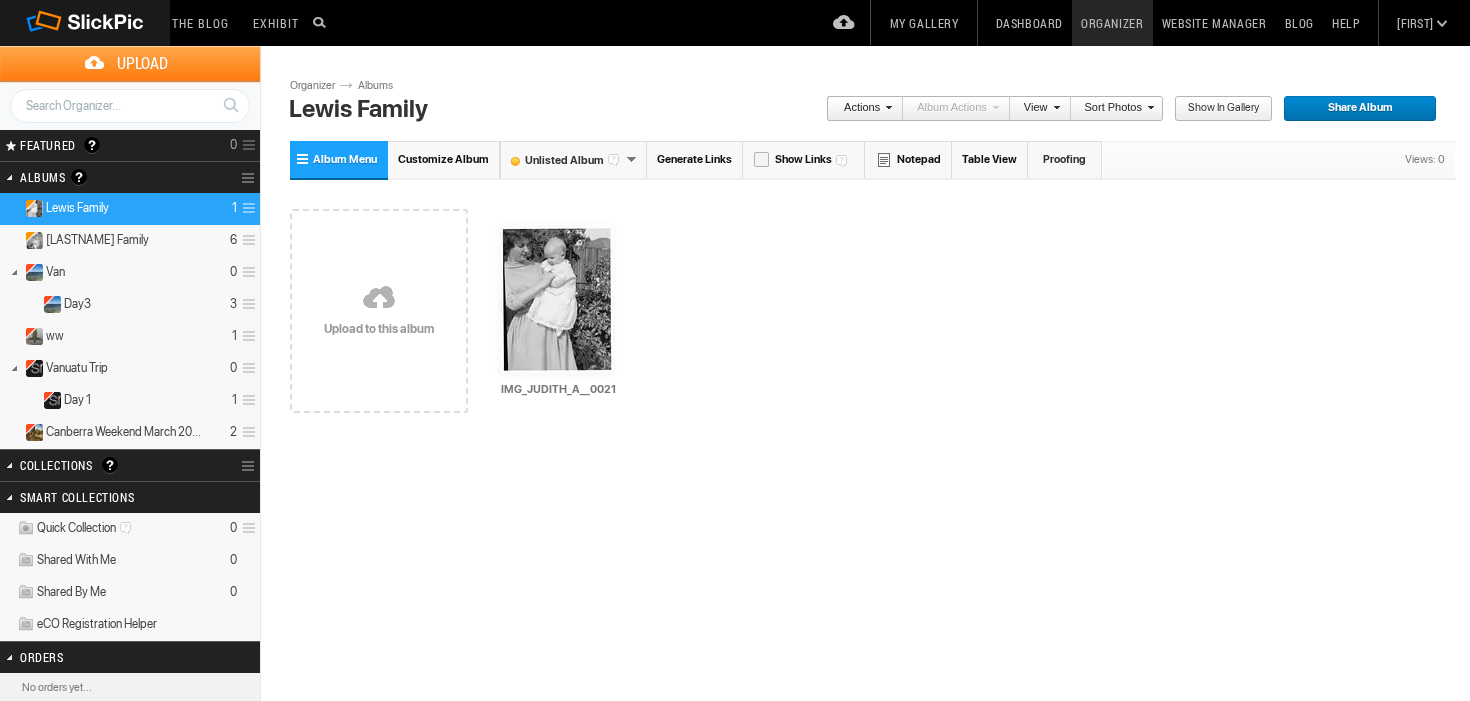 click on "Show Links" at bounding box center [804, 159] 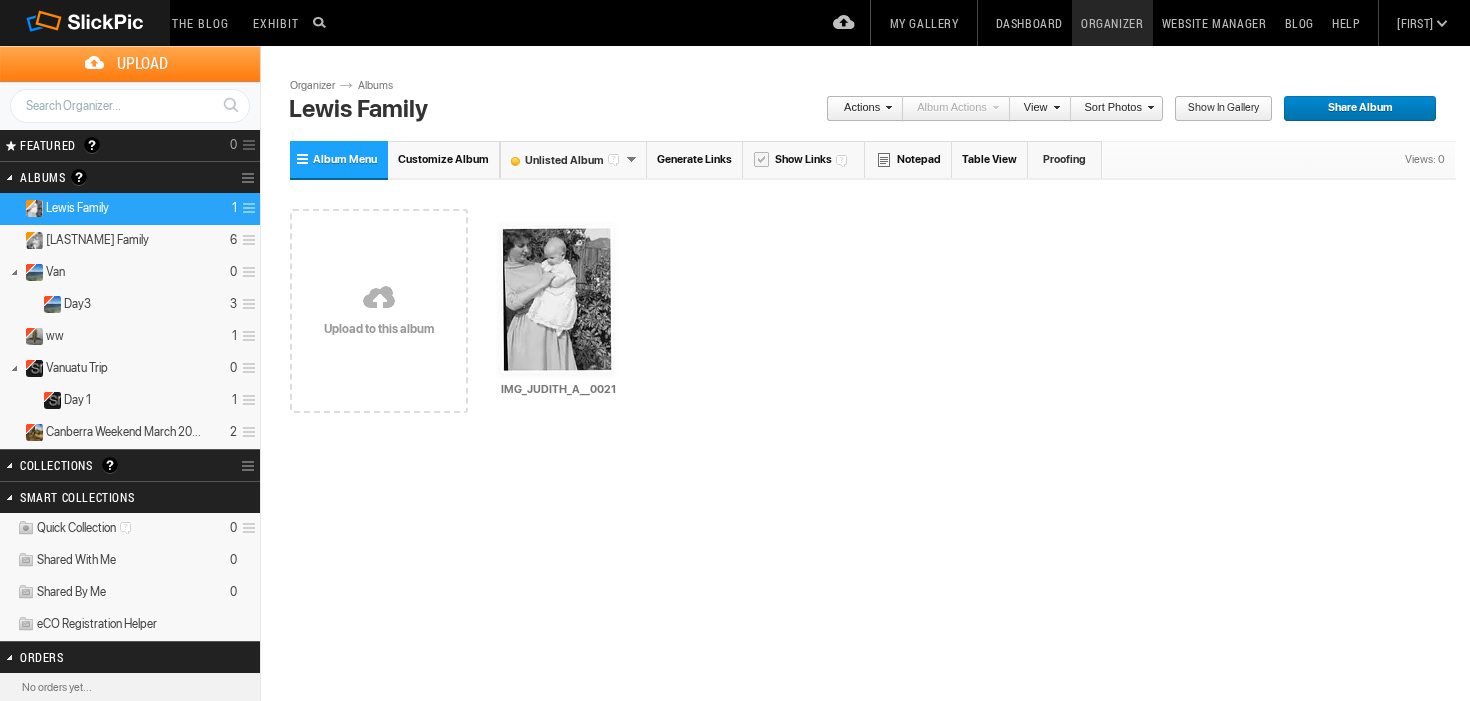 type on "<a href='https://www.slickpic.com/share/NzYO3OkyM3MzDM/albums/Lewis-Family/photo?view=22799337#22799337' target='_blank'><img src='https://bulk-share.slickpic.com/album/share/NzYO3OkyM3MzDM/22799337.0/400/p/IMG_JUDITH_A__0021.jpg' border='0' style='padding: 0 5px 5px 0' alt='IMG_JUDITH_A__0021' title='IMG_JUDITH_A__0021'/></a><br><br>" 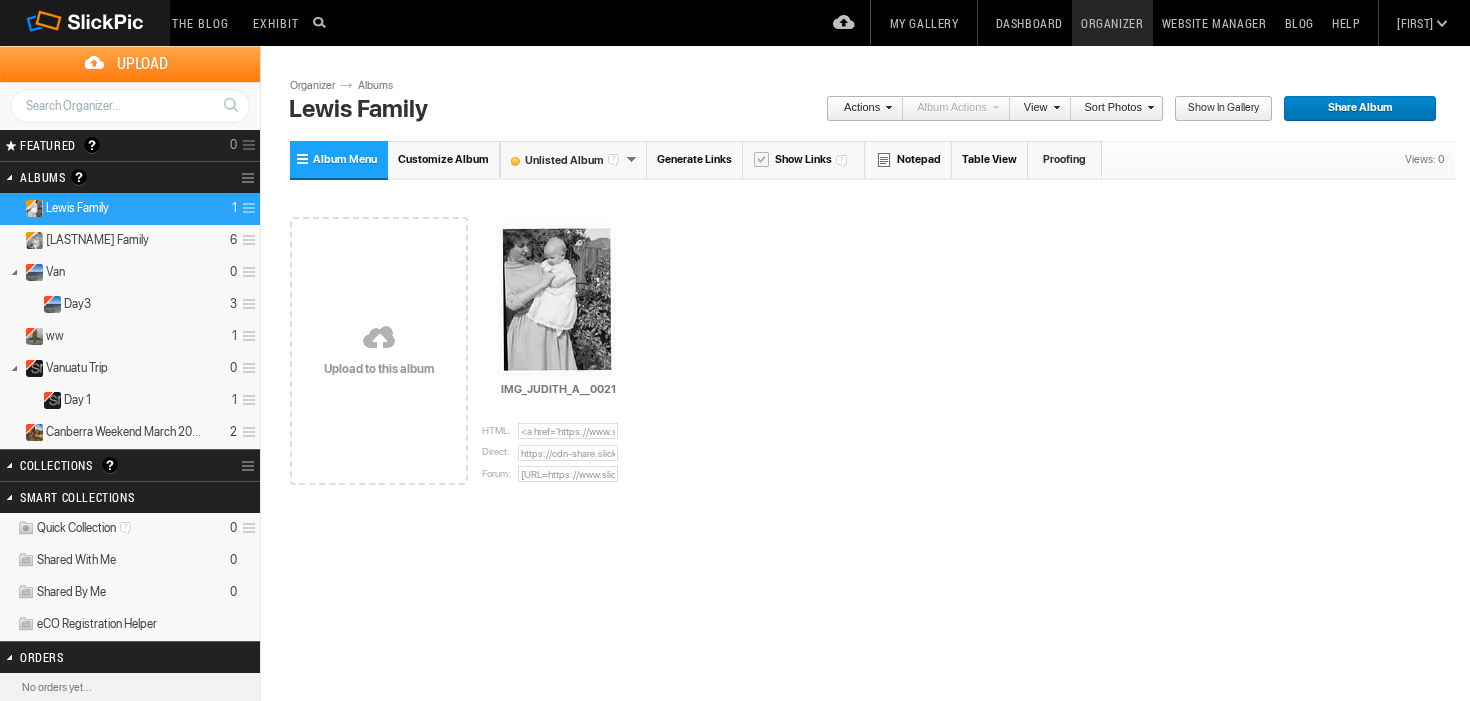 click on "Show Links" at bounding box center (804, 159) 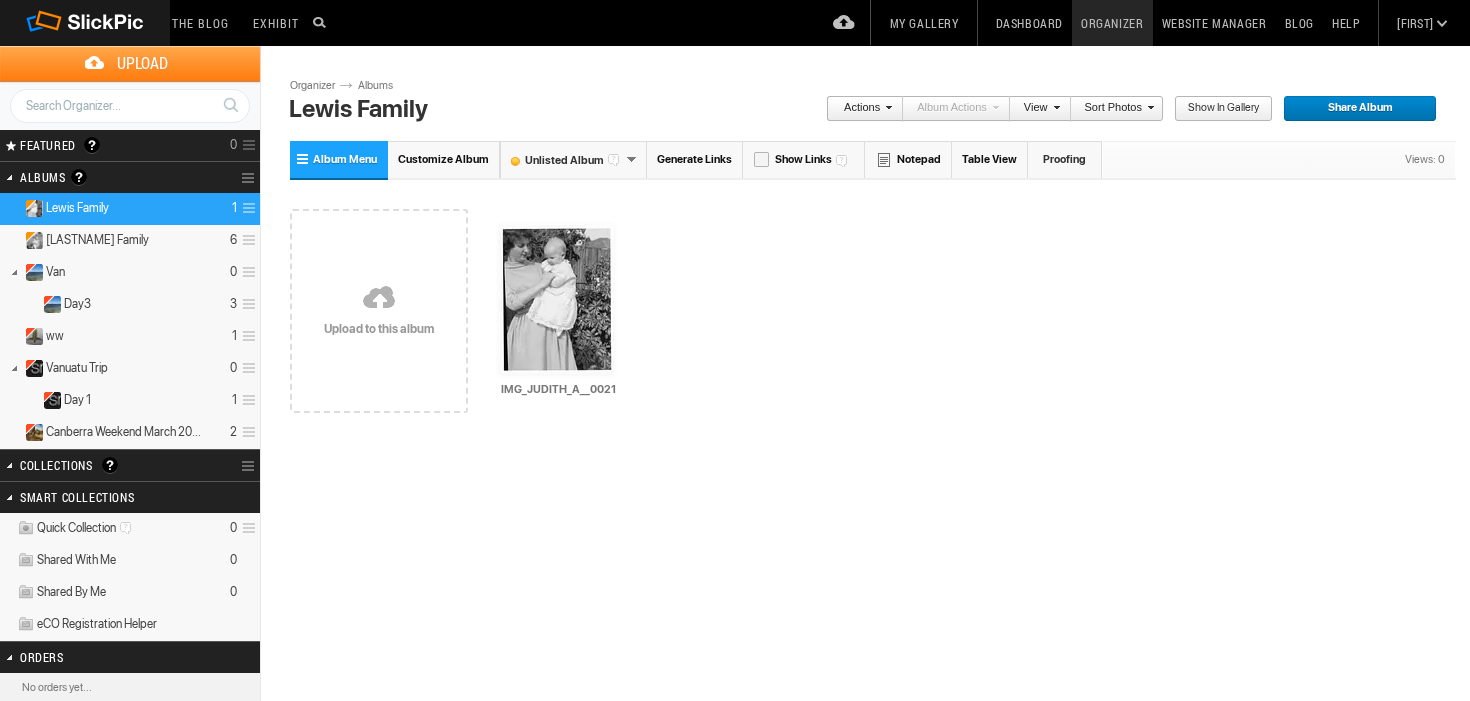 click on "Generate Links" at bounding box center (695, 159) 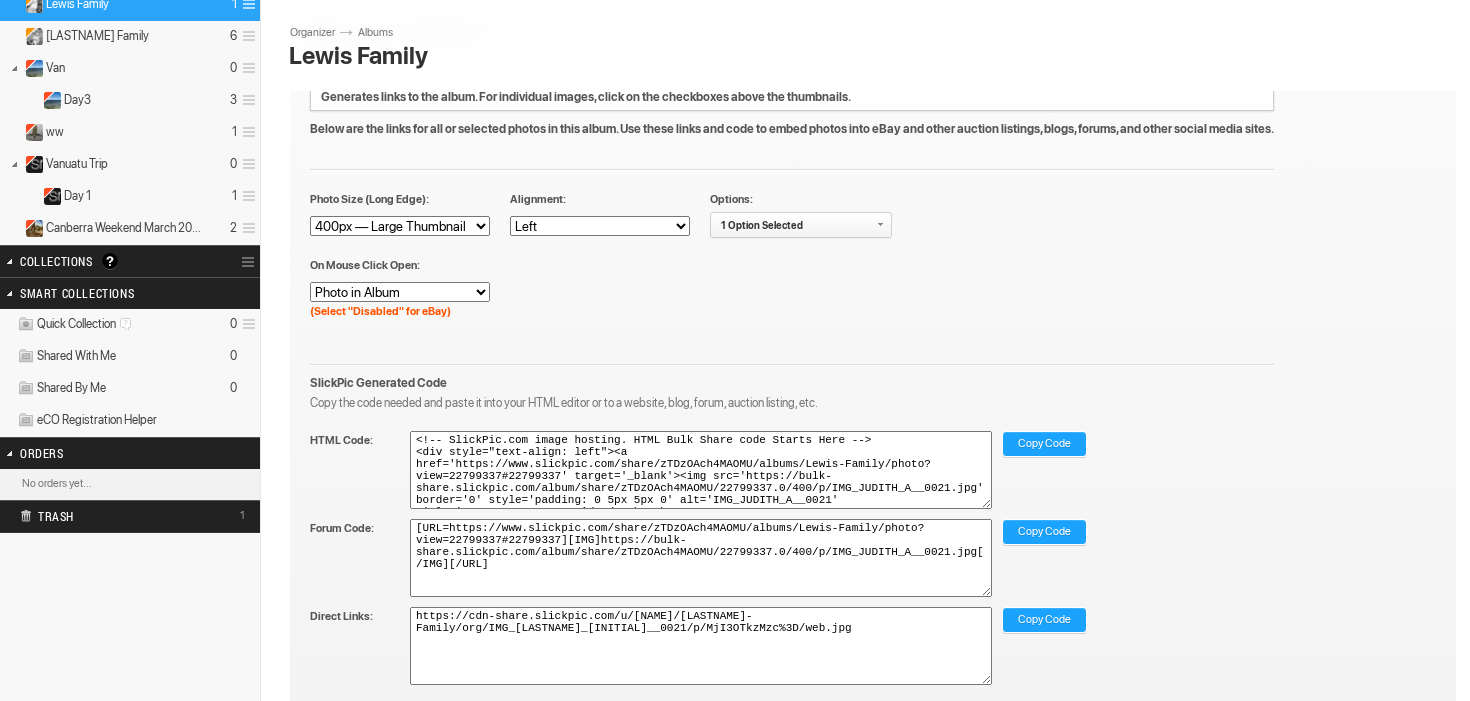 scroll, scrollTop: 200, scrollLeft: 0, axis: vertical 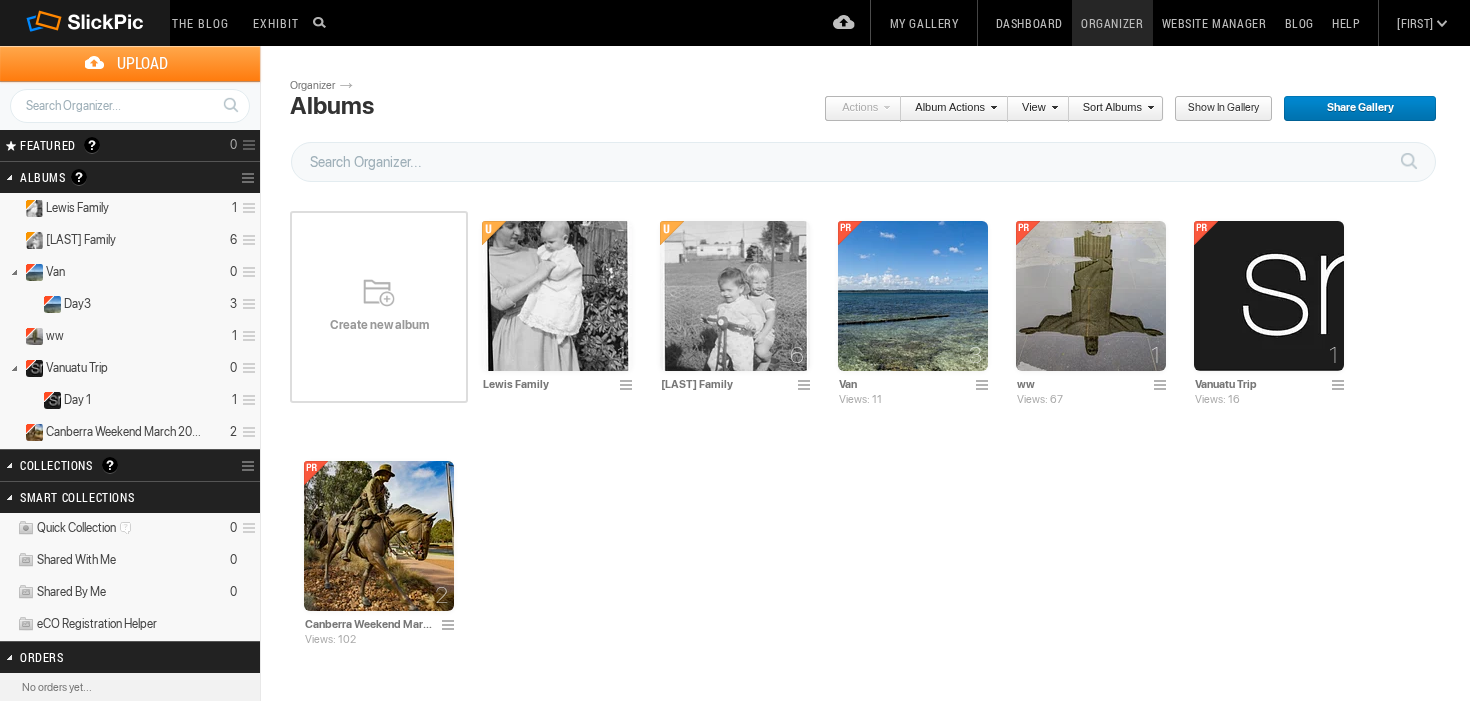 click on "[NUMBER] [STREET]" at bounding box center (873, 427) 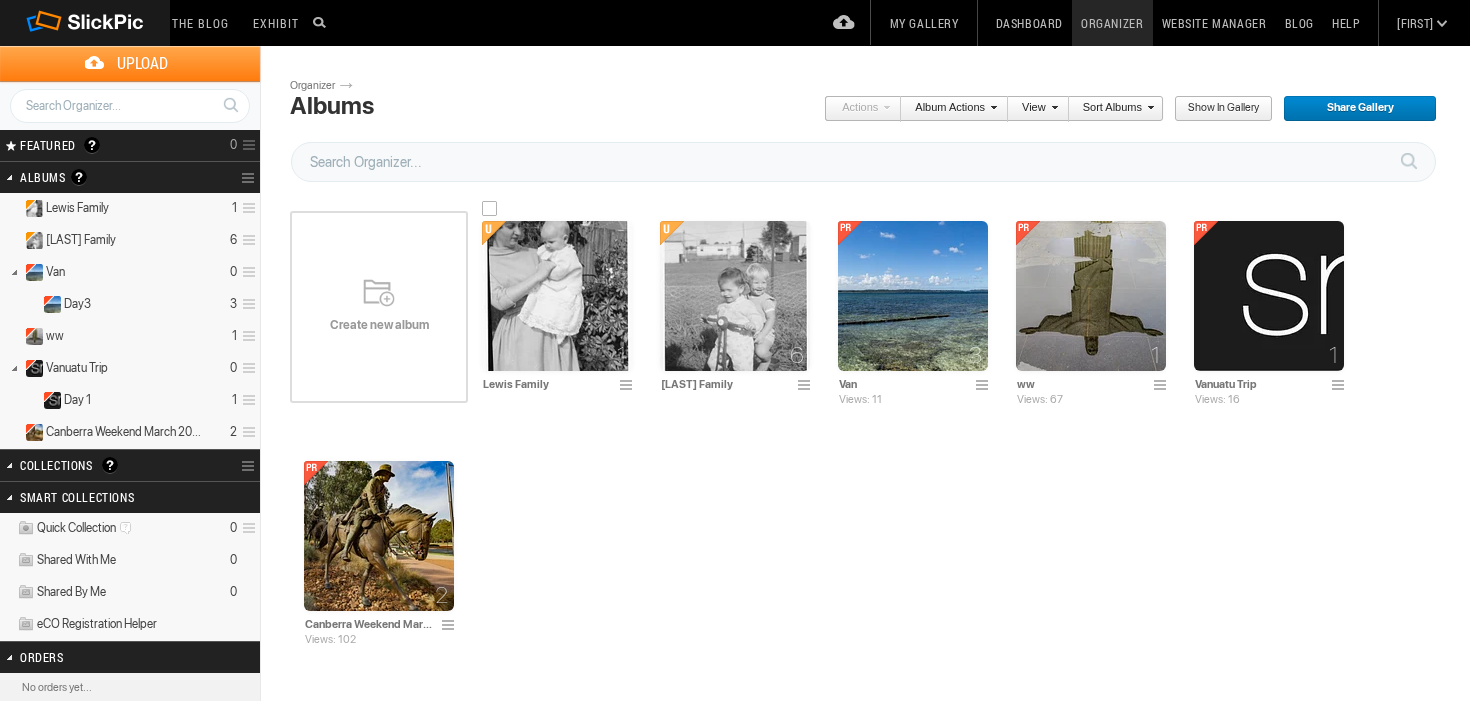 click at bounding box center [629, 386] 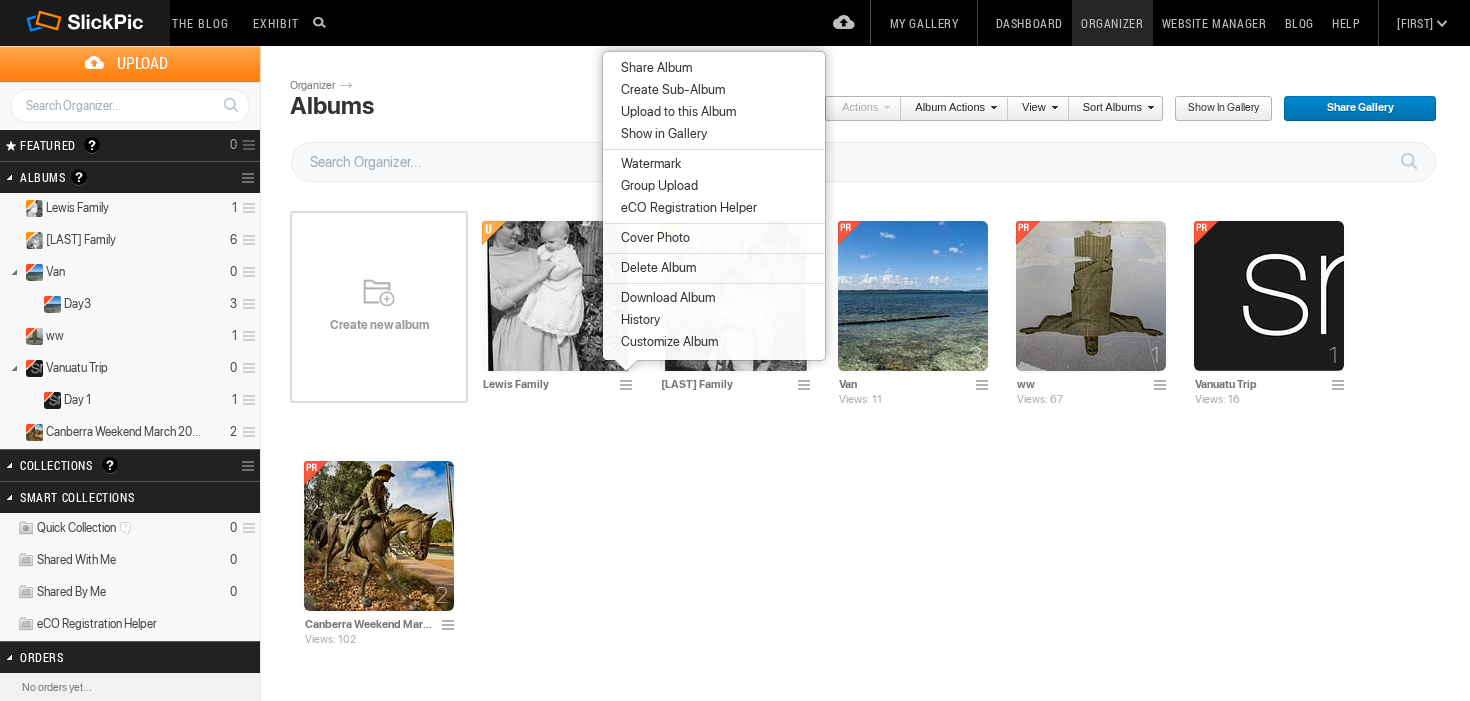 click on "Customize Album" at bounding box center [666, 342] 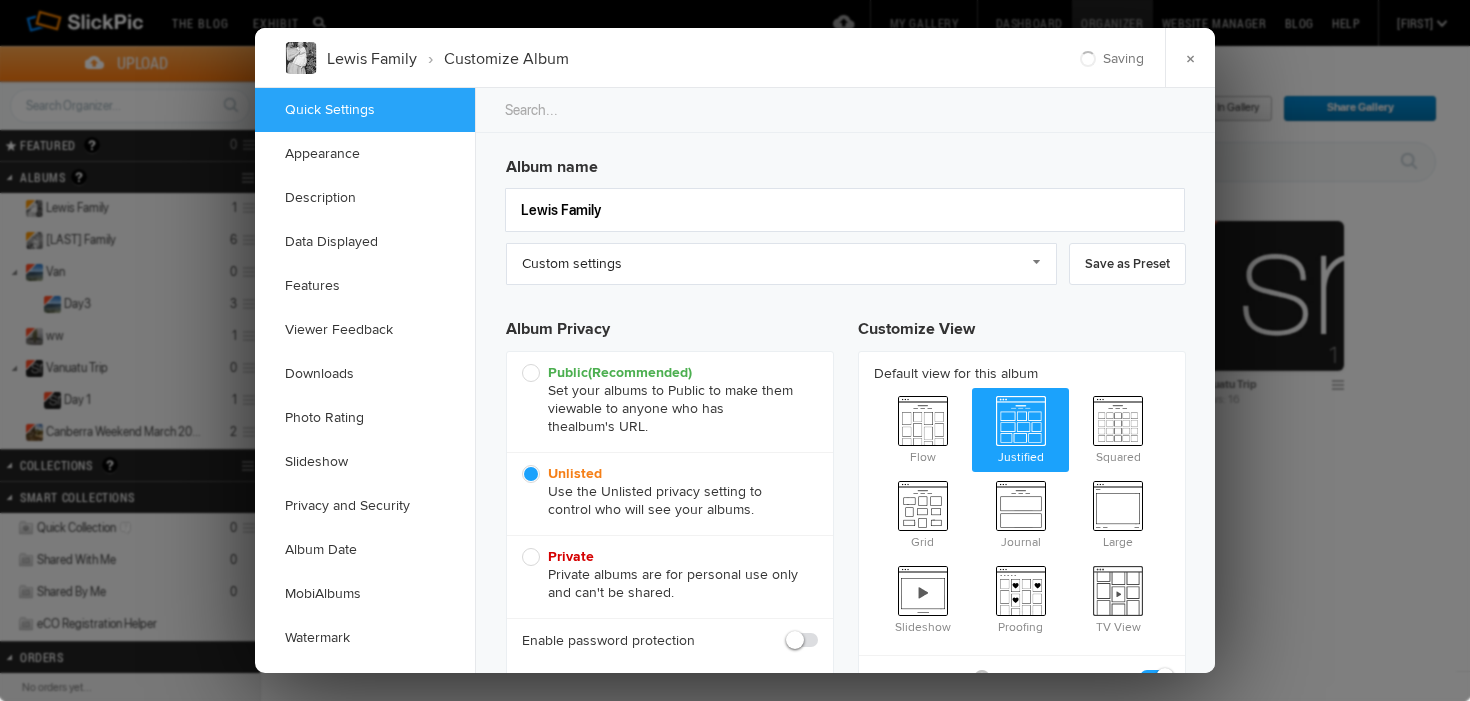 scroll, scrollTop: 0, scrollLeft: 0, axis: both 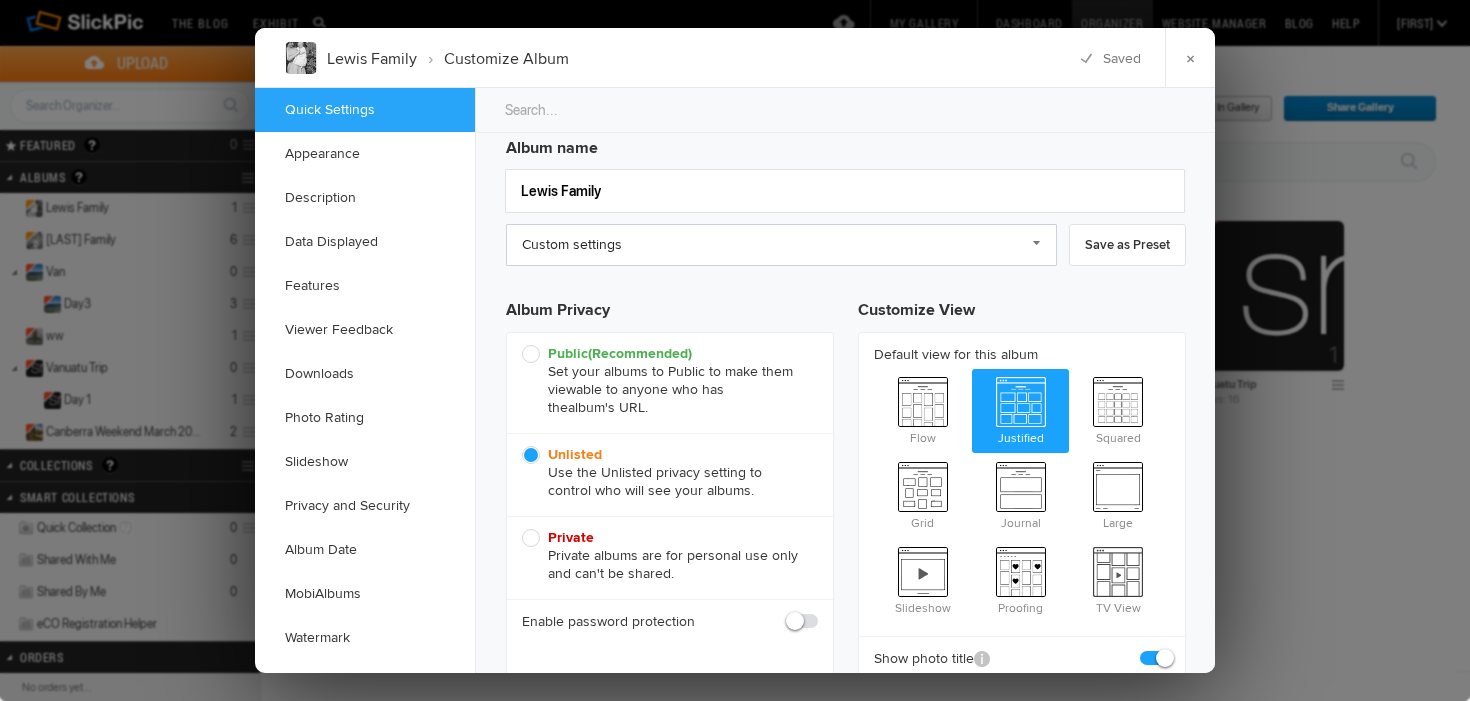 click on "Custom settings" 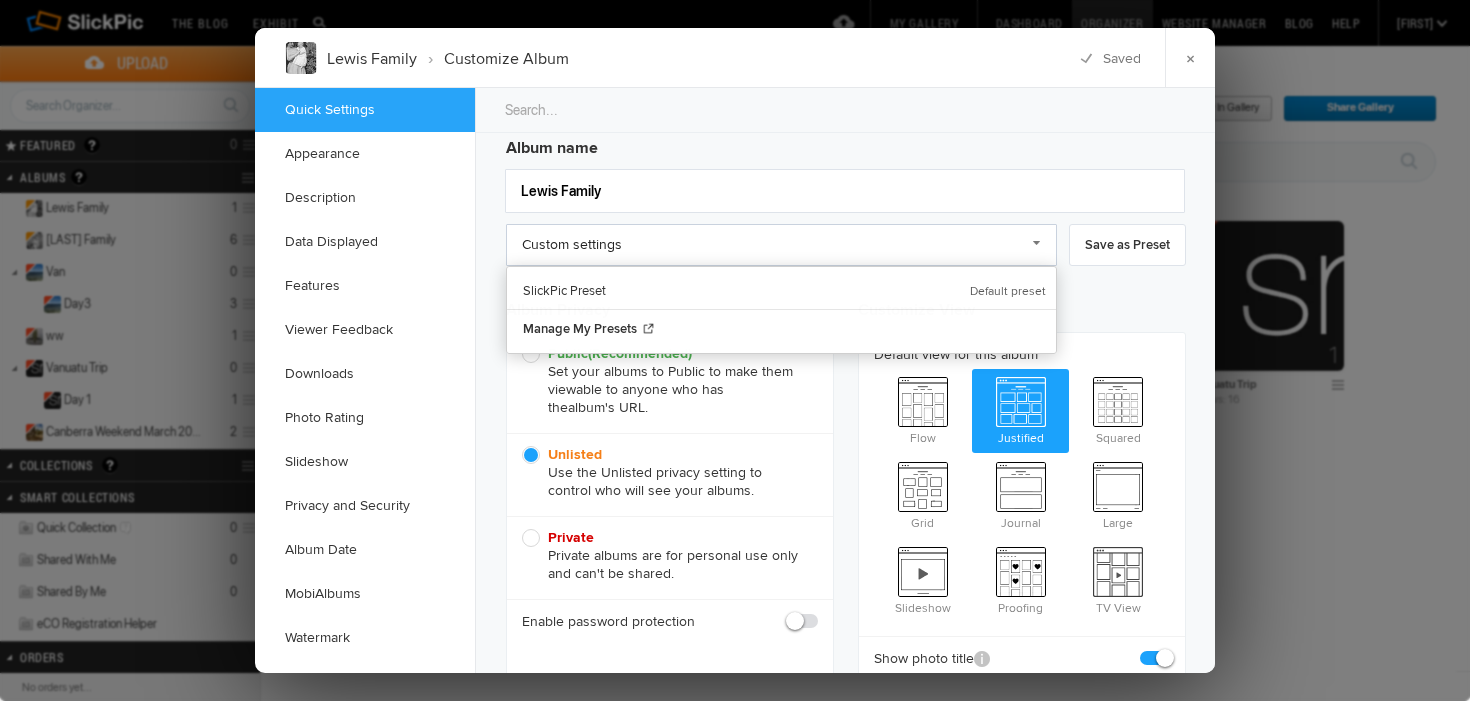 click on "Custom settings" 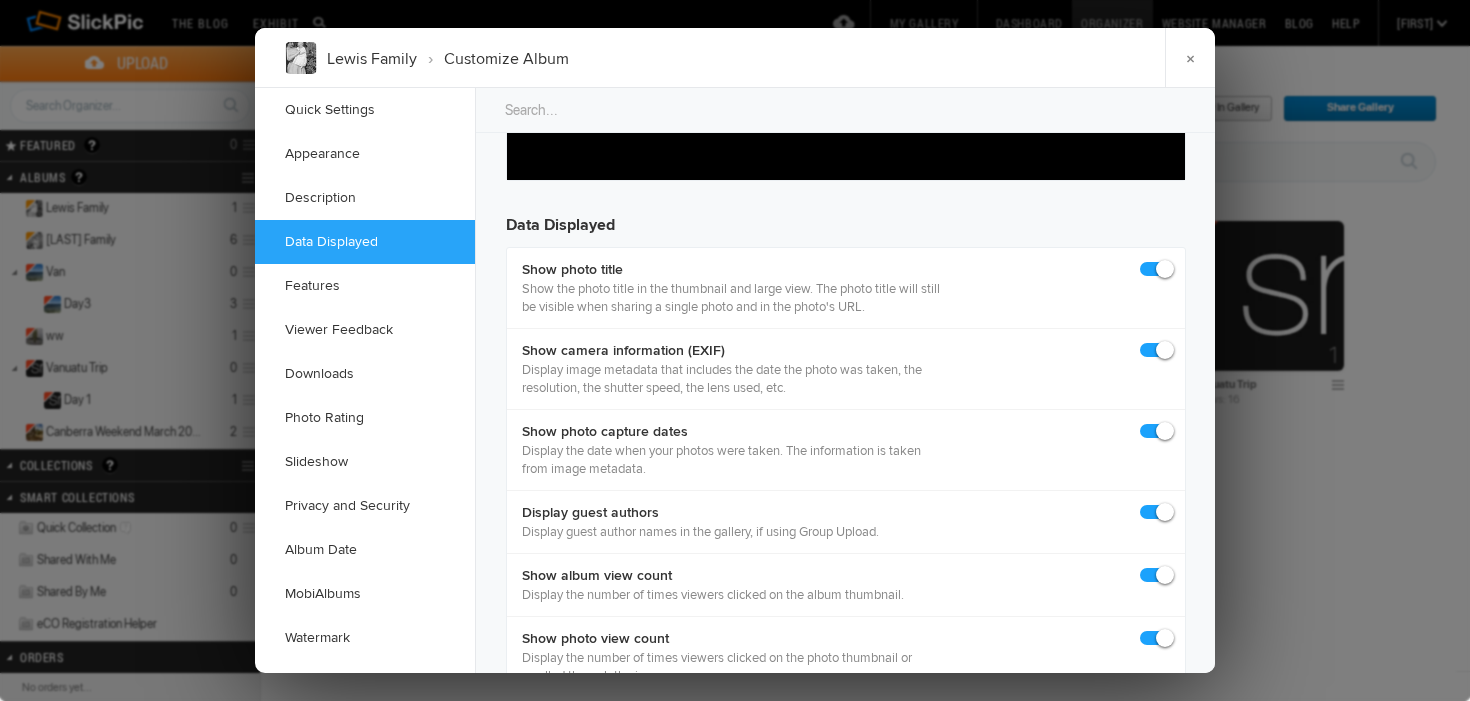 scroll, scrollTop: 1768, scrollLeft: 0, axis: vertical 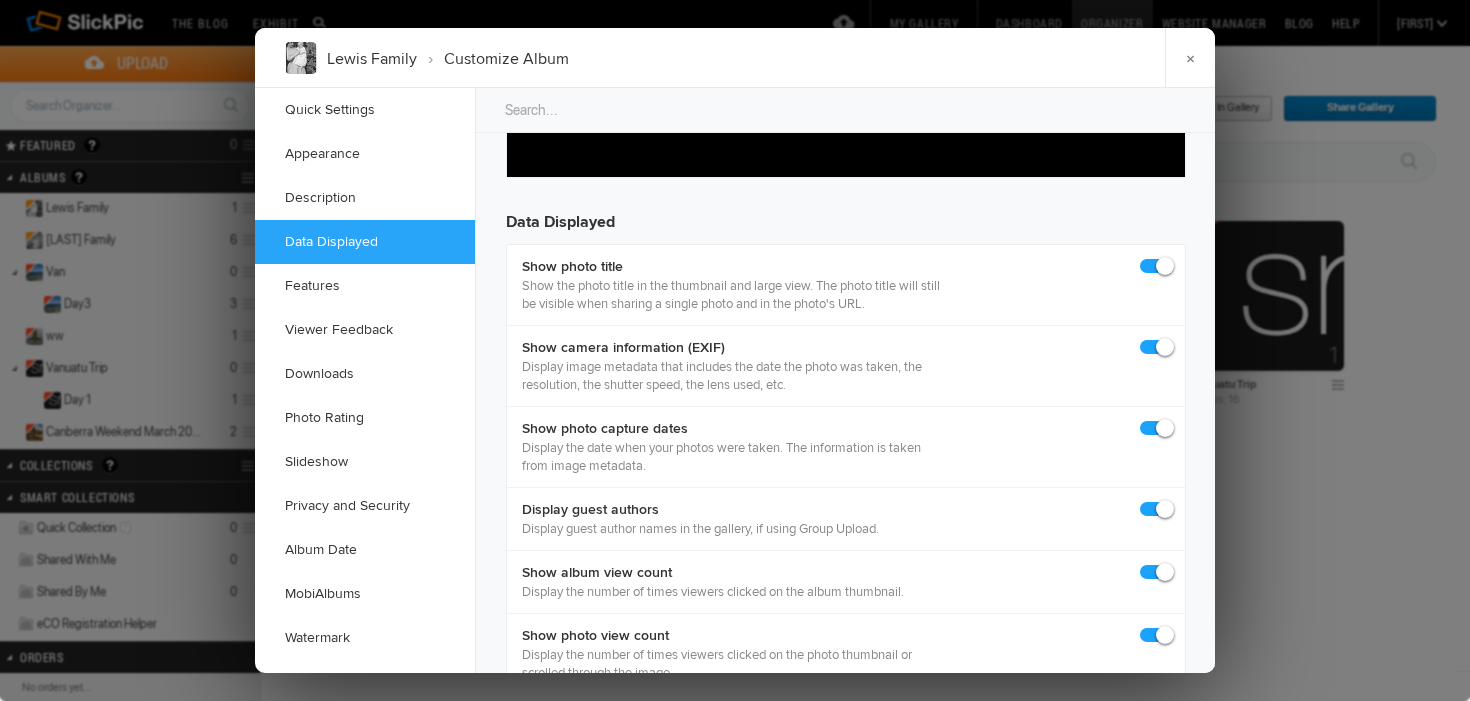 click 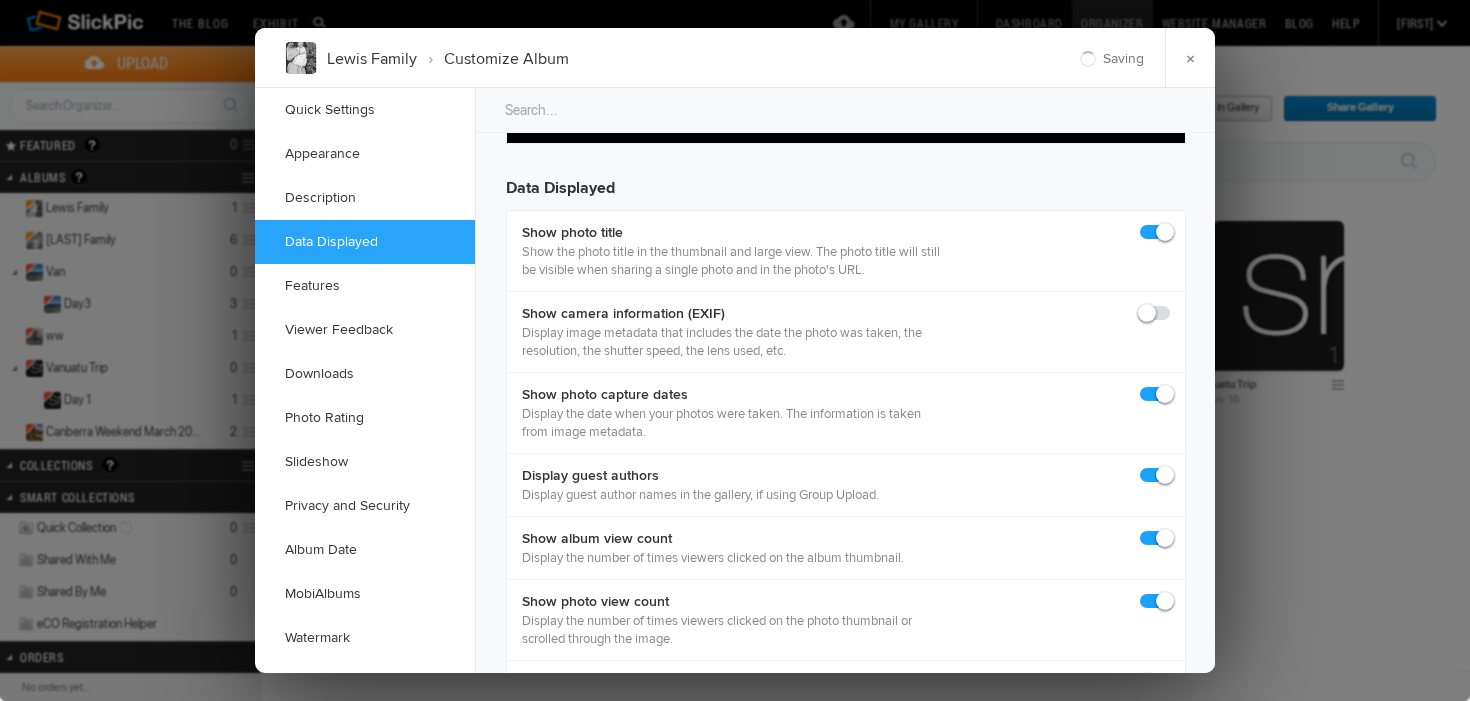 scroll, scrollTop: 1810, scrollLeft: 0, axis: vertical 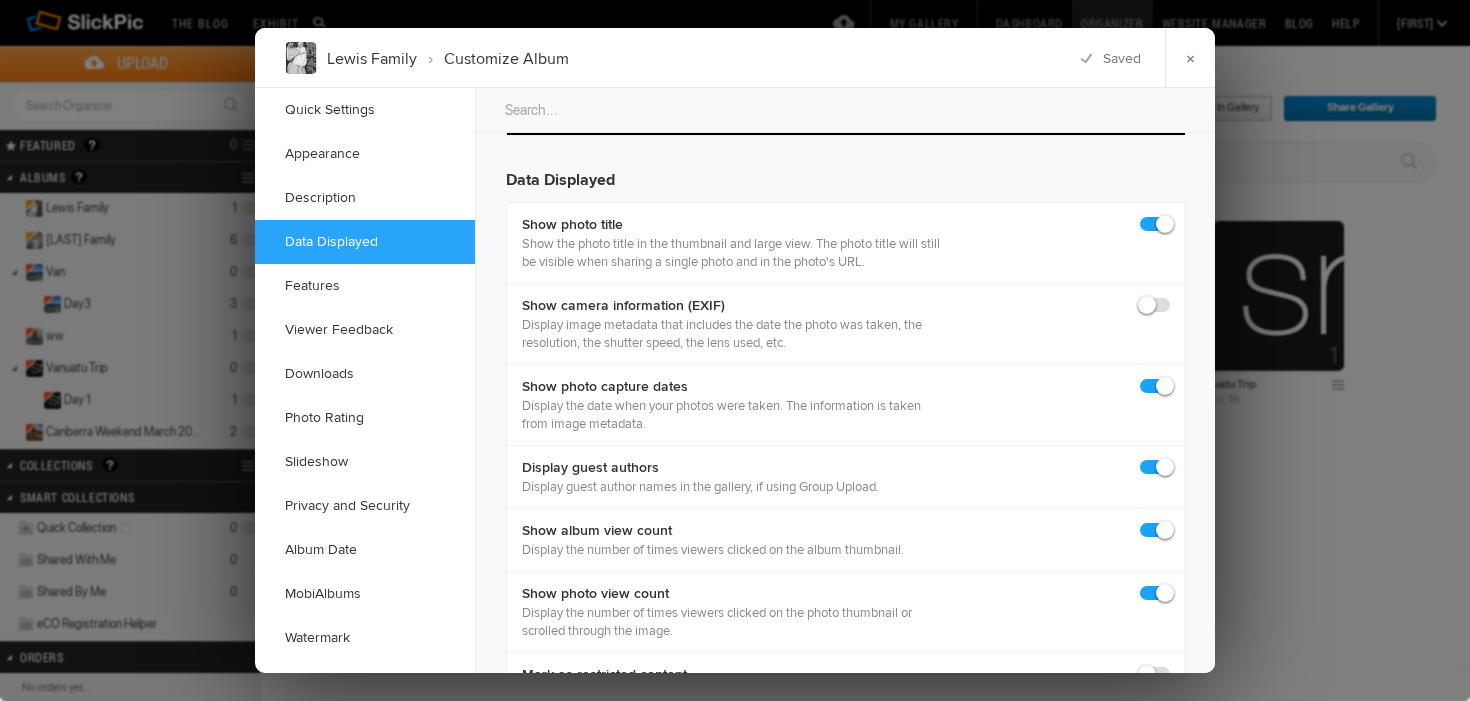 click 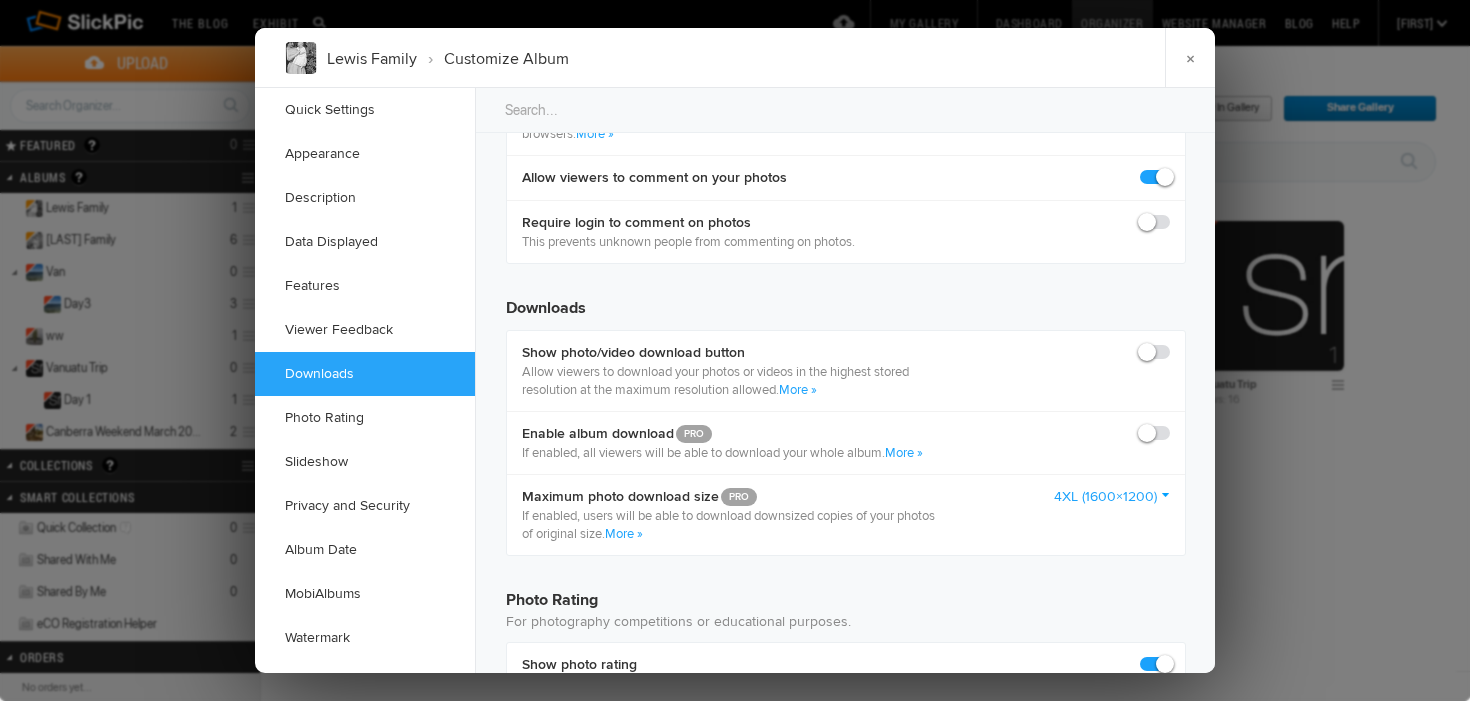 scroll, scrollTop: 2960, scrollLeft: 0, axis: vertical 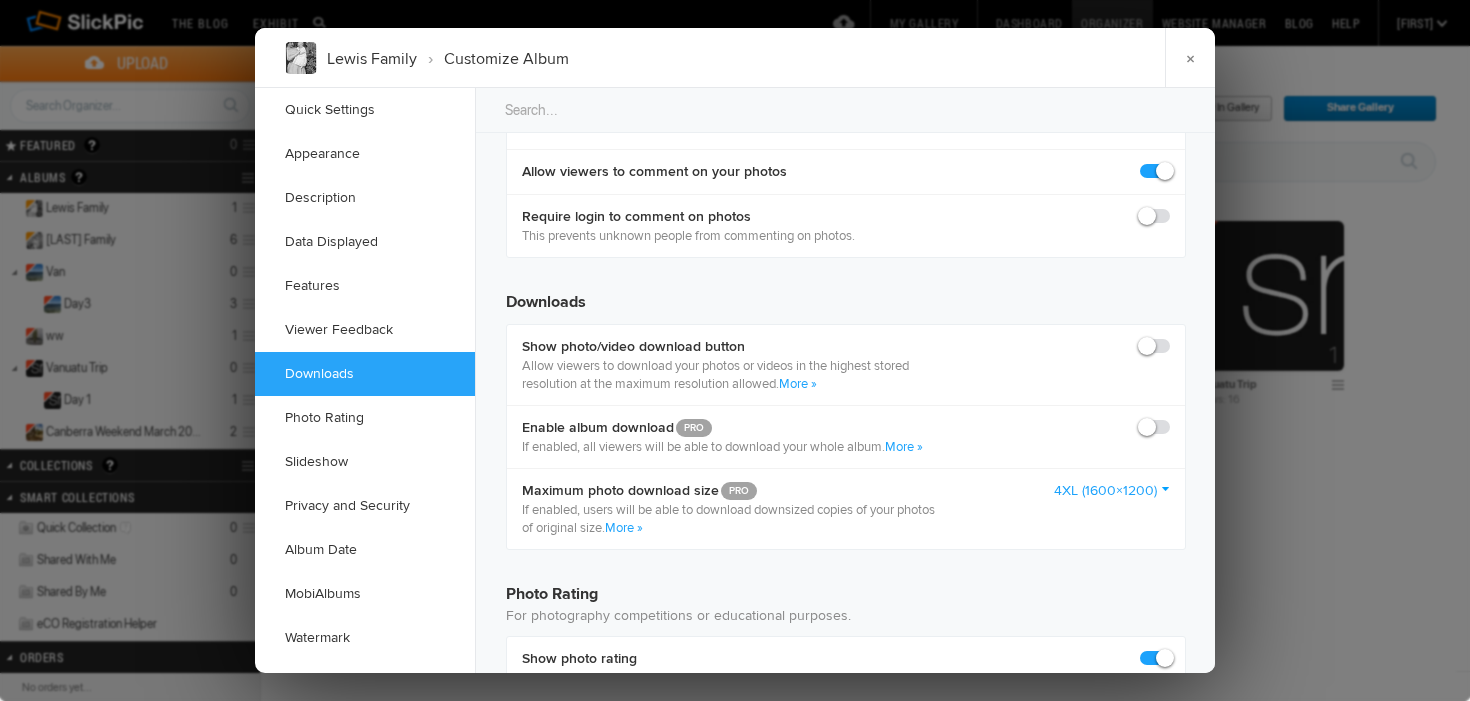 click 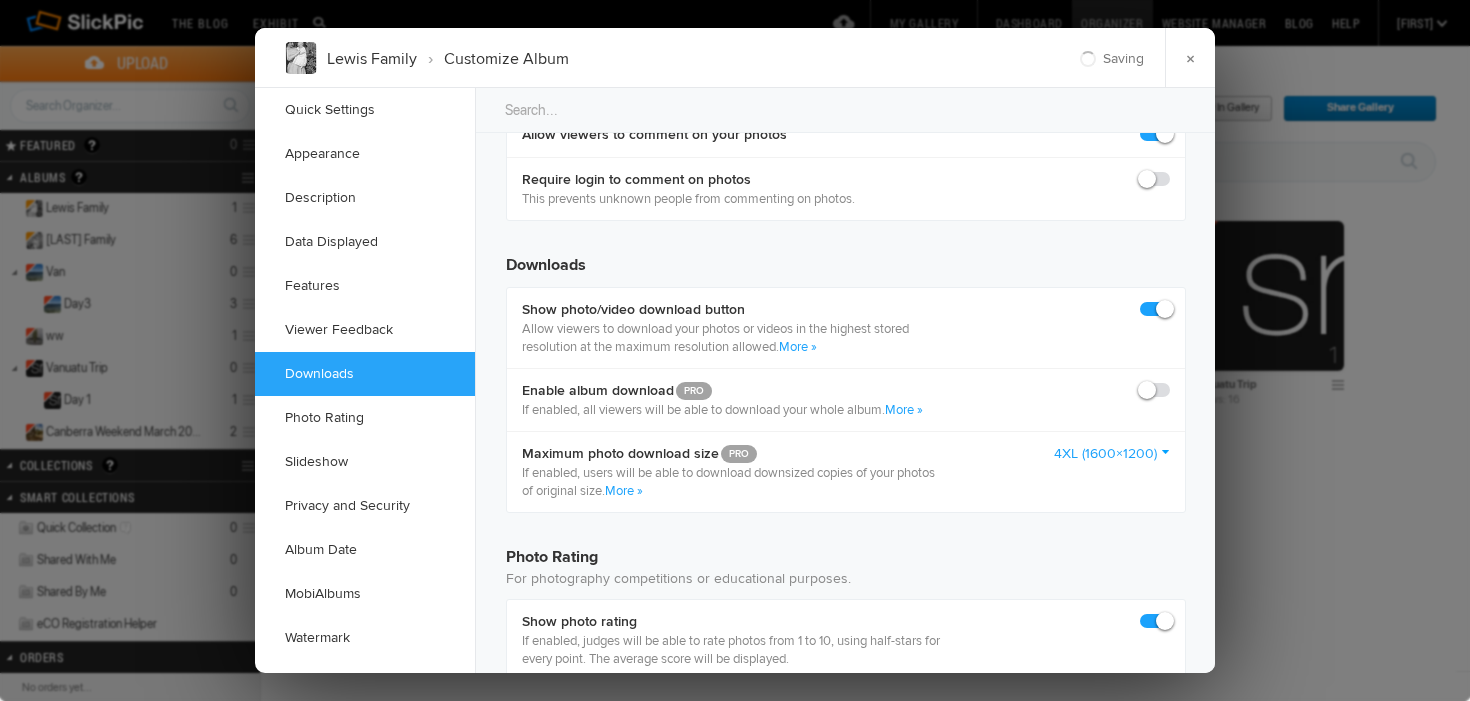 scroll, scrollTop: 2998, scrollLeft: 0, axis: vertical 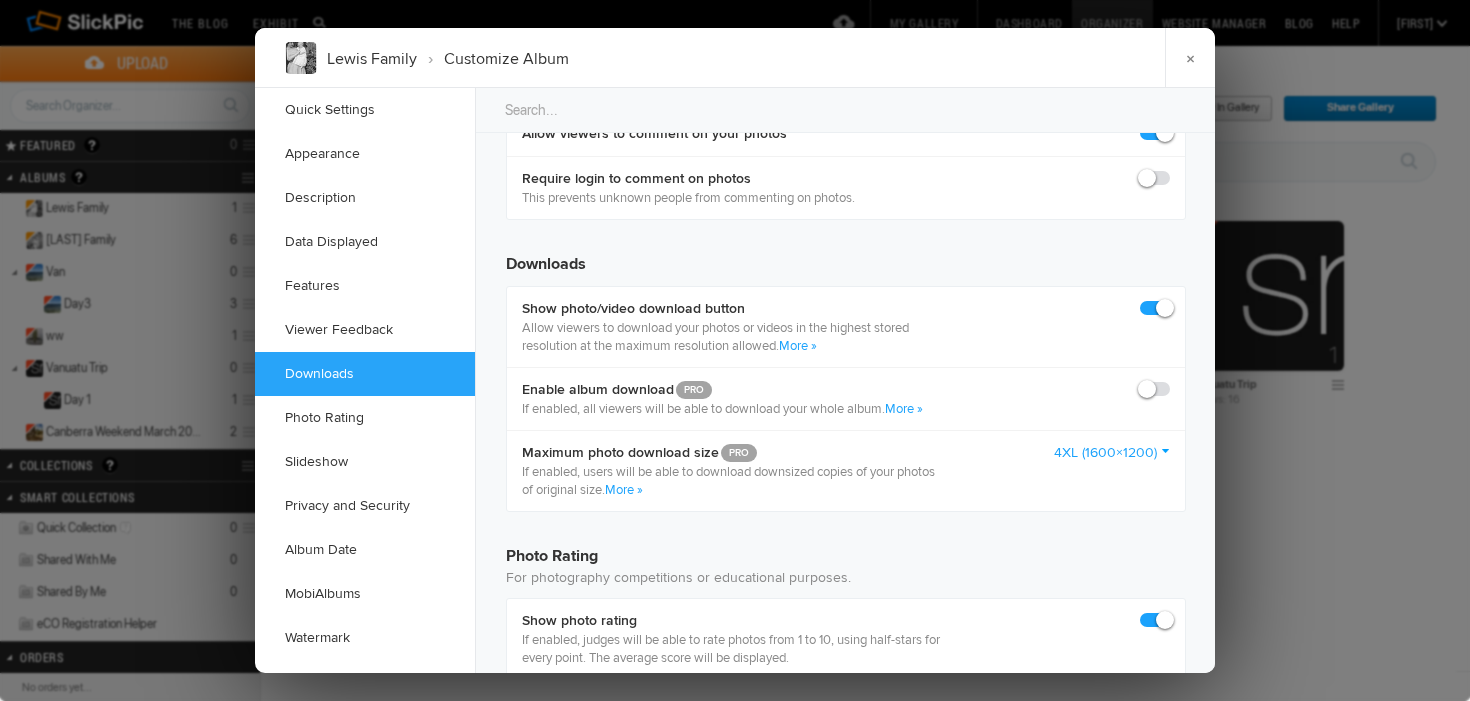 click 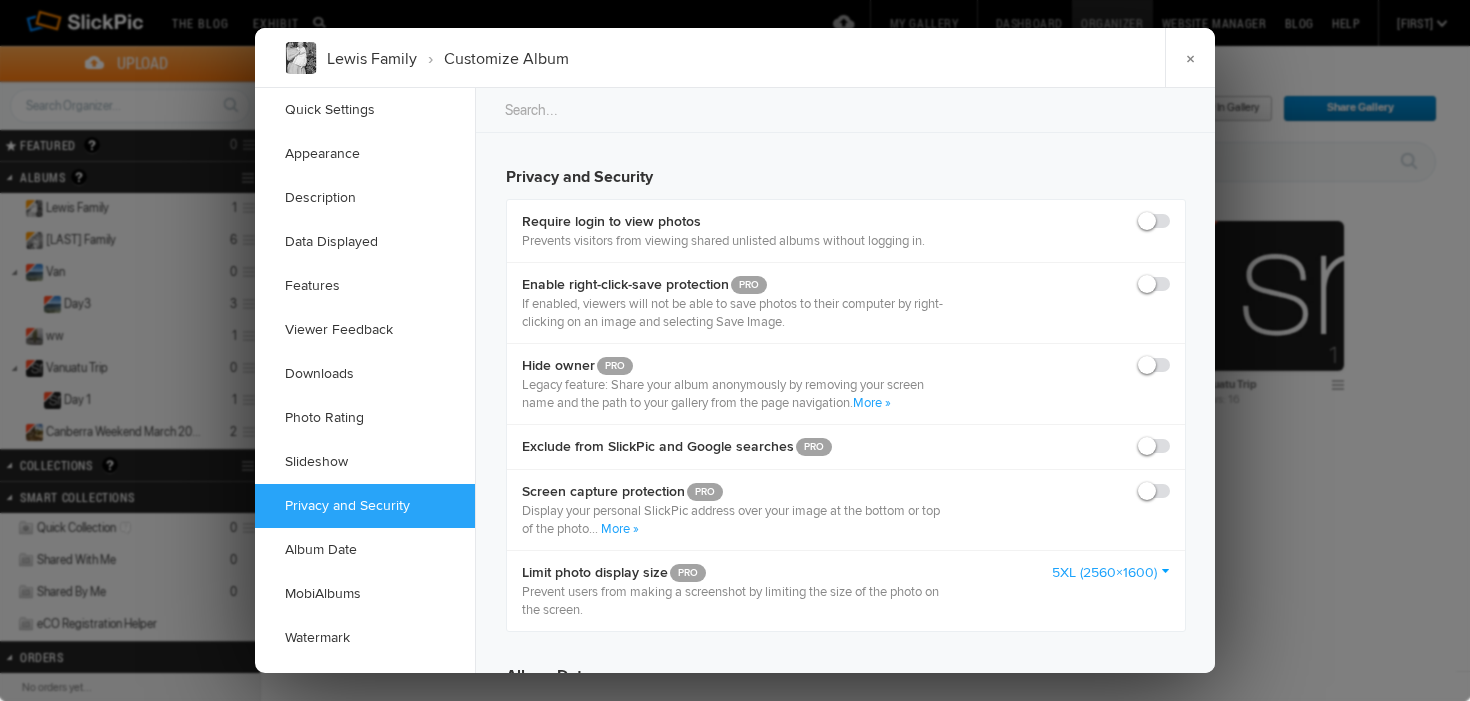 scroll, scrollTop: 4021, scrollLeft: 0, axis: vertical 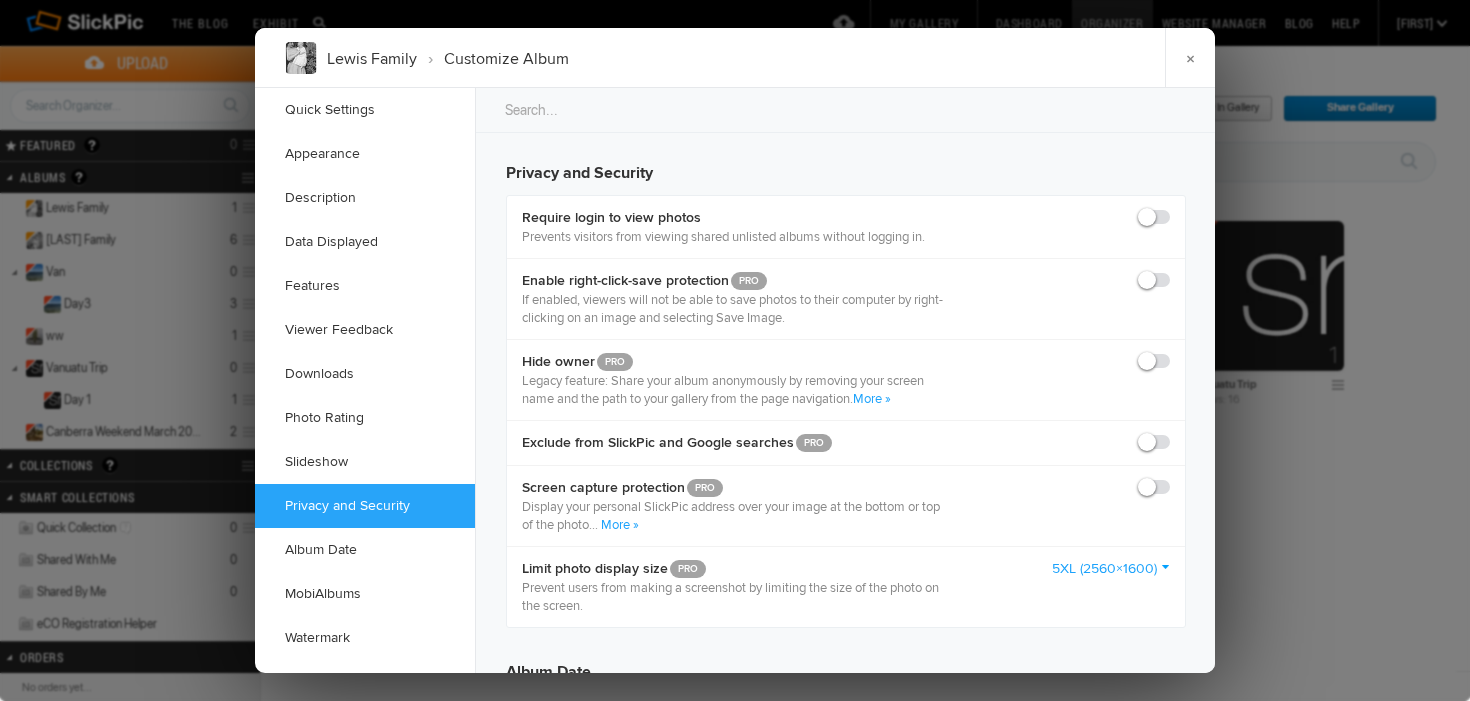 click 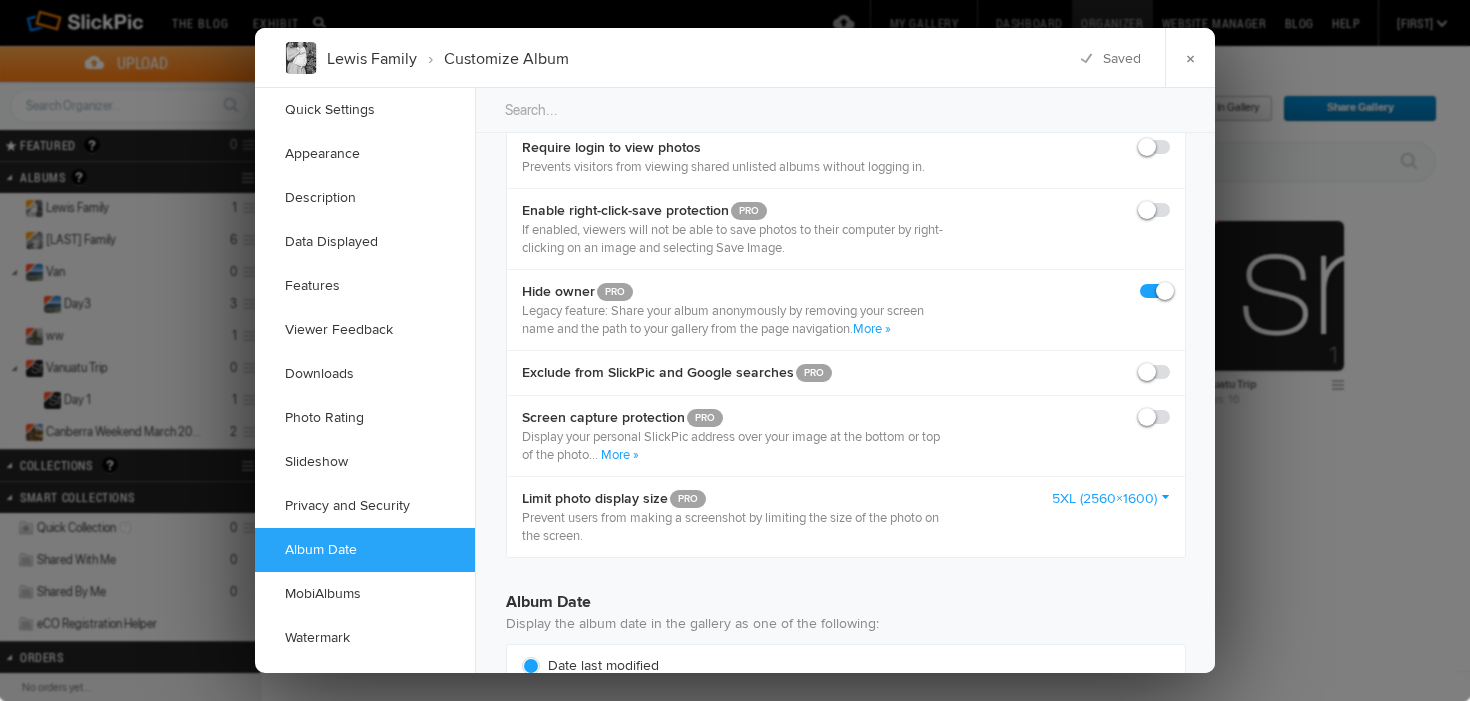 scroll, scrollTop: 4093, scrollLeft: 0, axis: vertical 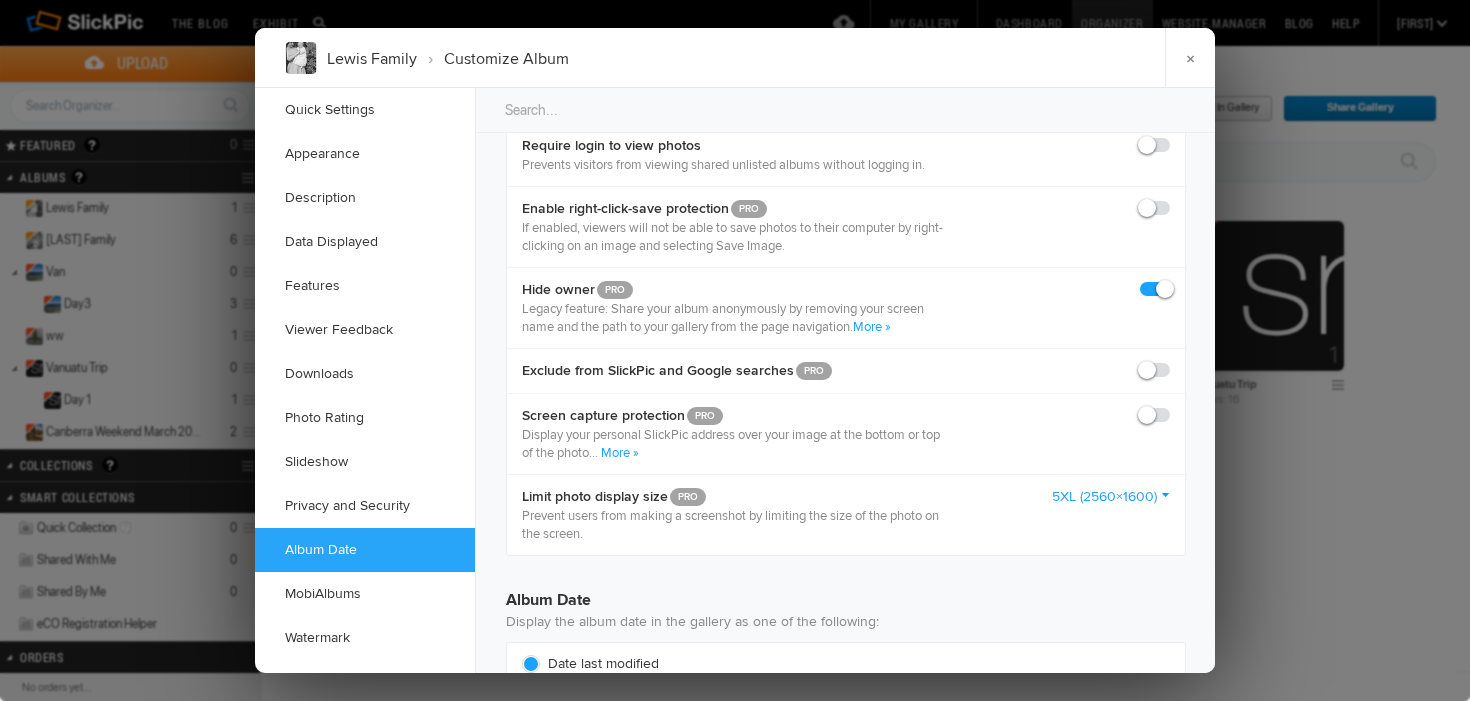 click 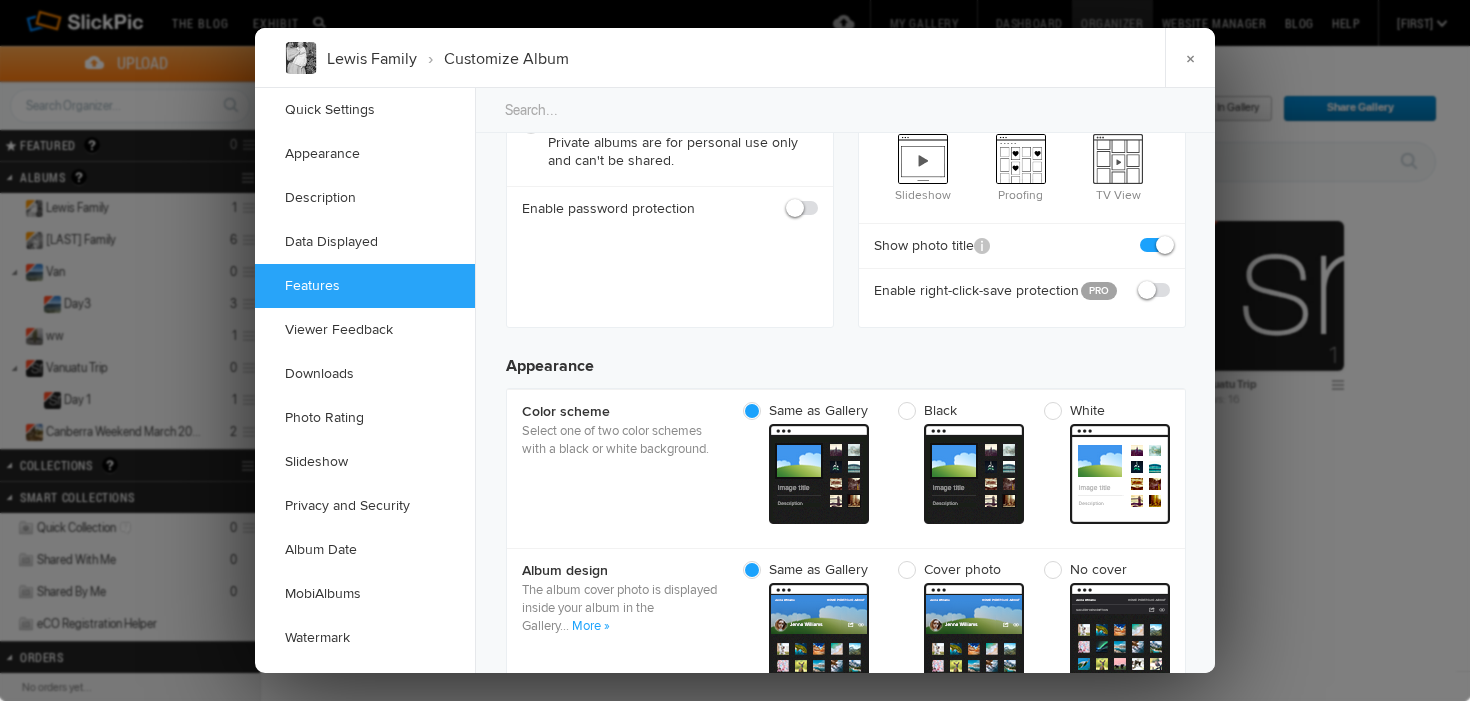 scroll, scrollTop: 0, scrollLeft: 0, axis: both 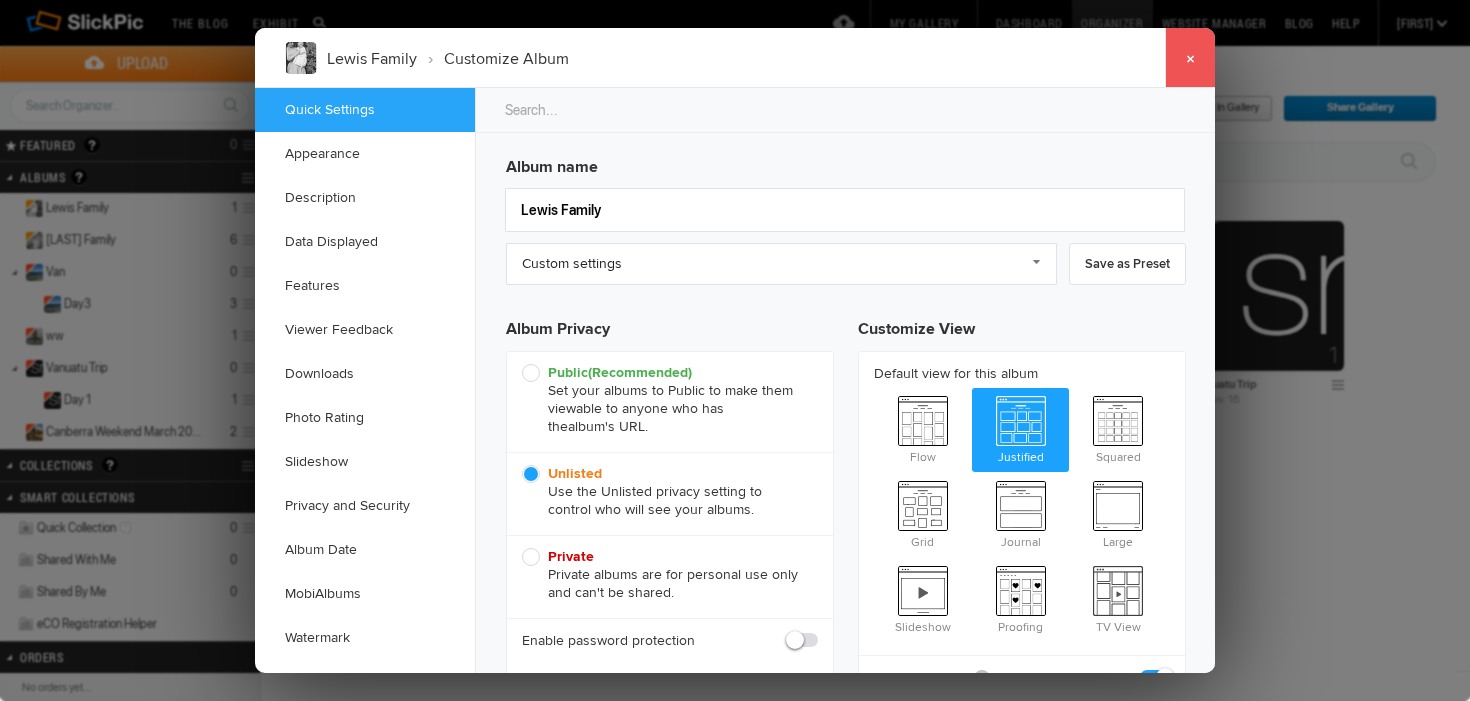 click on "×" 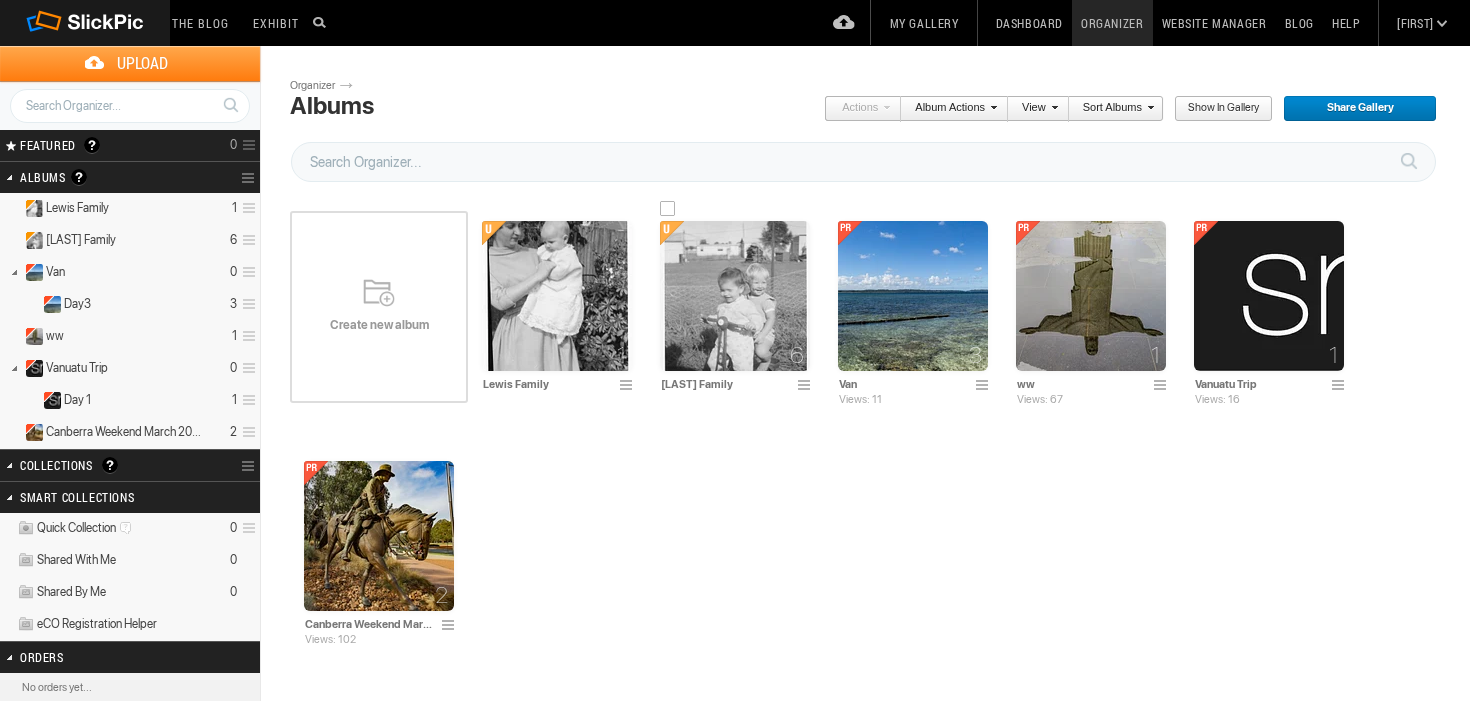 click at bounding box center (807, 386) 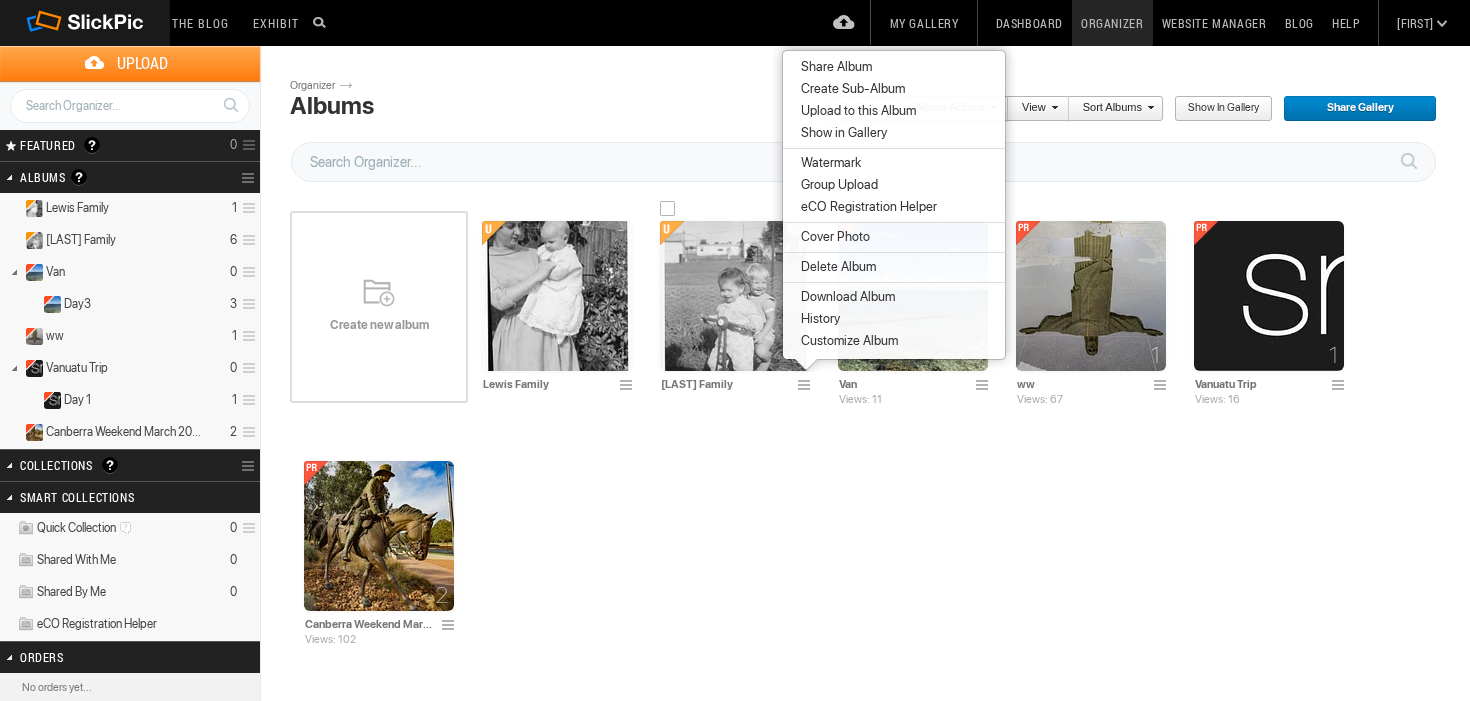 click at bounding box center [735, 296] 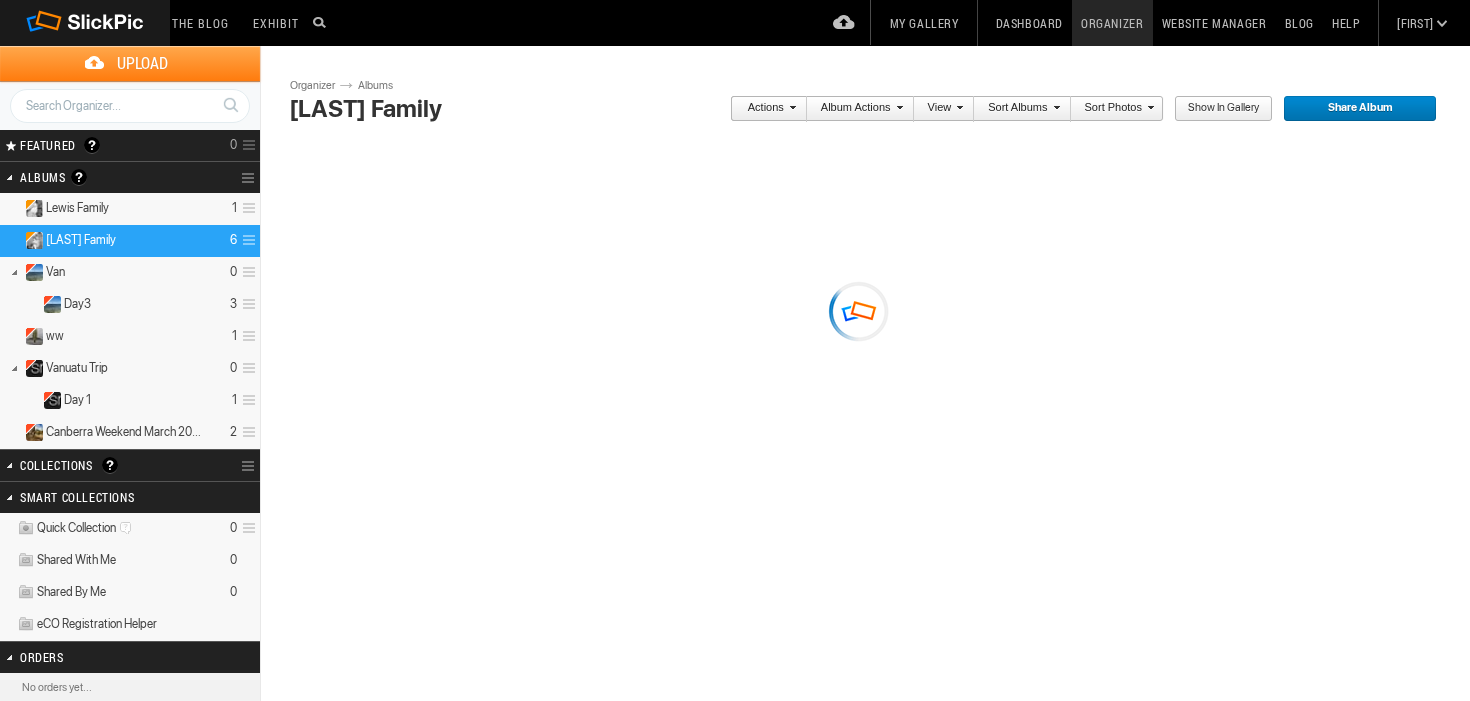 scroll, scrollTop: 0, scrollLeft: 0, axis: both 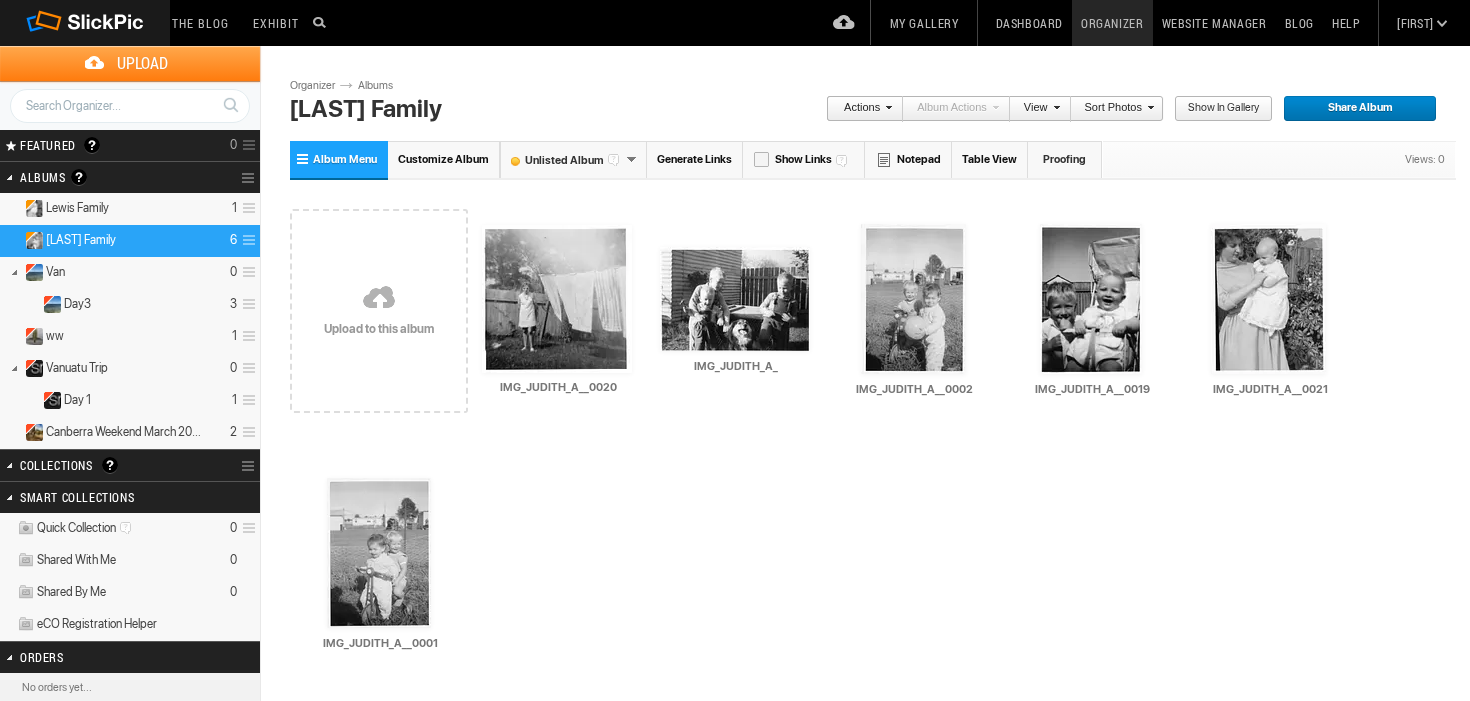 click on "Customize Album" at bounding box center (443, 159) 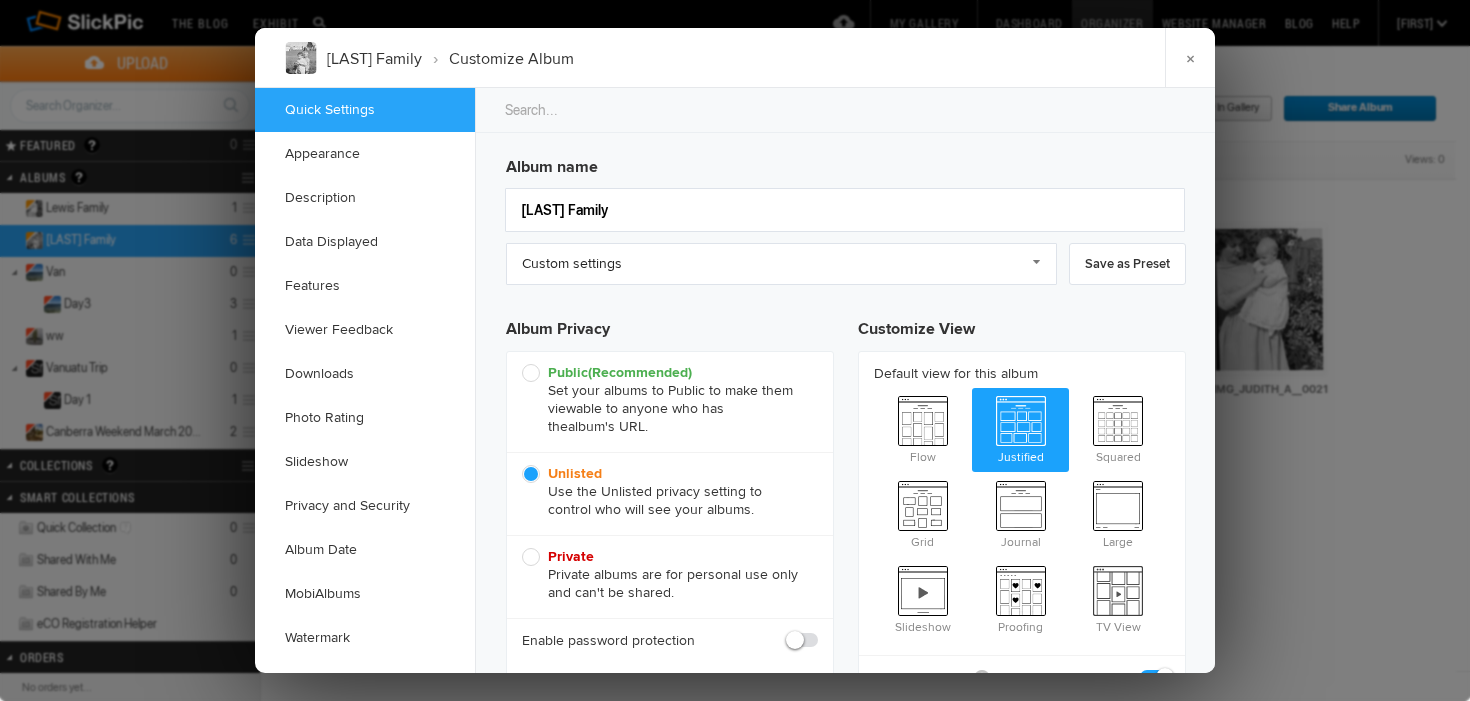 scroll, scrollTop: 0, scrollLeft: 0, axis: both 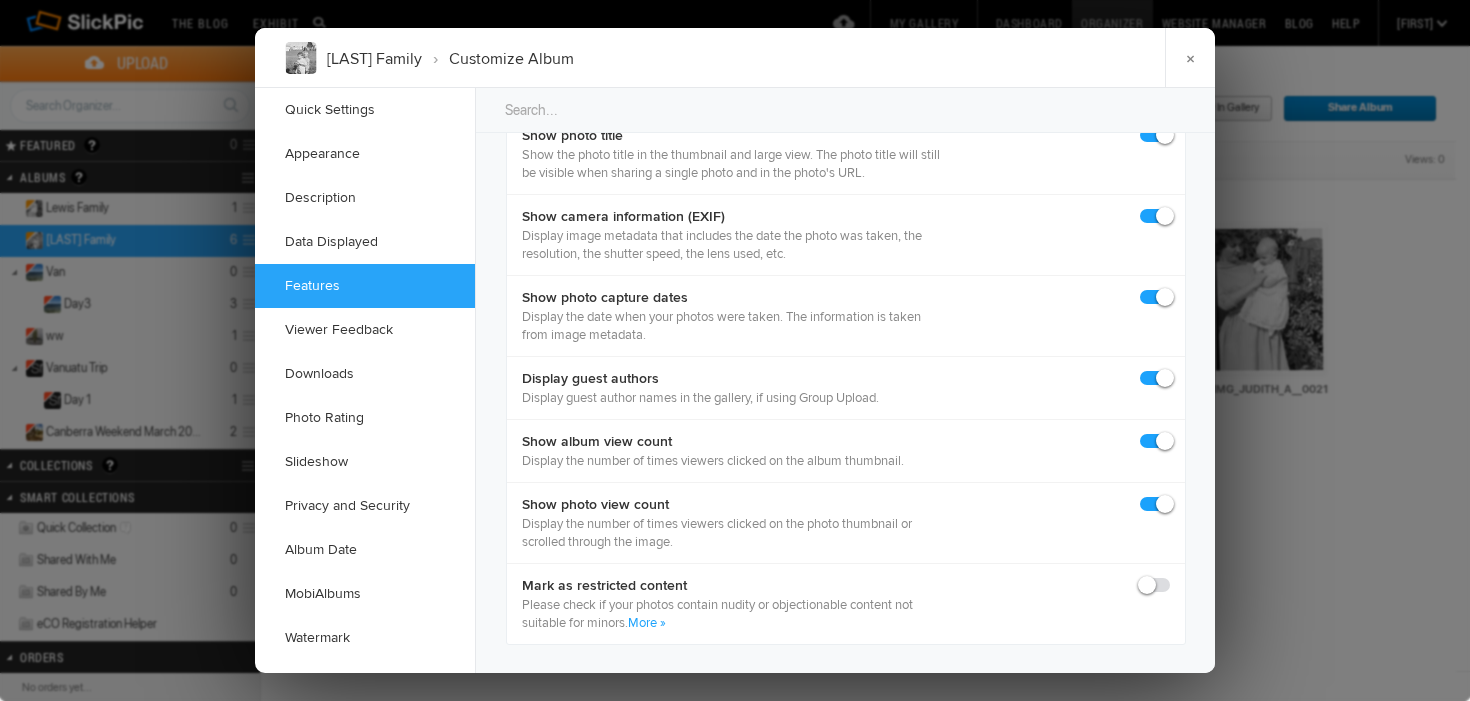 click 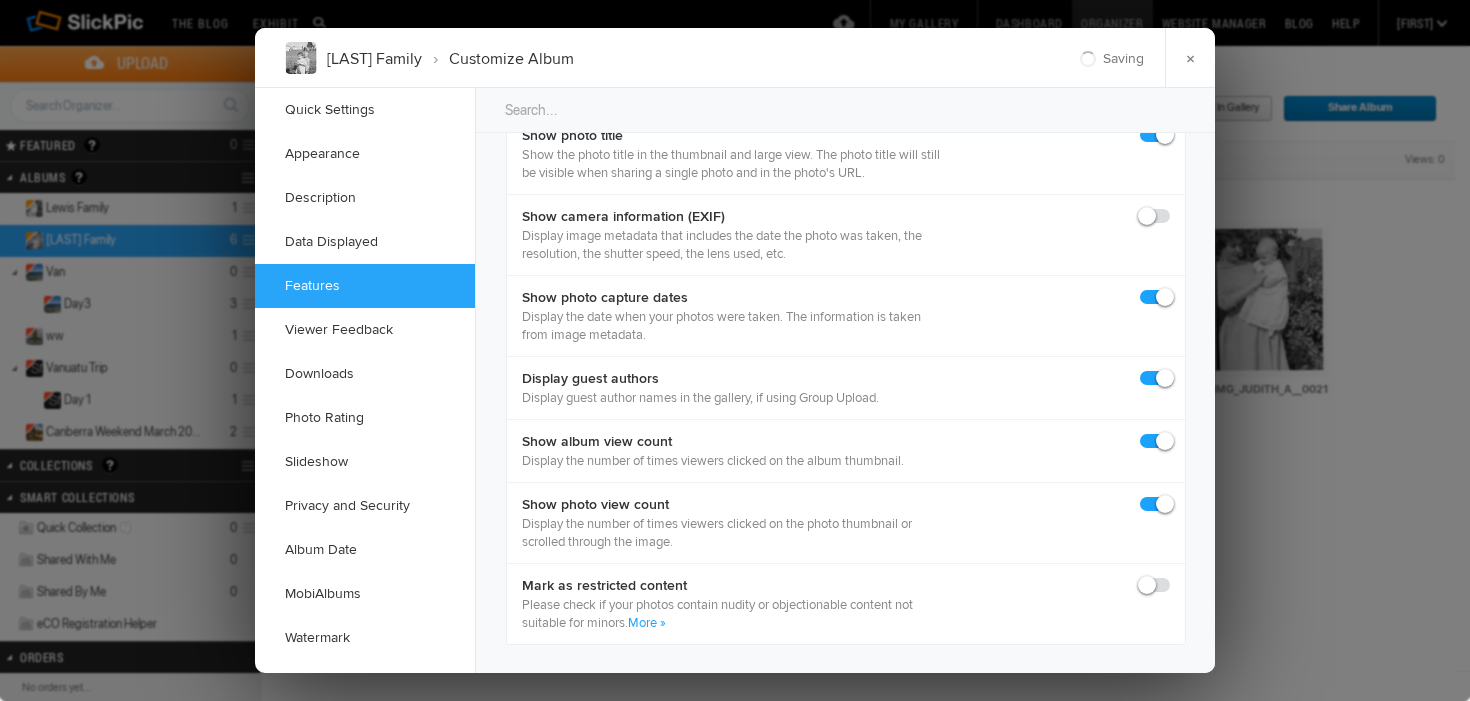 click 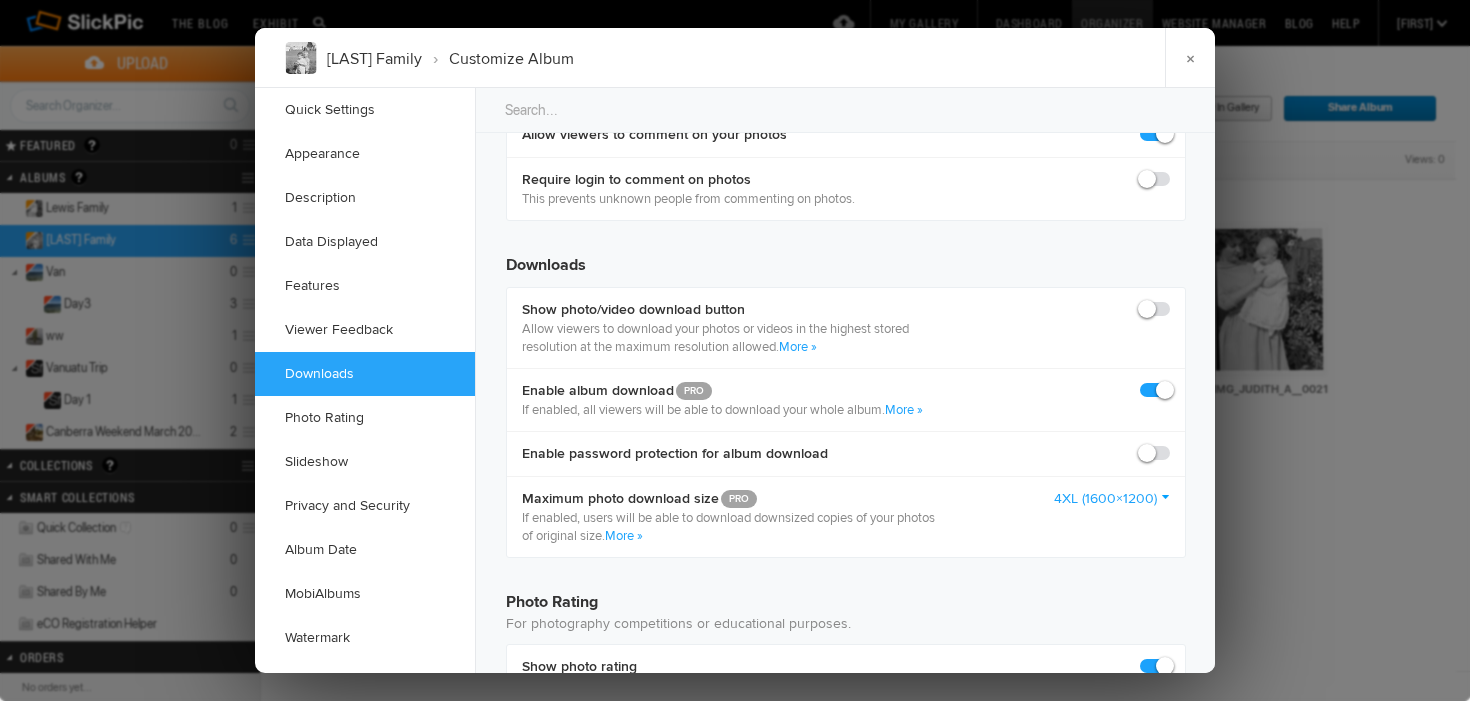 scroll, scrollTop: 3001, scrollLeft: 0, axis: vertical 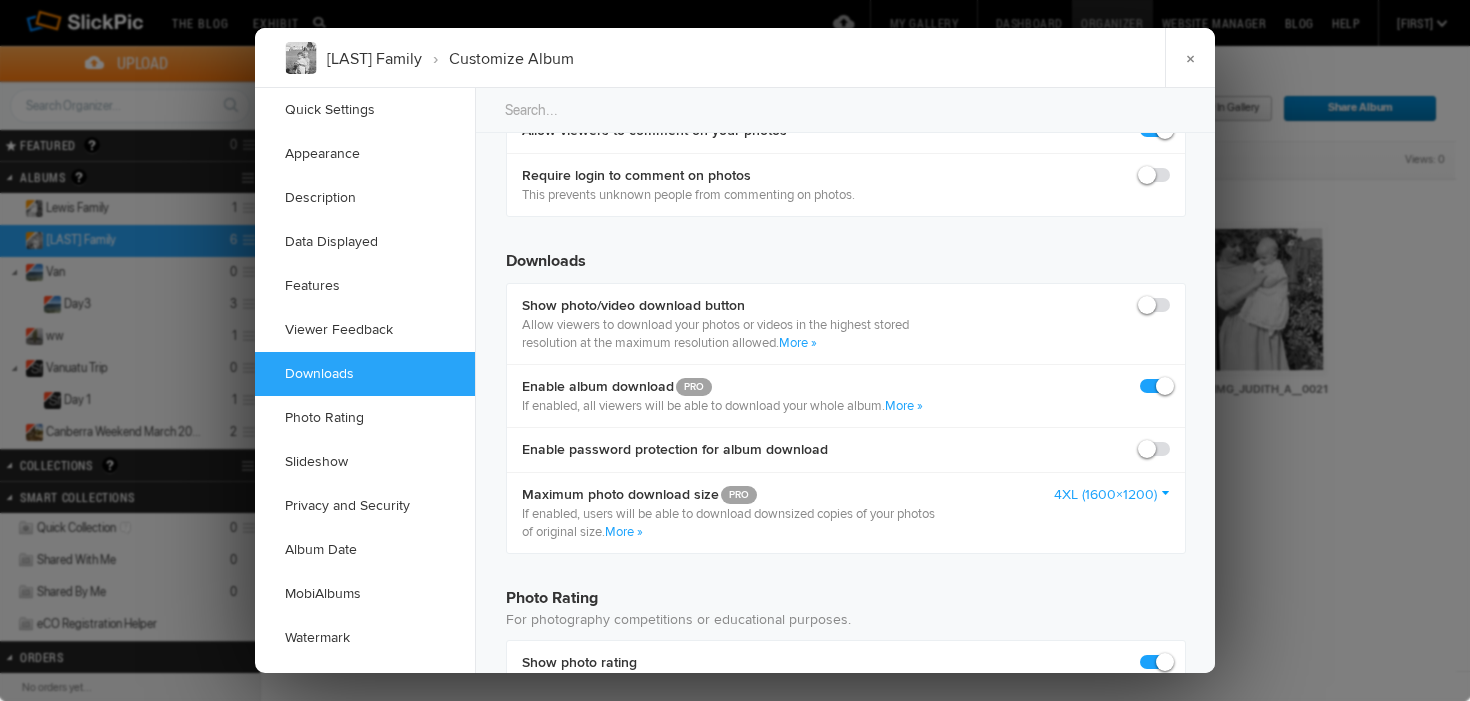 click 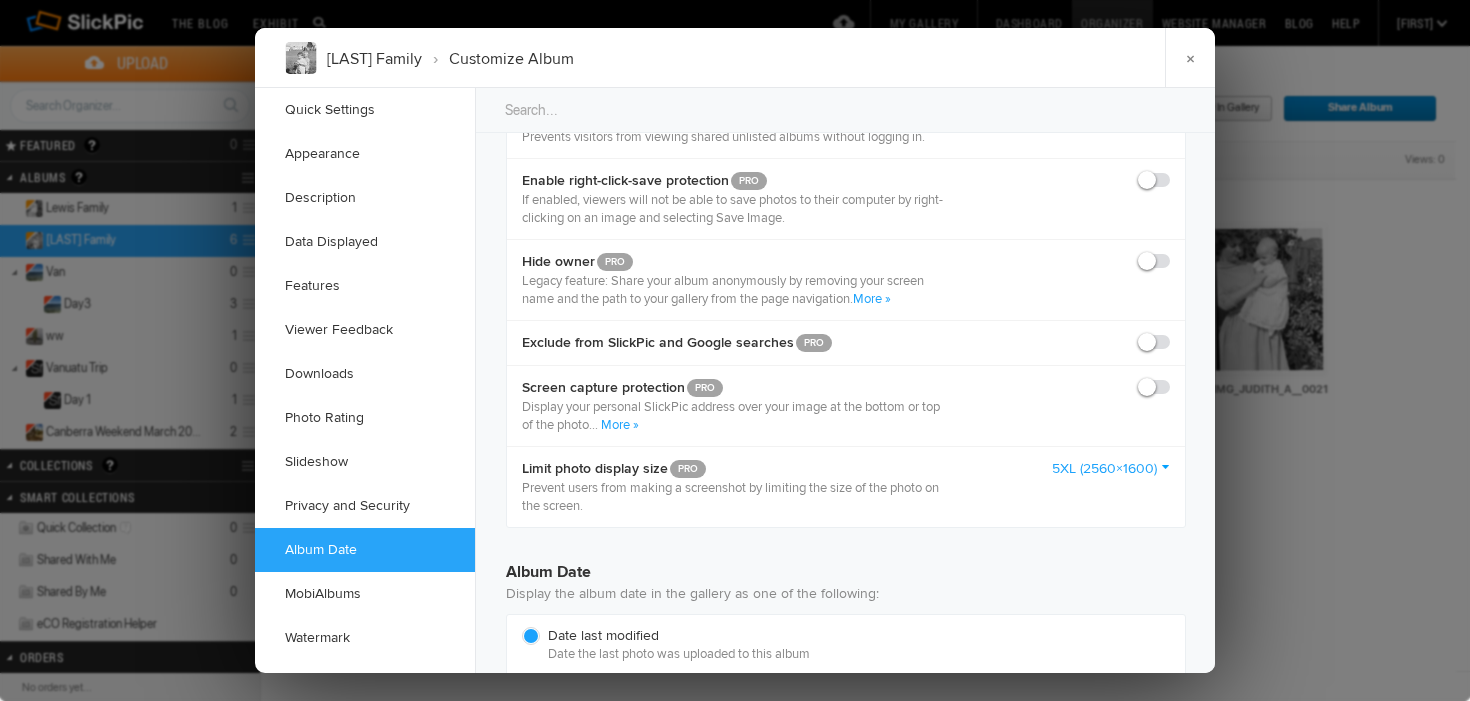 scroll, scrollTop: 4140, scrollLeft: 0, axis: vertical 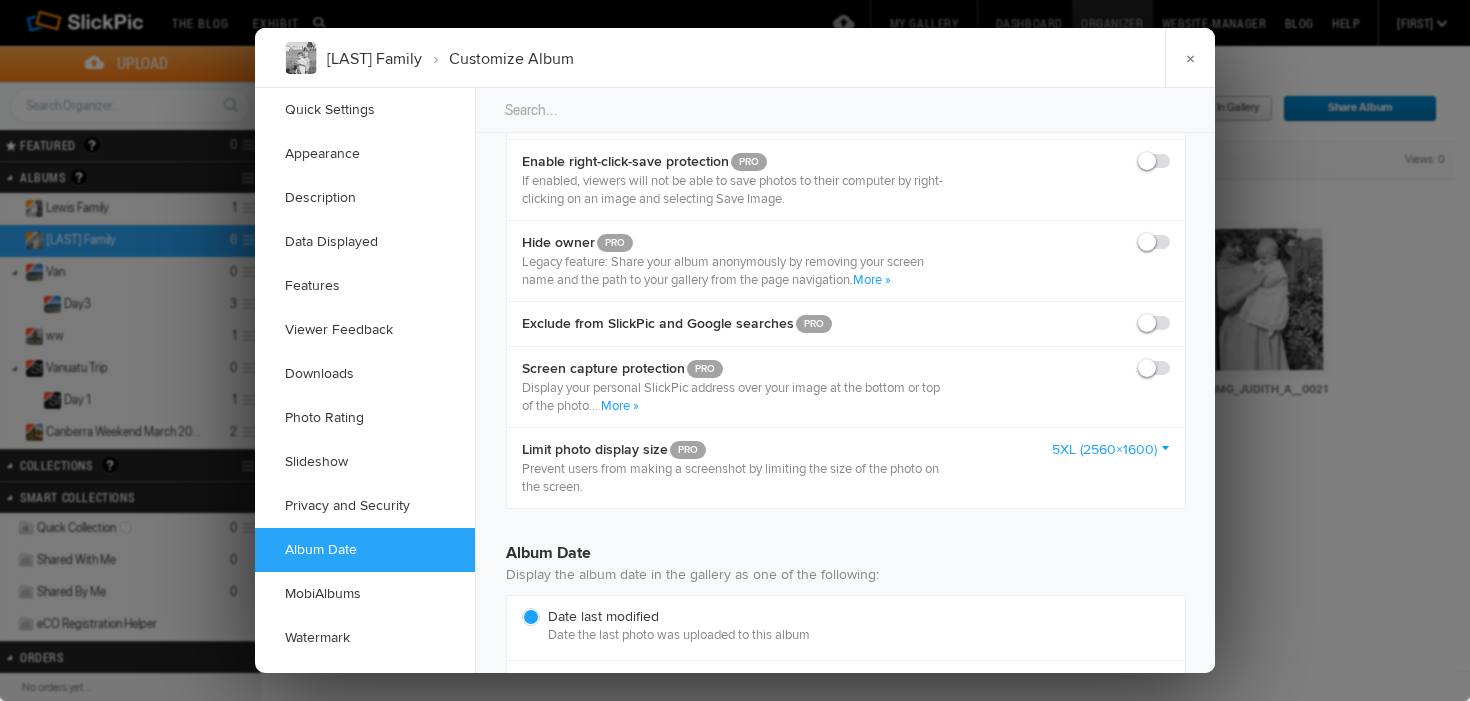 click 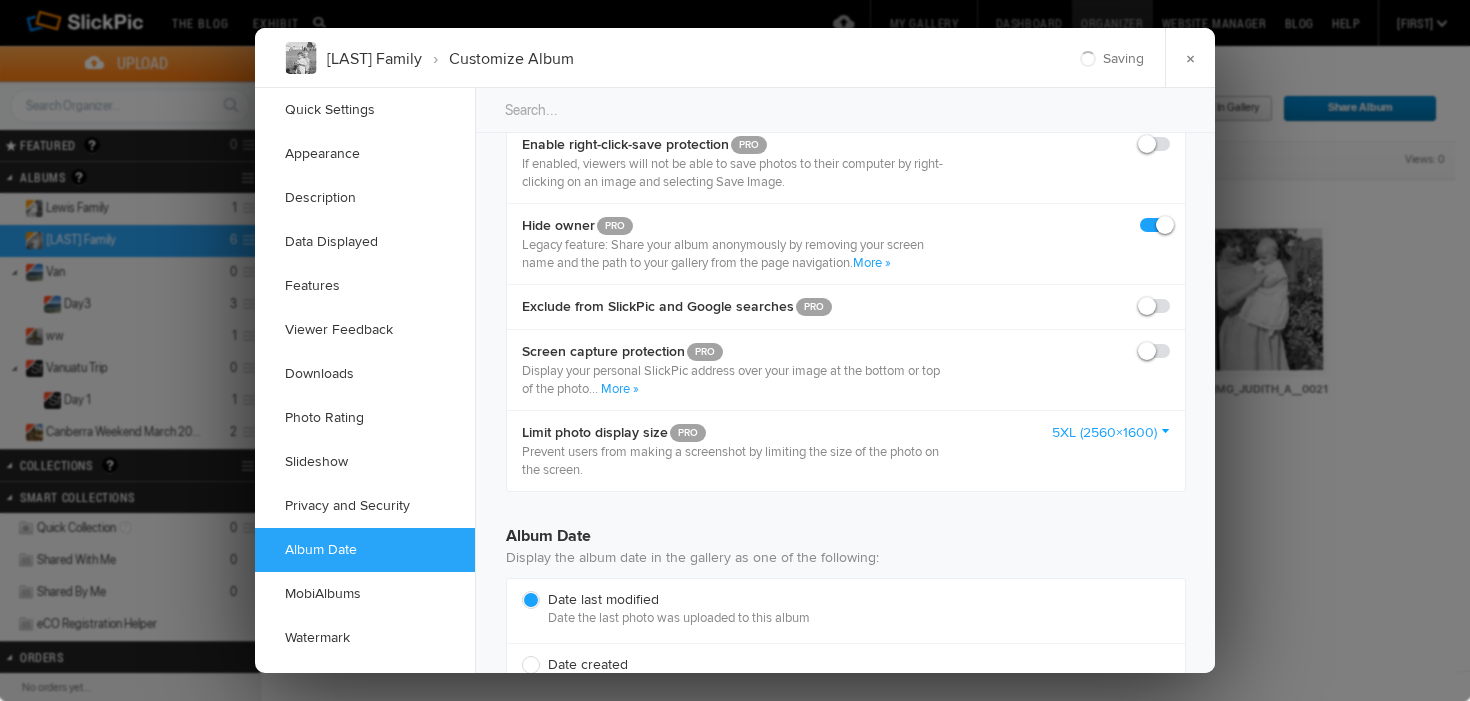 scroll, scrollTop: 4170, scrollLeft: 0, axis: vertical 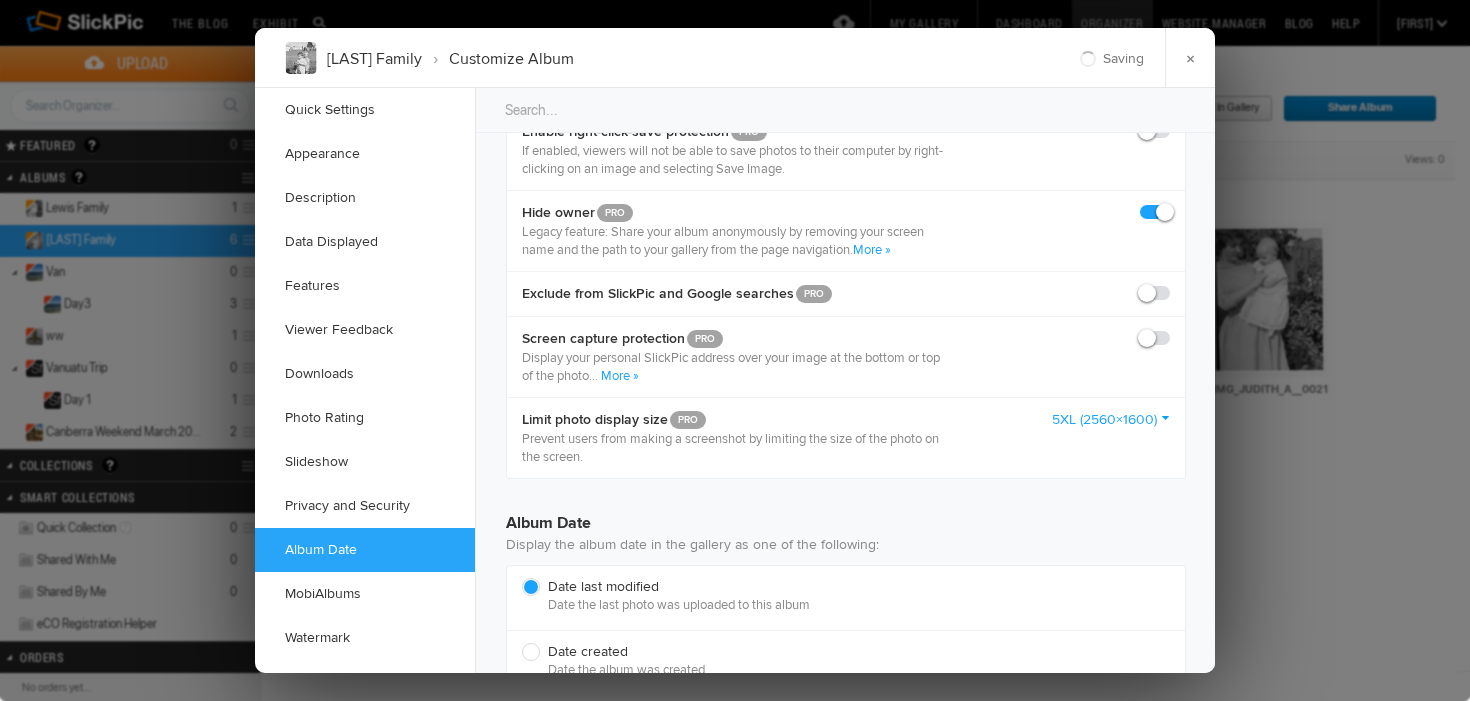 click 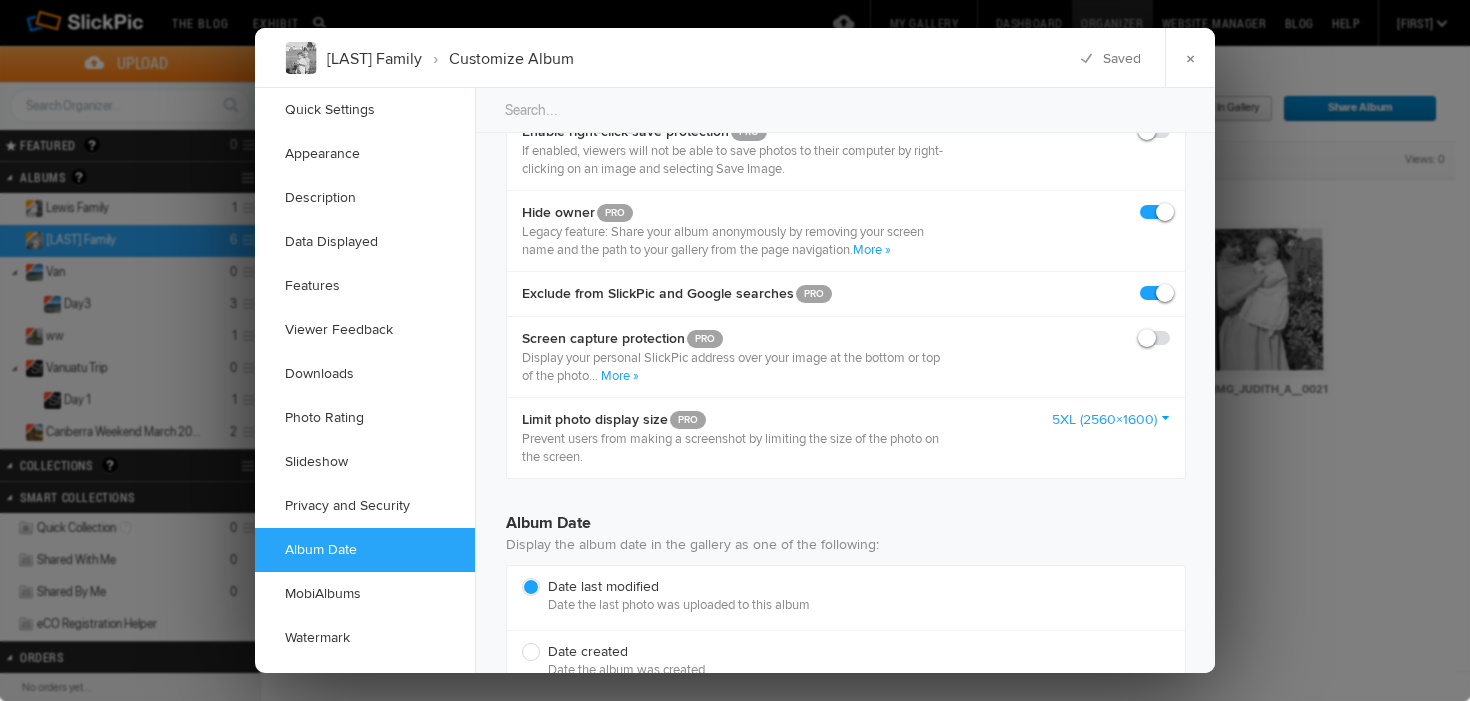 click 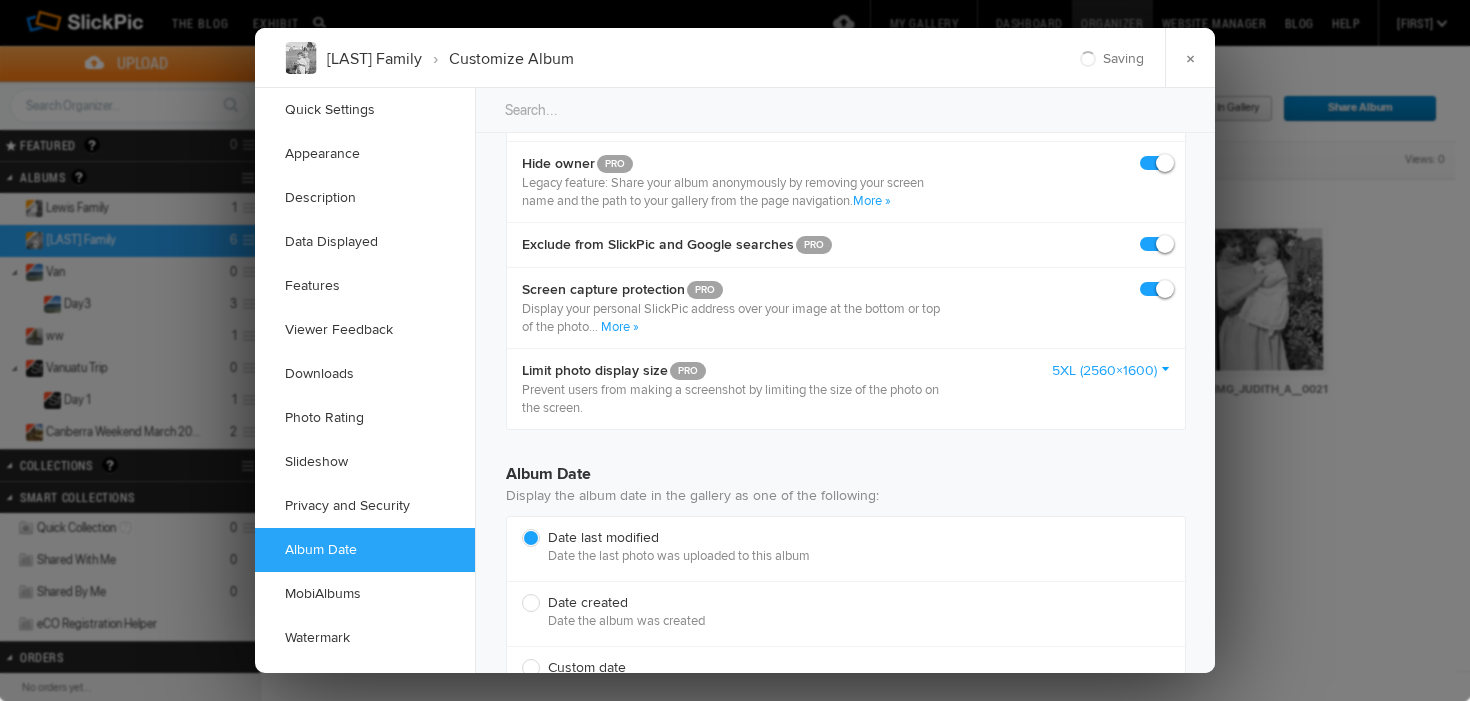 scroll, scrollTop: 4238, scrollLeft: 0, axis: vertical 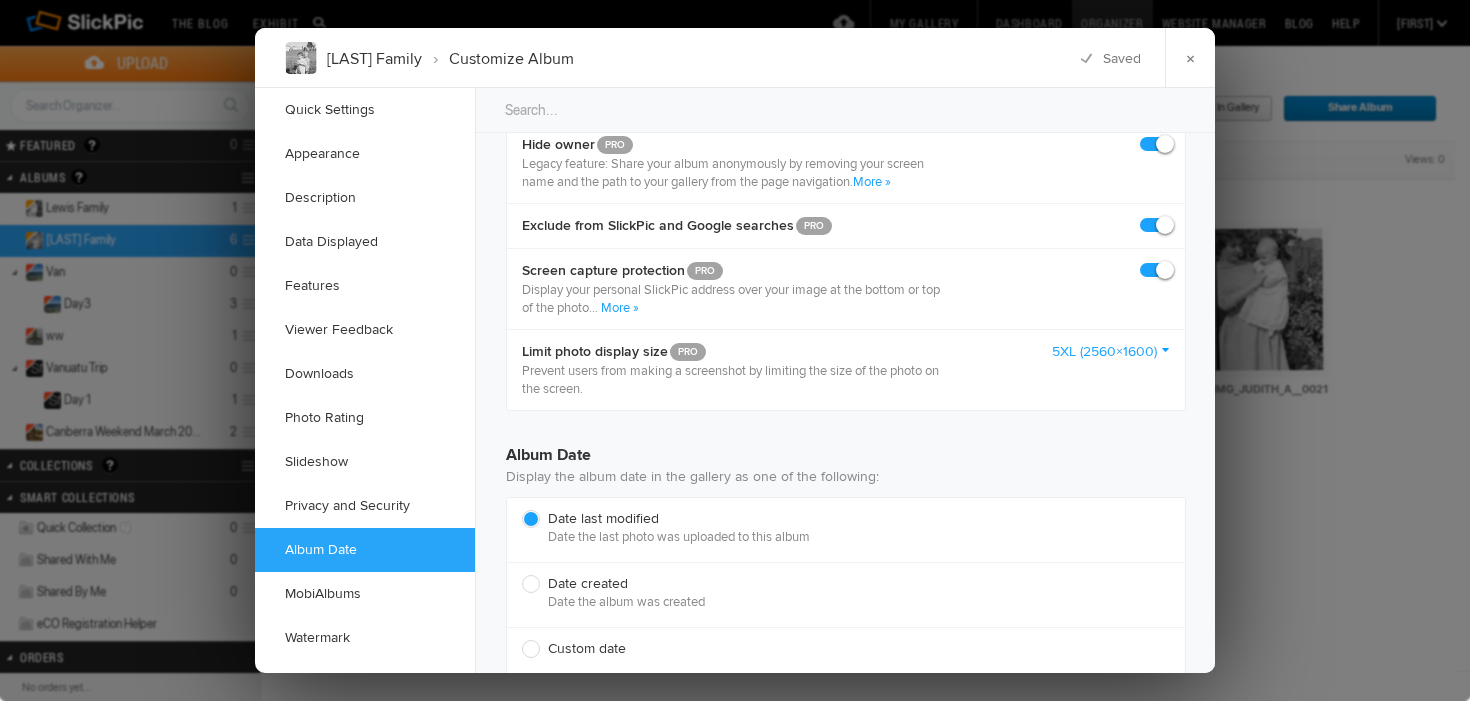 click 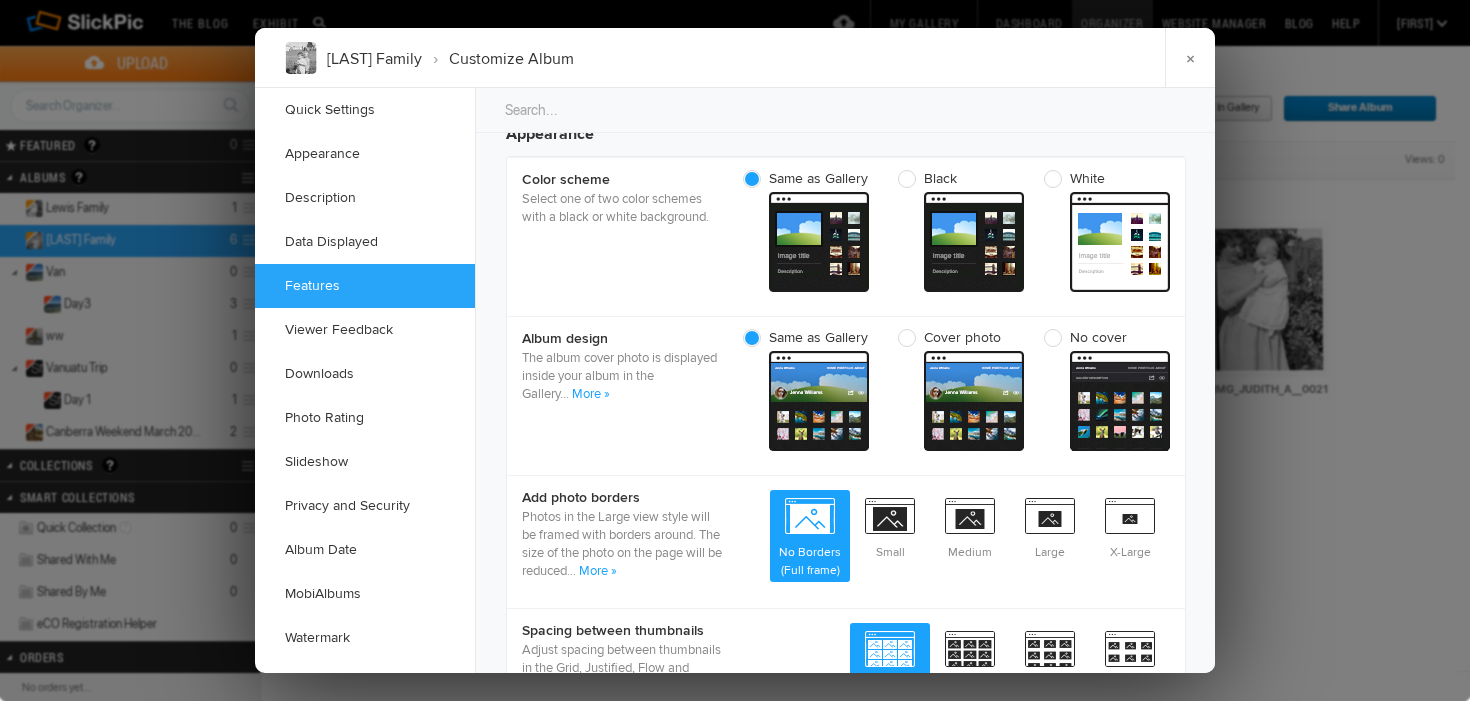 scroll, scrollTop: 209, scrollLeft: 0, axis: vertical 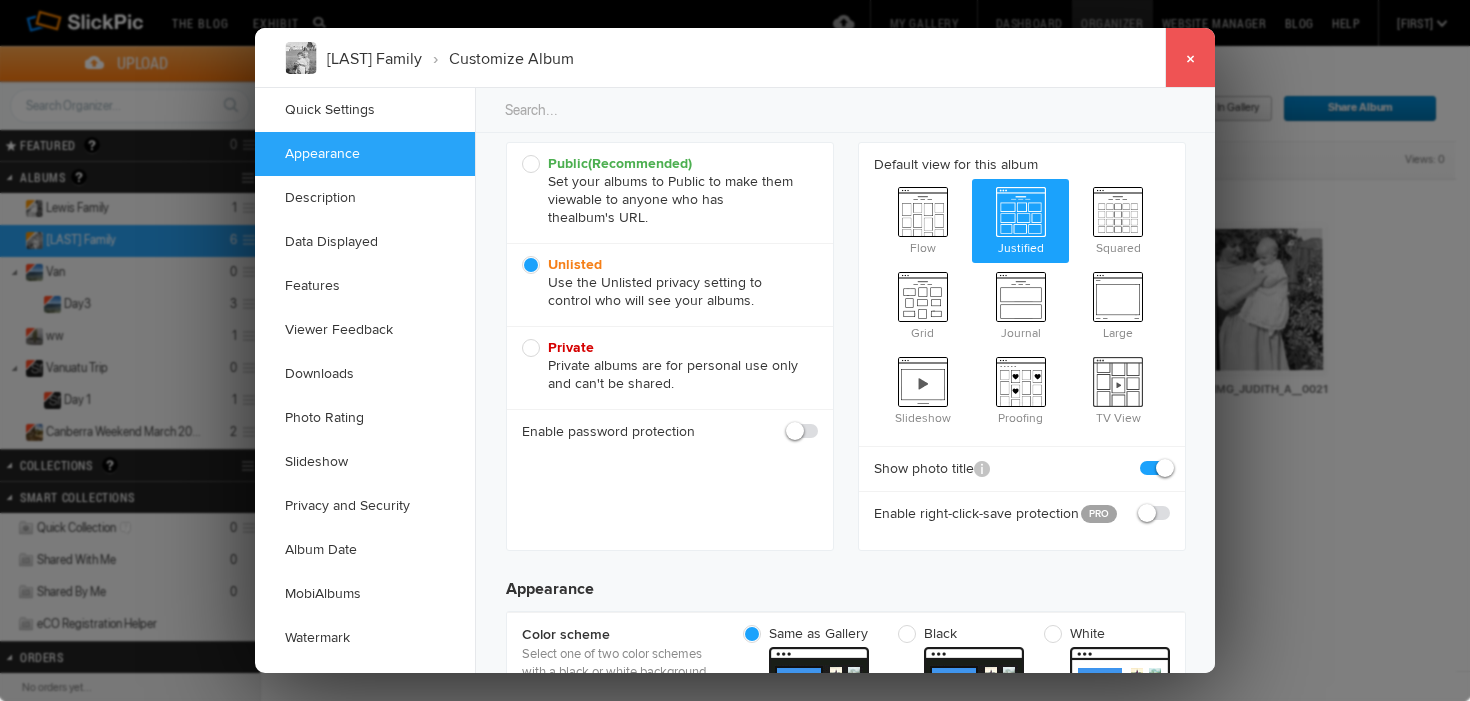 click on "×" 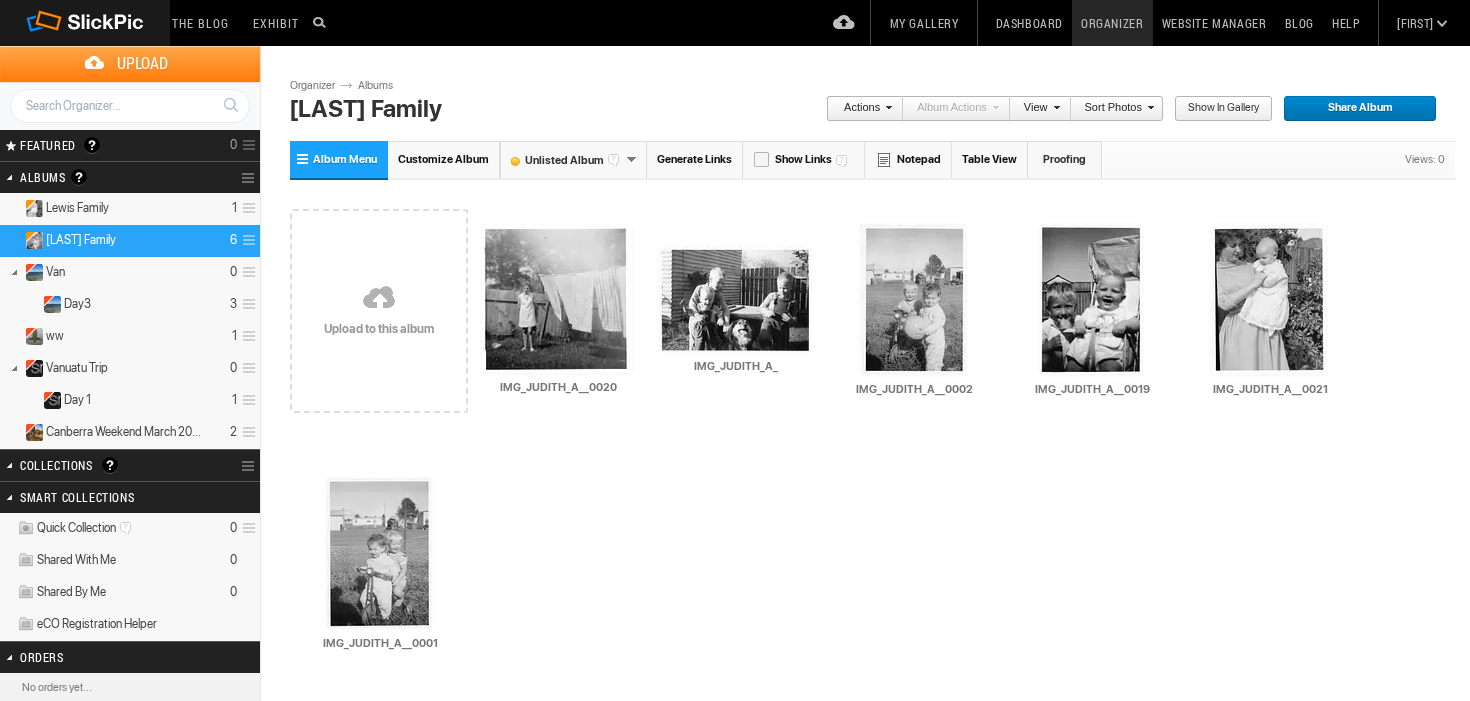 click on "Actions" at bounding box center (859, 109) 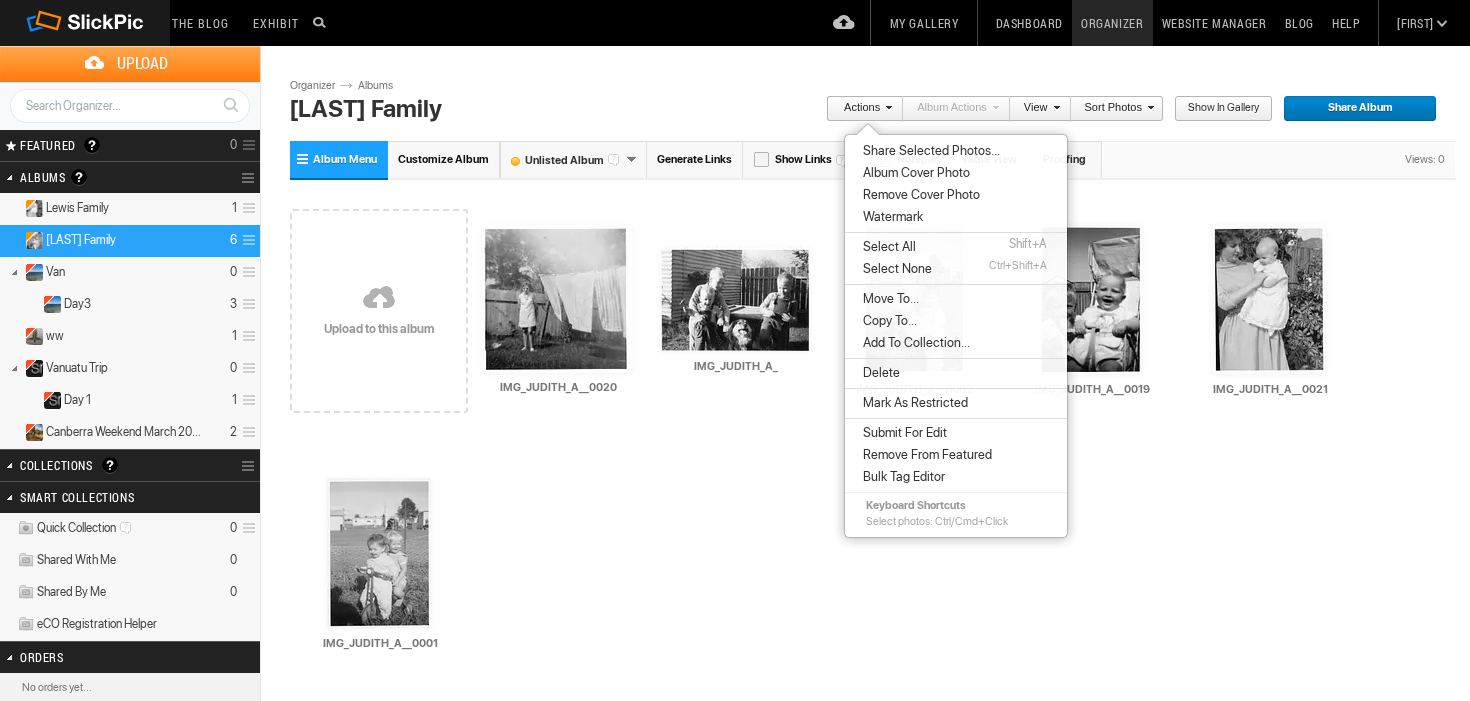 click on "View" at bounding box center [1035, 109] 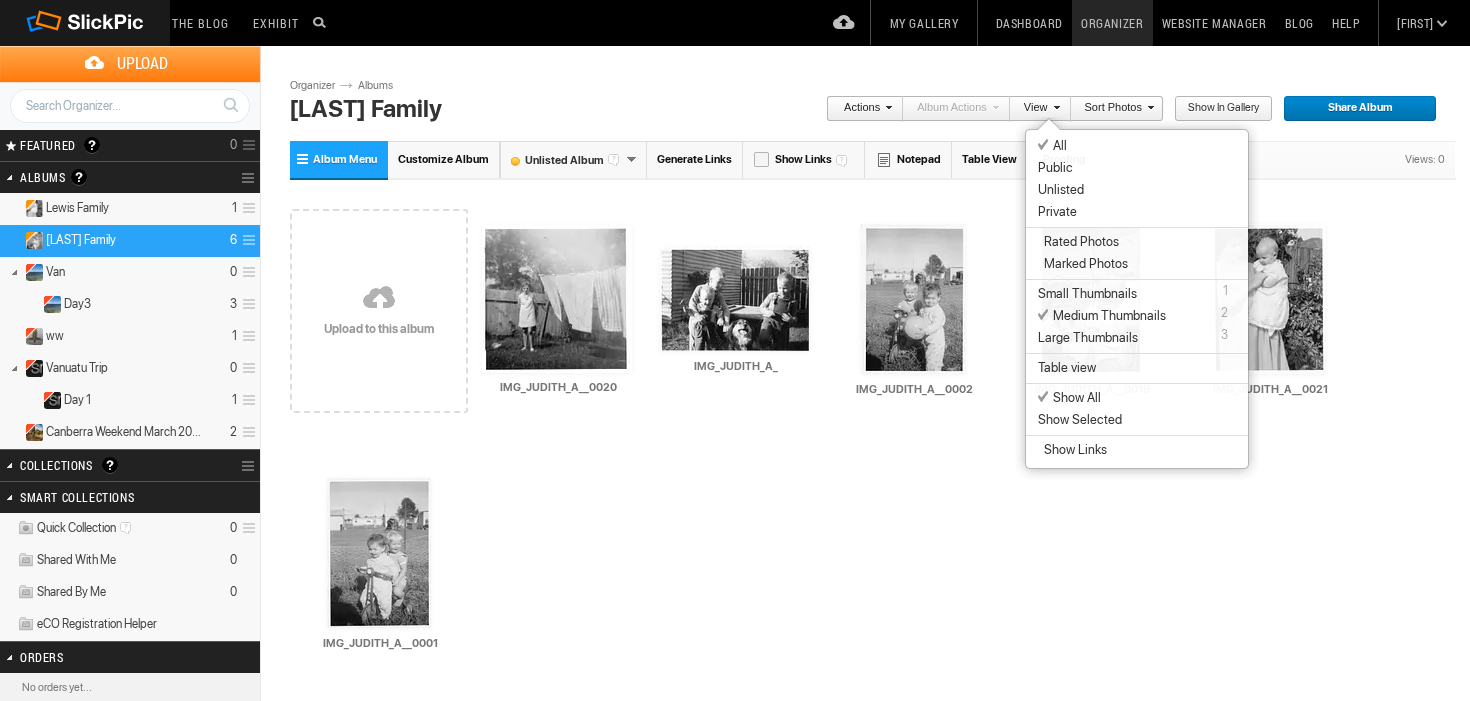 click on "View" at bounding box center [1035, 109] 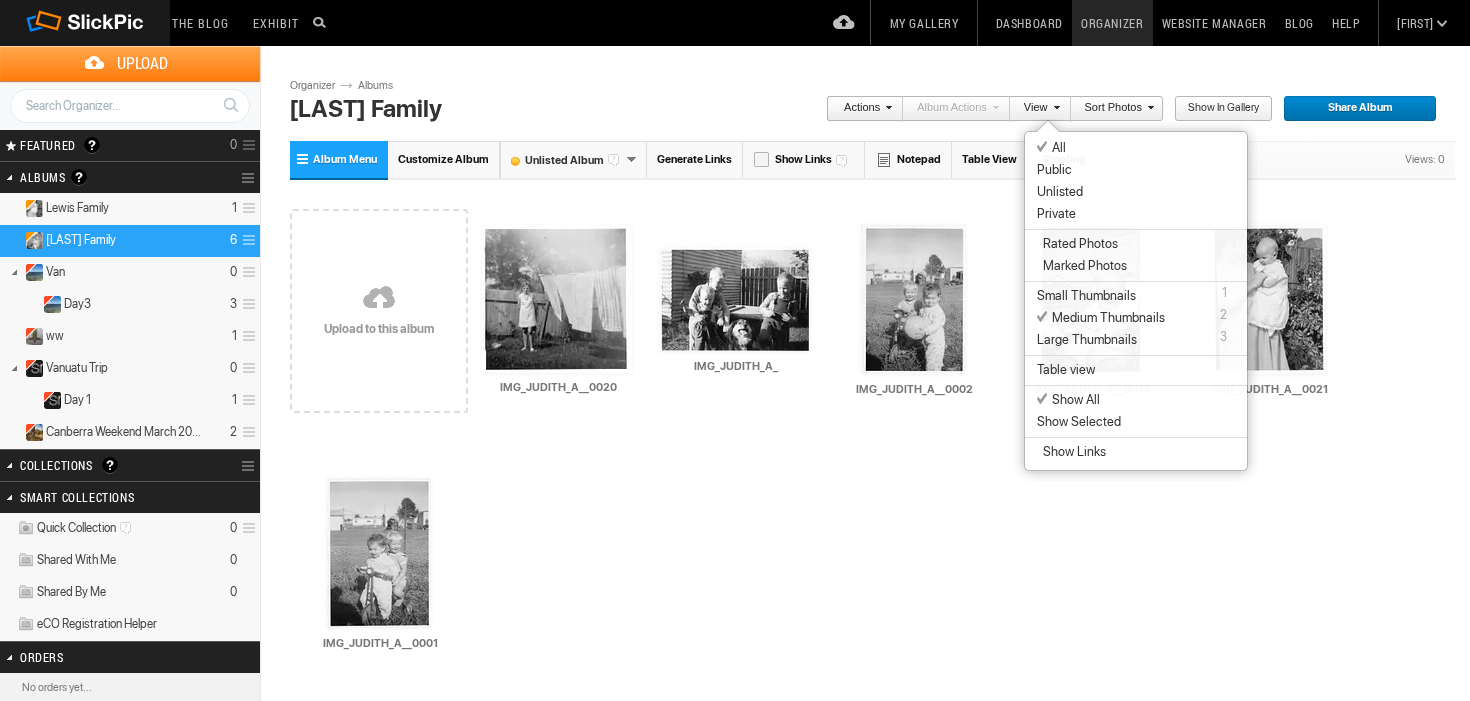 click on "Drop your photos here Upload to this album
AI IMG_JUDITH_A__0020
HTML:
Direct:
Forum:
Photo ID:
22799331
More..." at bounding box center (873, 438) 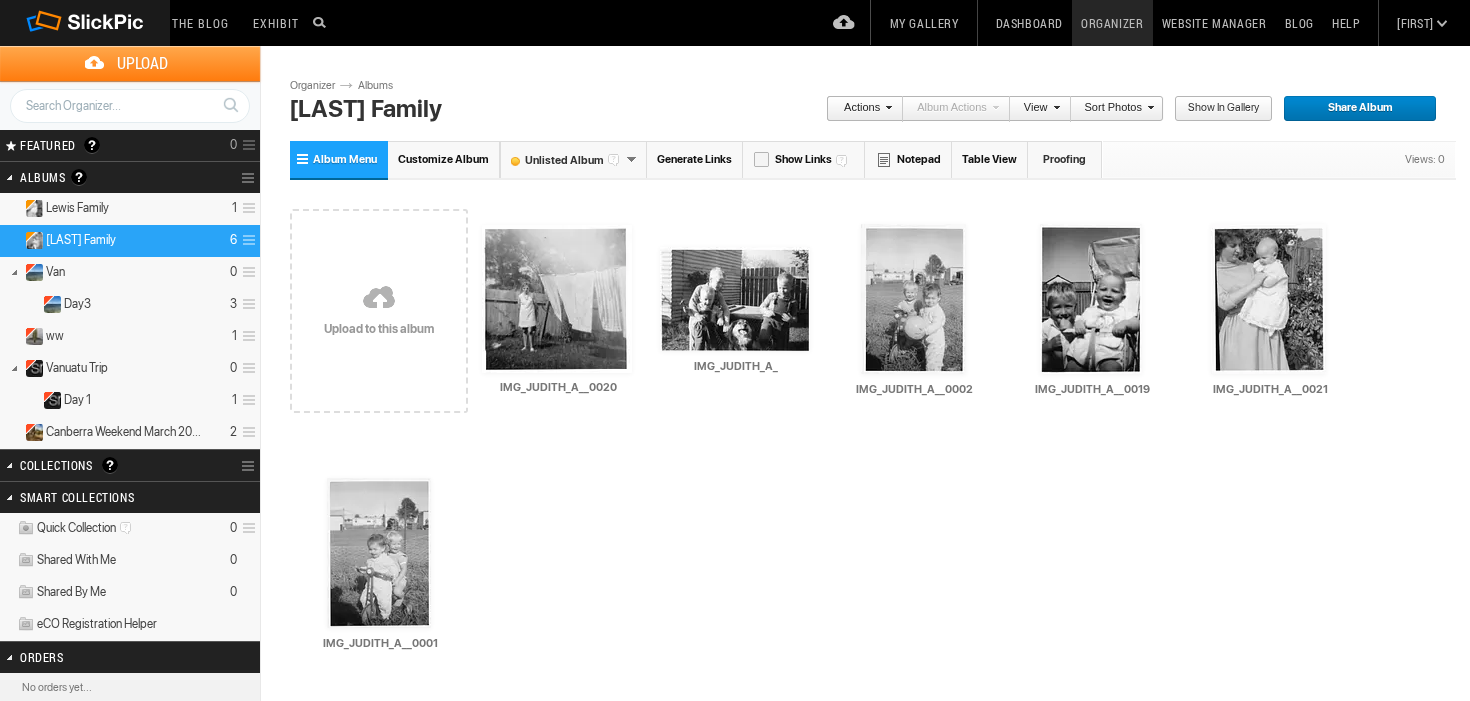 click on "Generate Links" at bounding box center [695, 159] 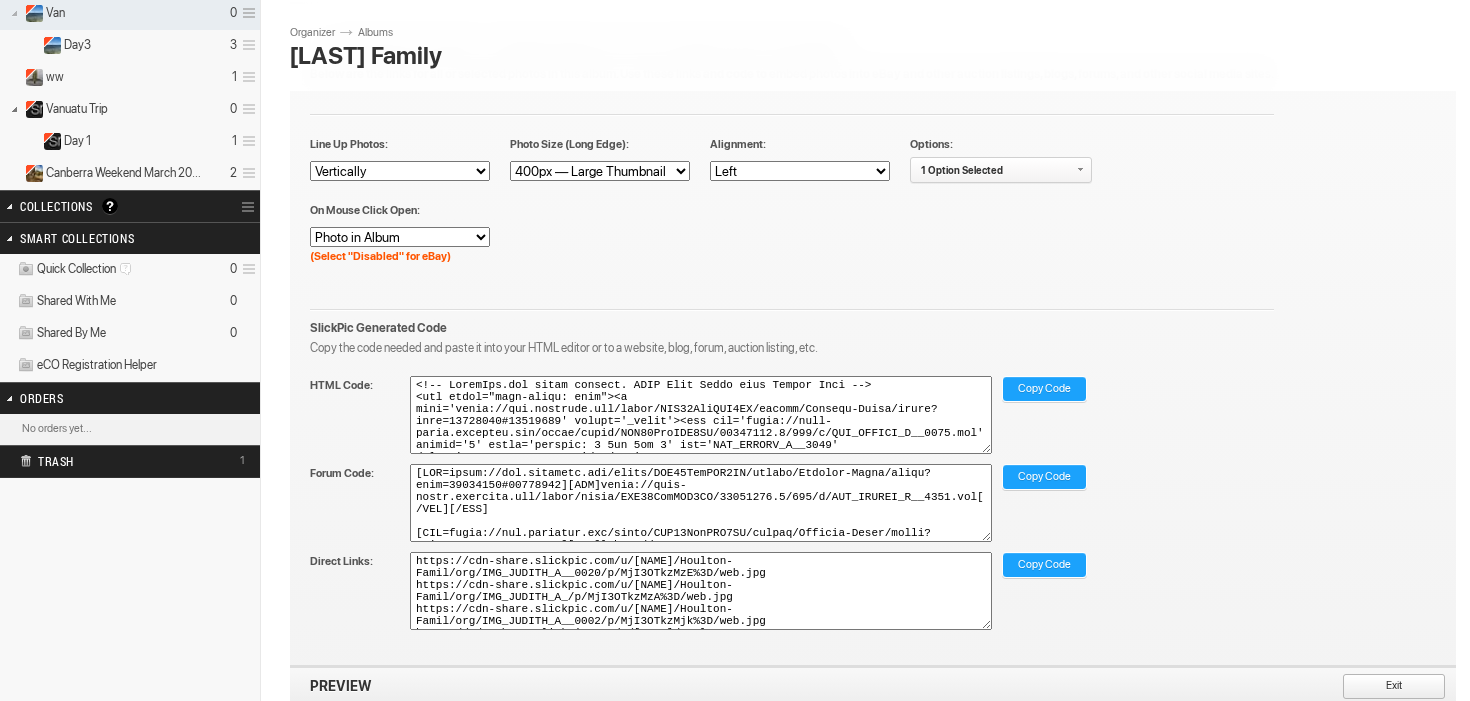scroll, scrollTop: 262, scrollLeft: 0, axis: vertical 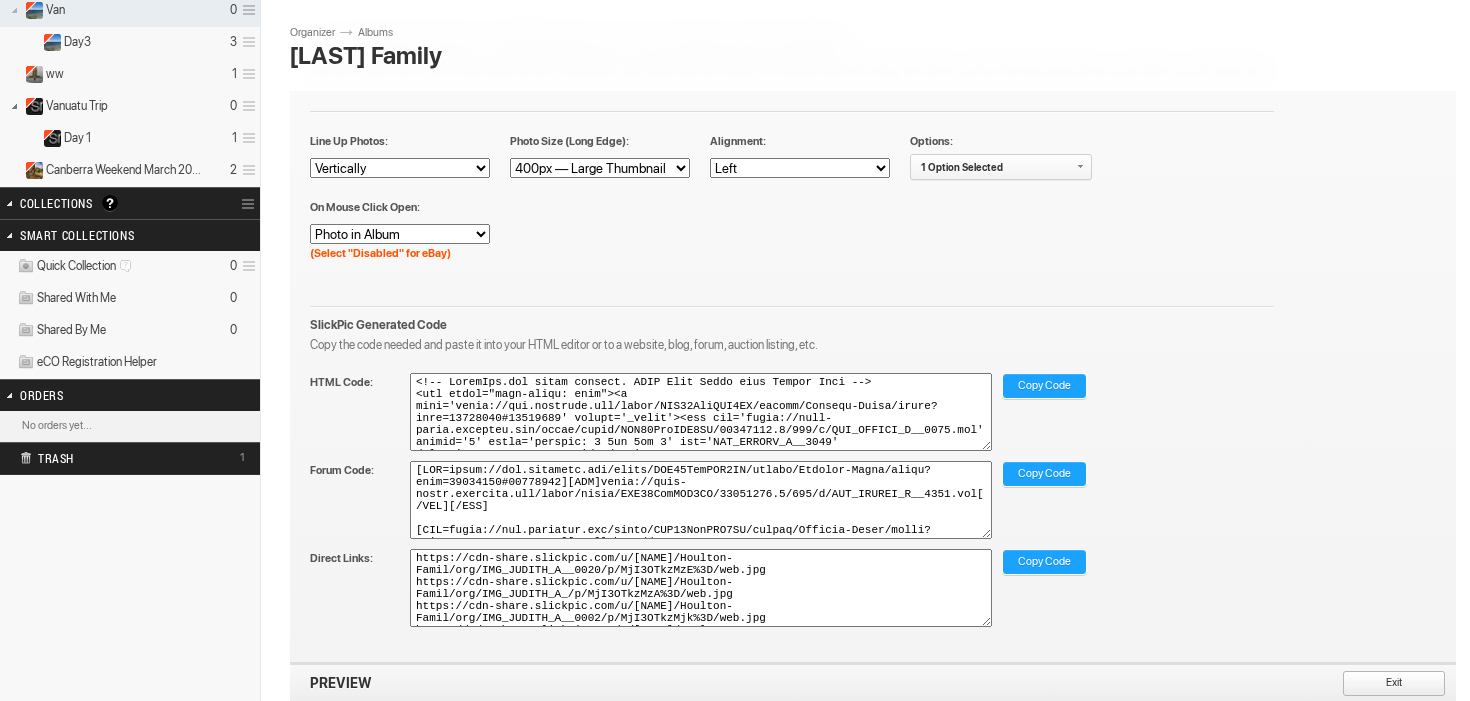 click on "Photo in Album
Framed Photo
Unframed Photo
Disabled" at bounding box center [400, 234] 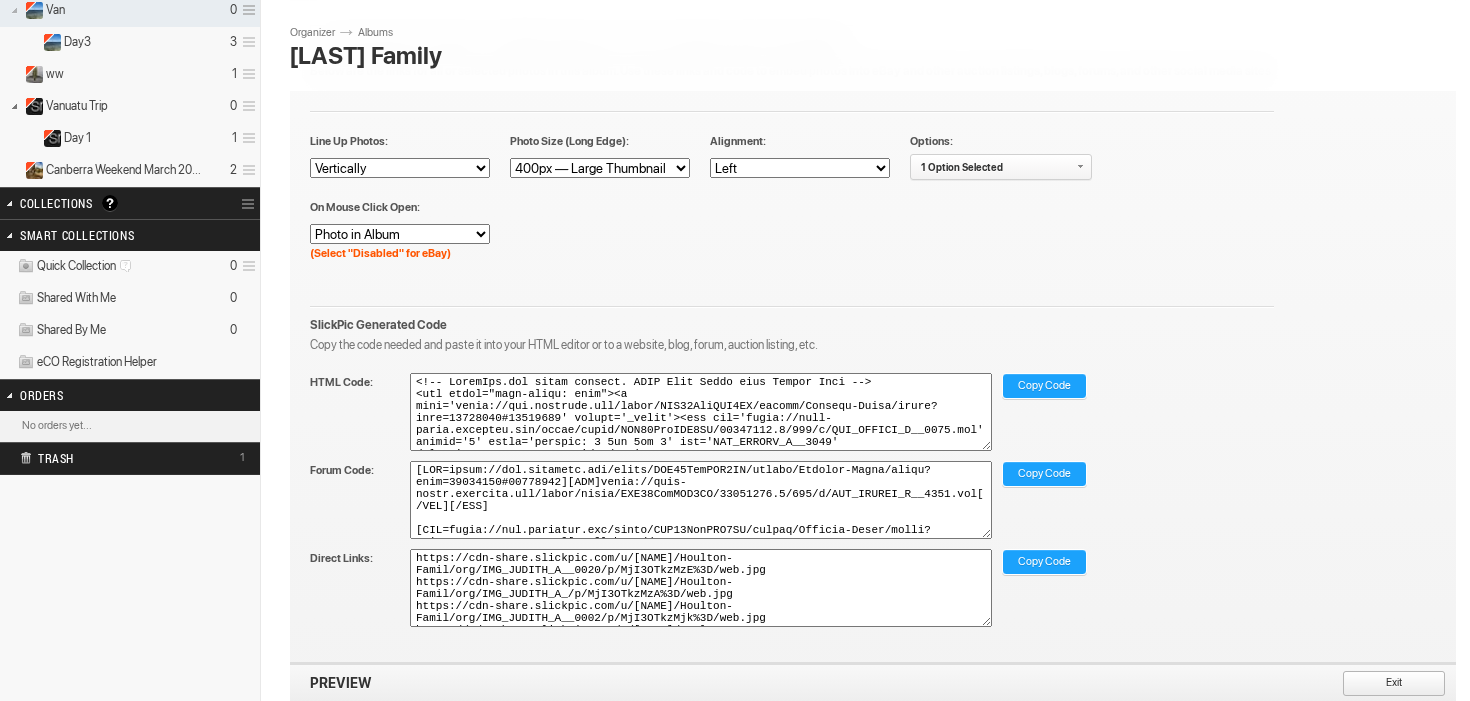 click on "Photo in Album
Framed Photo
Unframed Photo
Disabled" at bounding box center (400, 234) 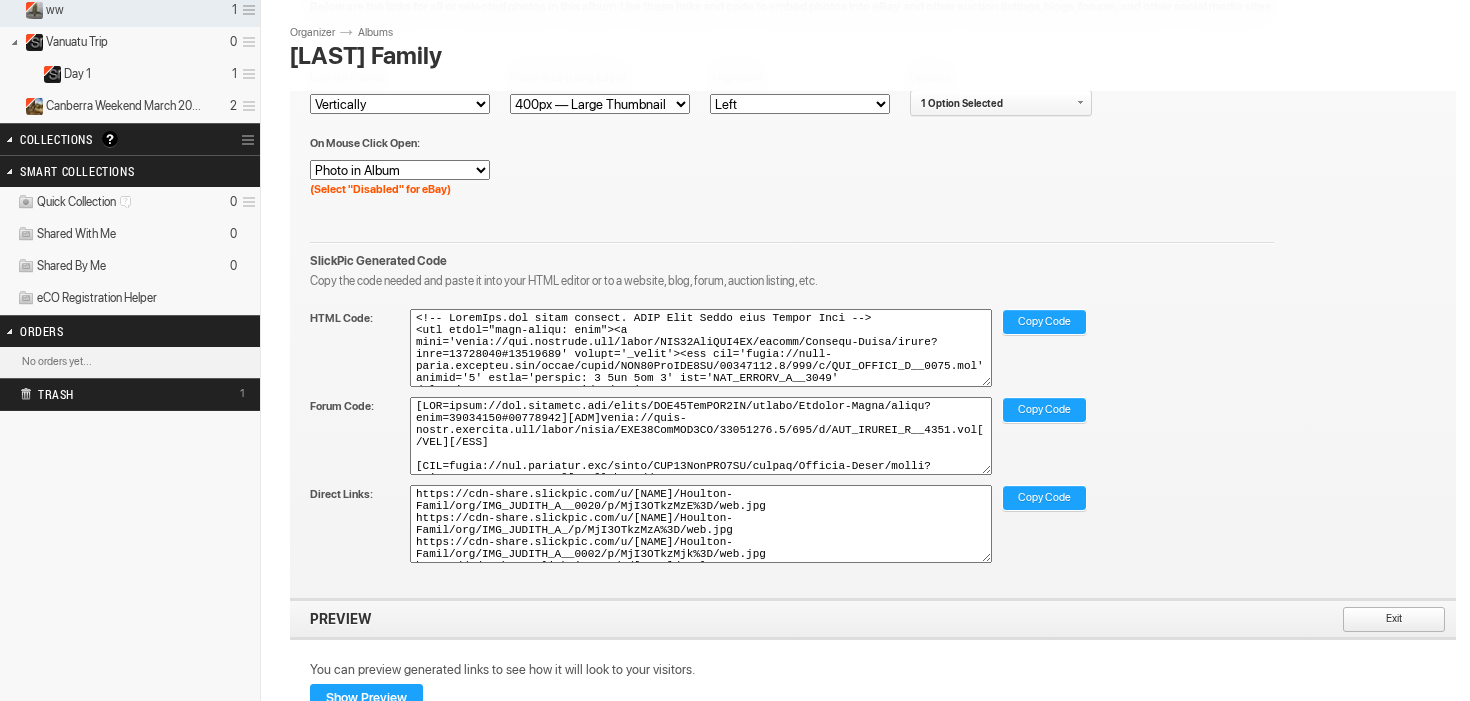 scroll, scrollTop: 329, scrollLeft: 0, axis: vertical 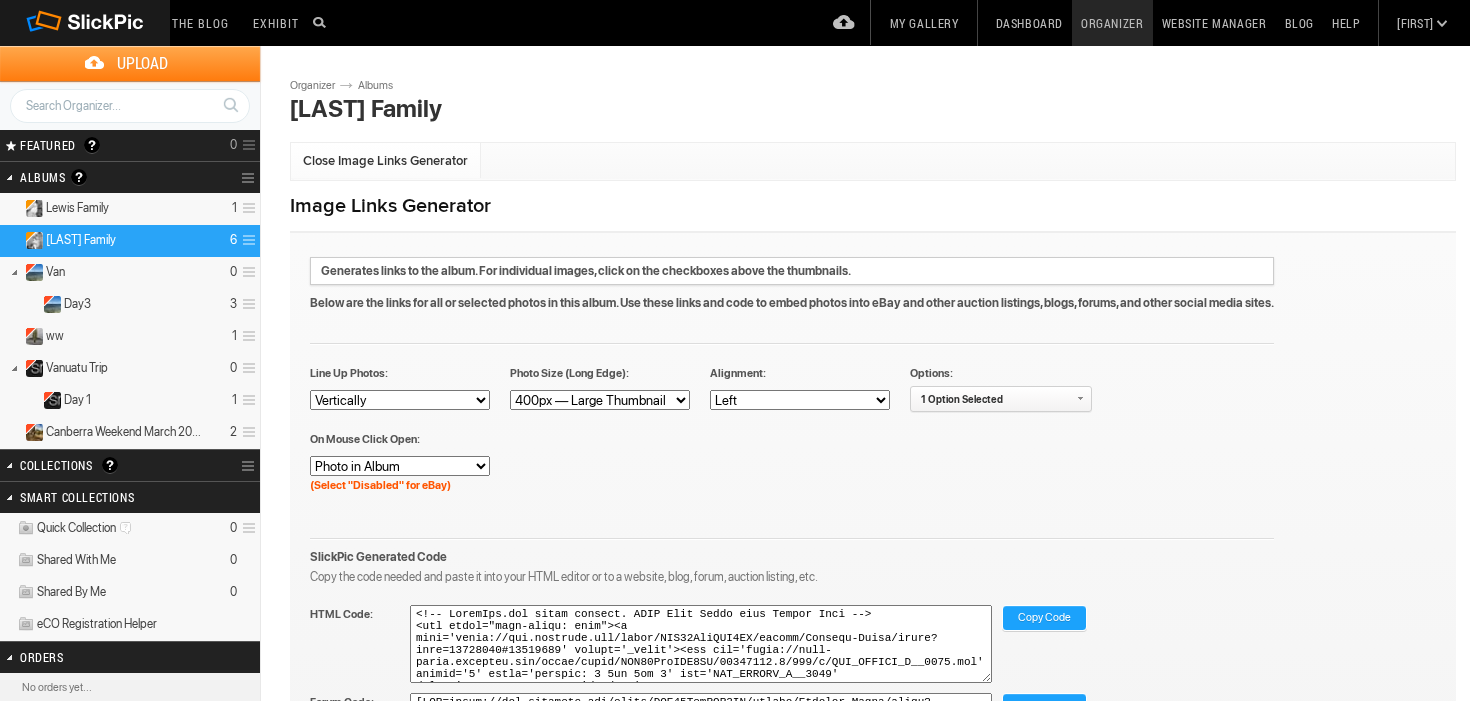 click on "Close Image Links Generator" at bounding box center (385, 161) 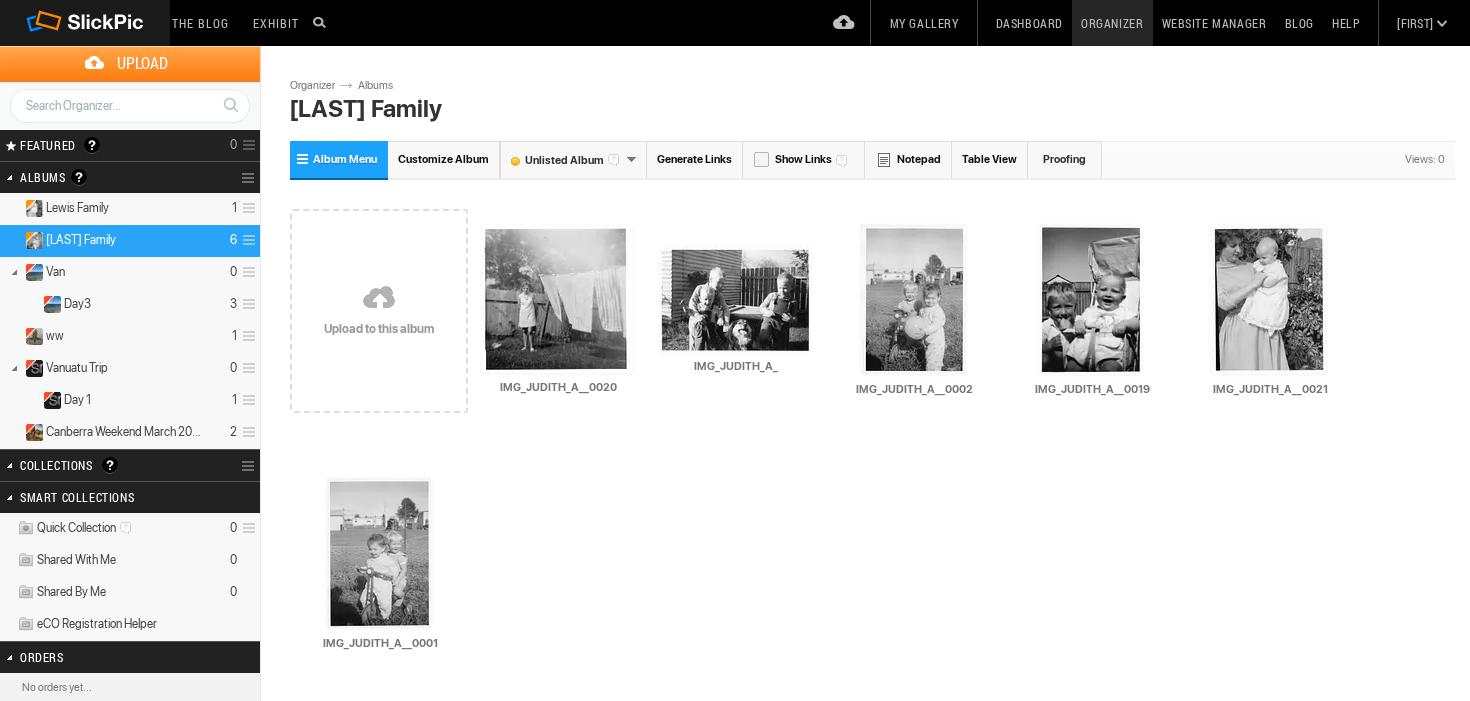 click on "Album Menu" at bounding box center [339, 159] 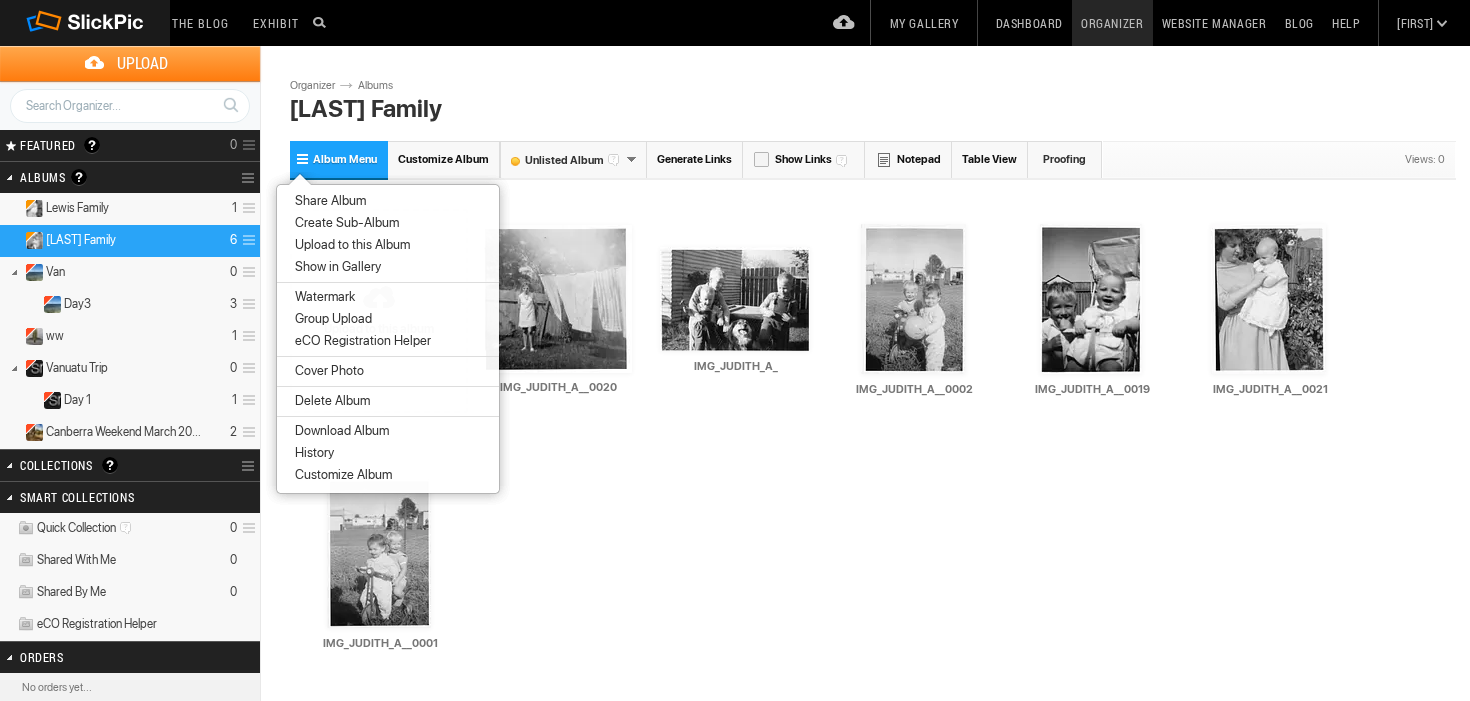 click on "Share Album" at bounding box center (327, 201) 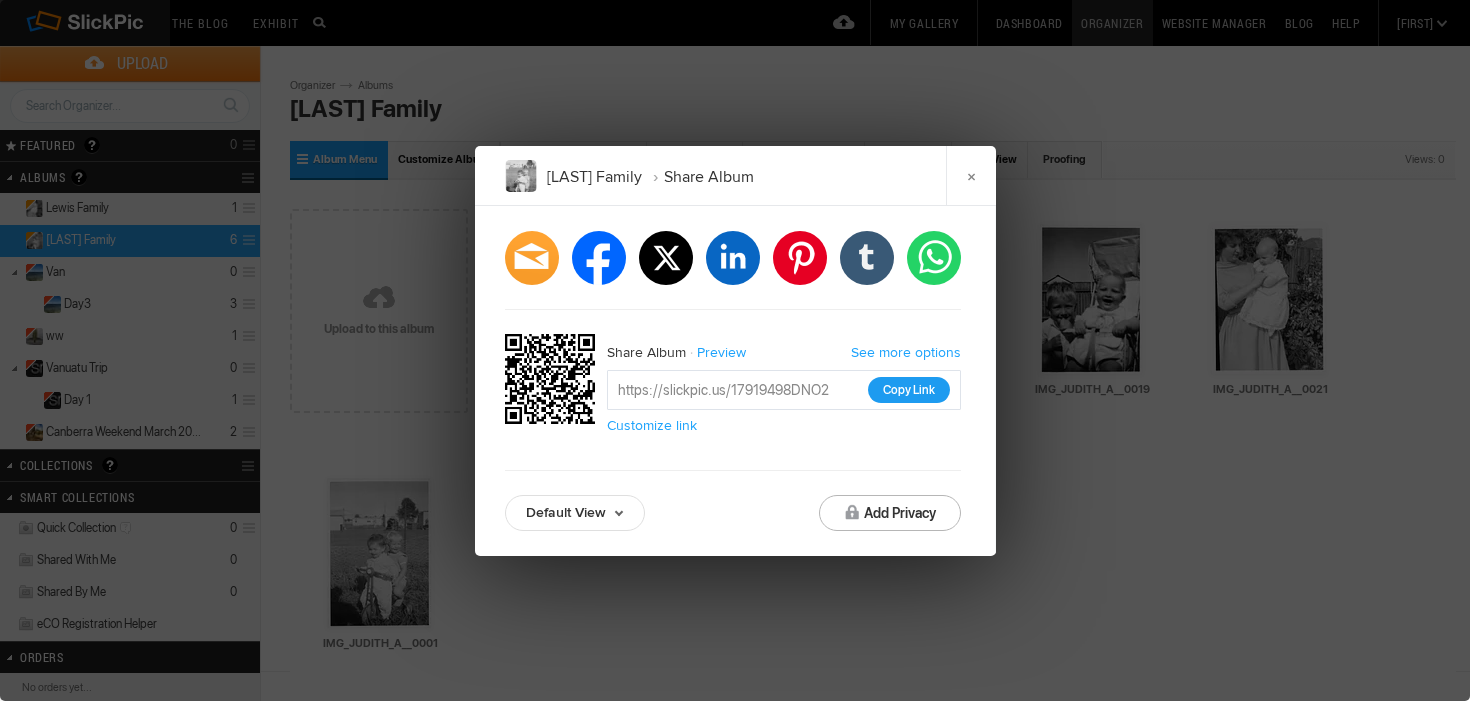 click on "Copy Link" 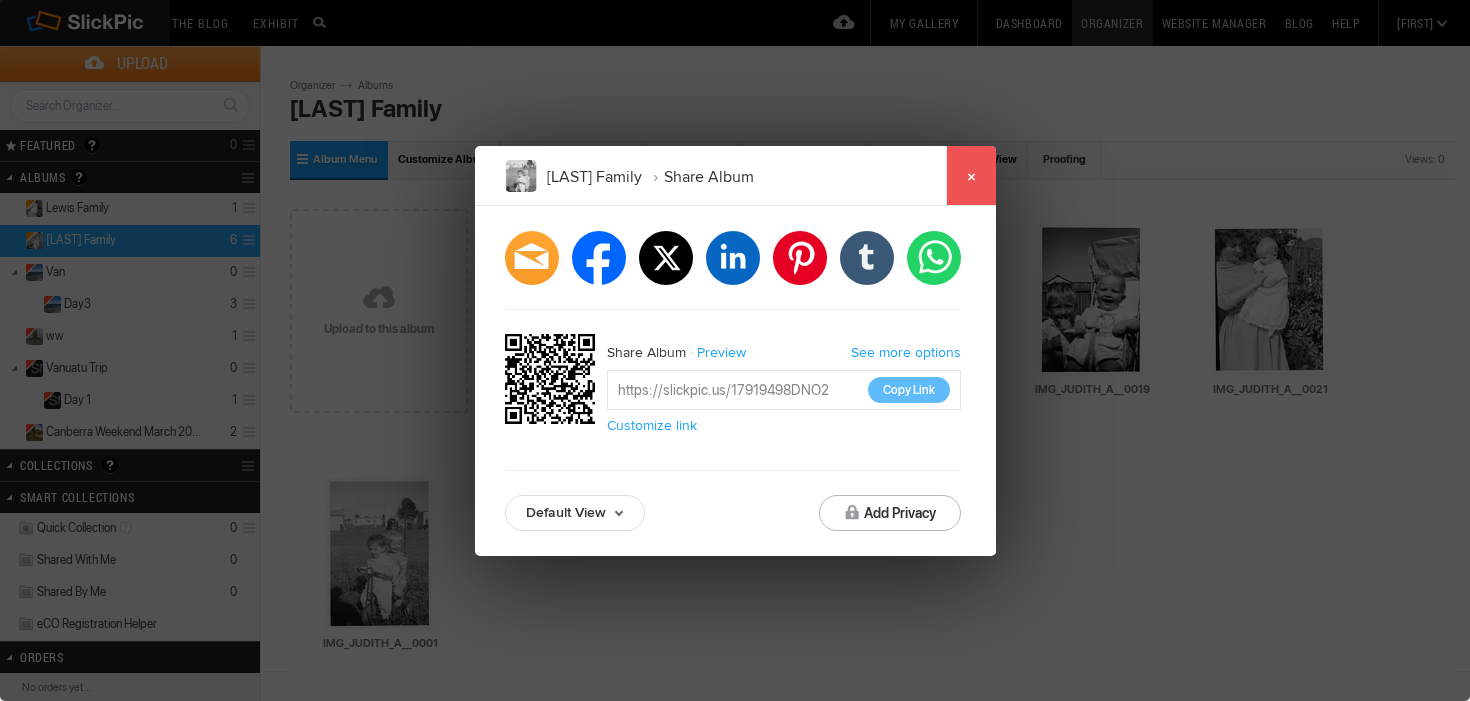 click on "×" 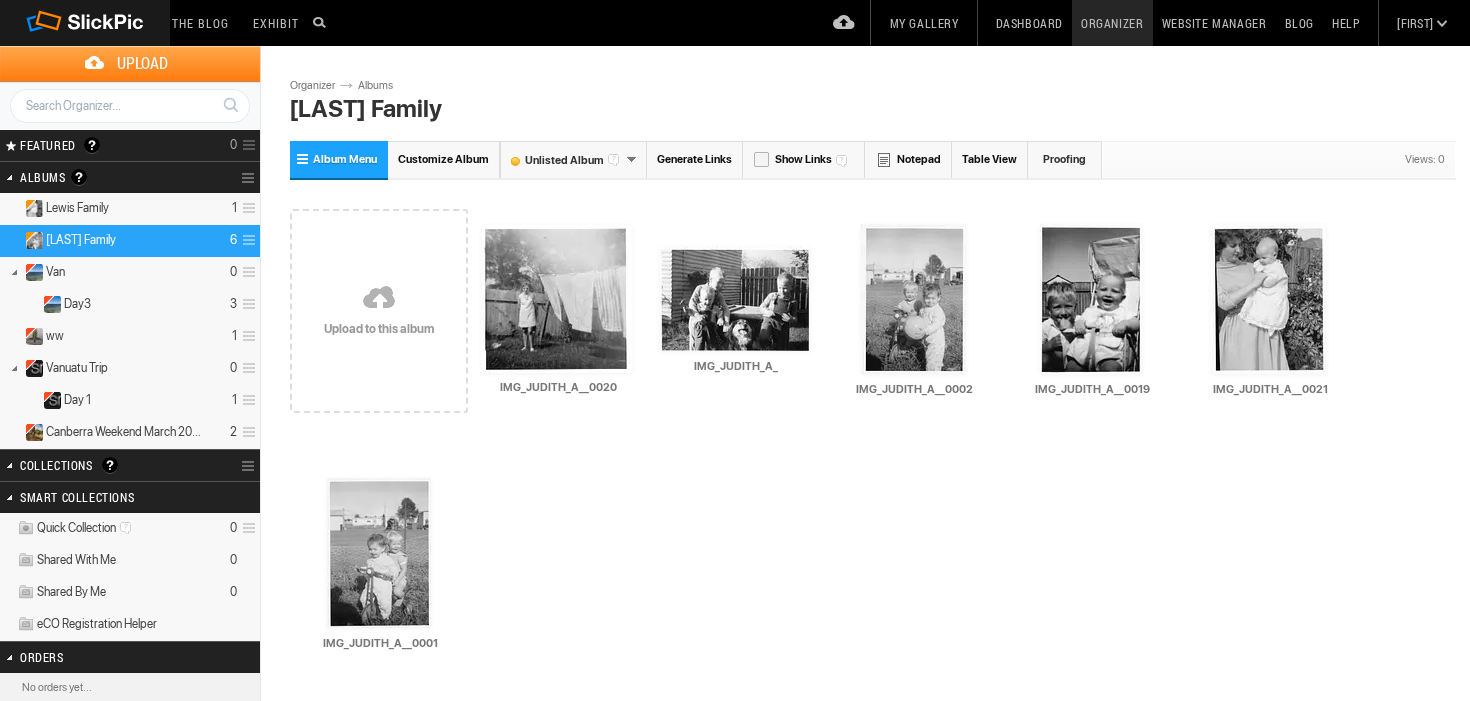 click on "Customize Album" at bounding box center [443, 159] 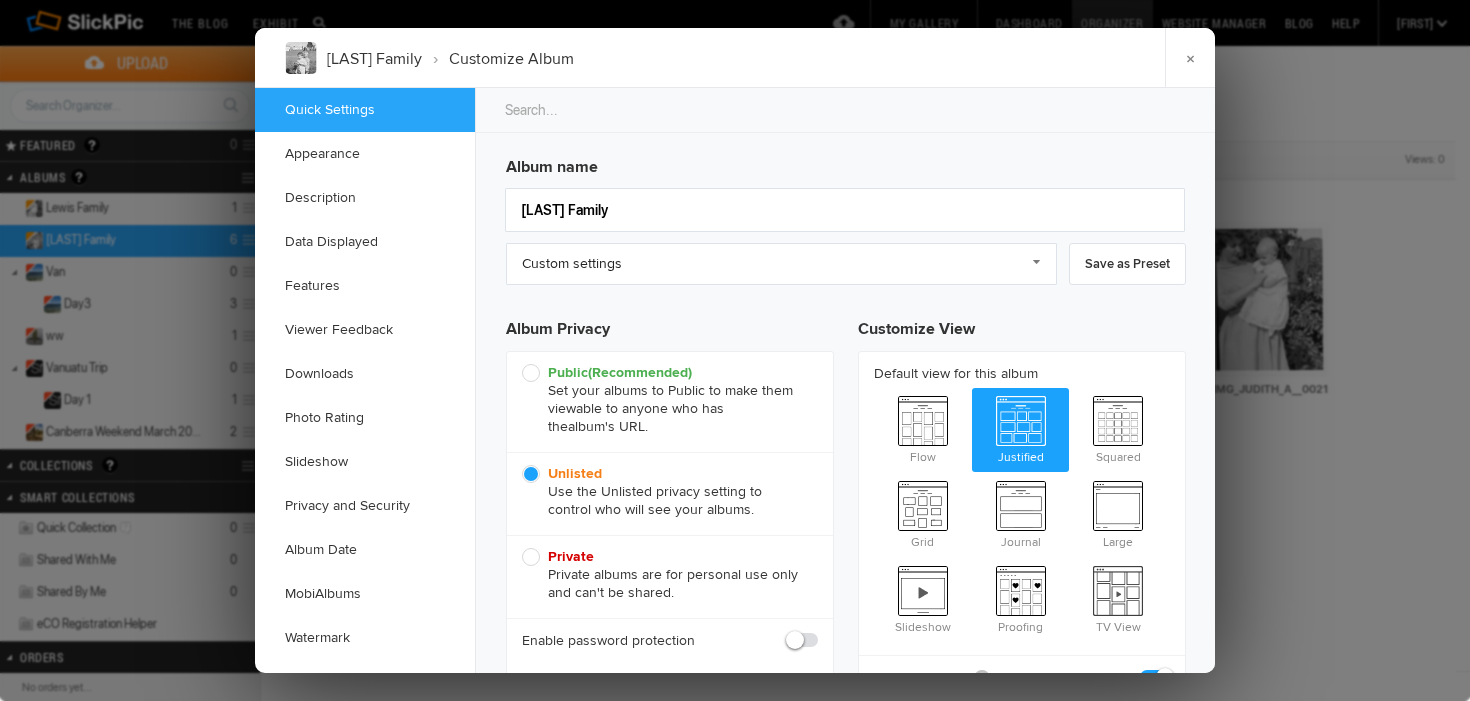 click on "Appearance" 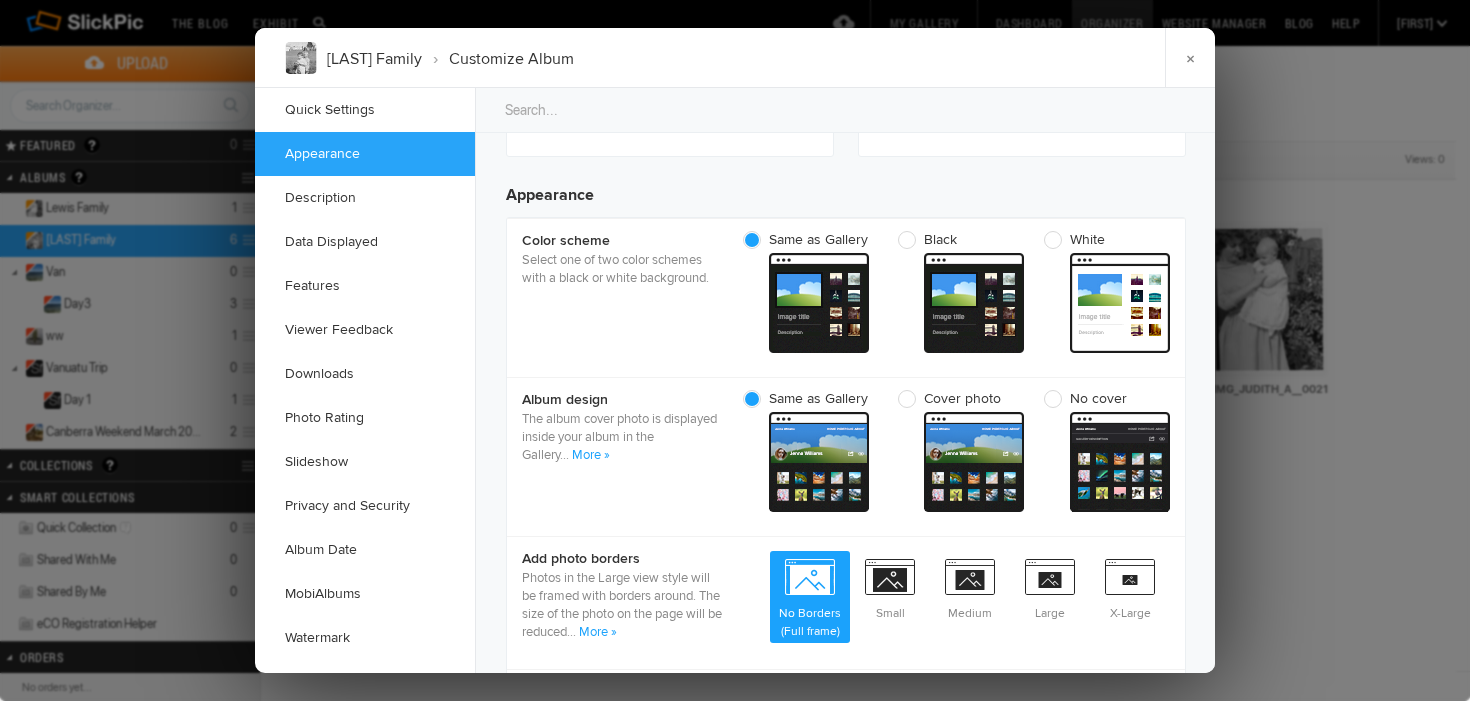 scroll, scrollTop: 636, scrollLeft: 0, axis: vertical 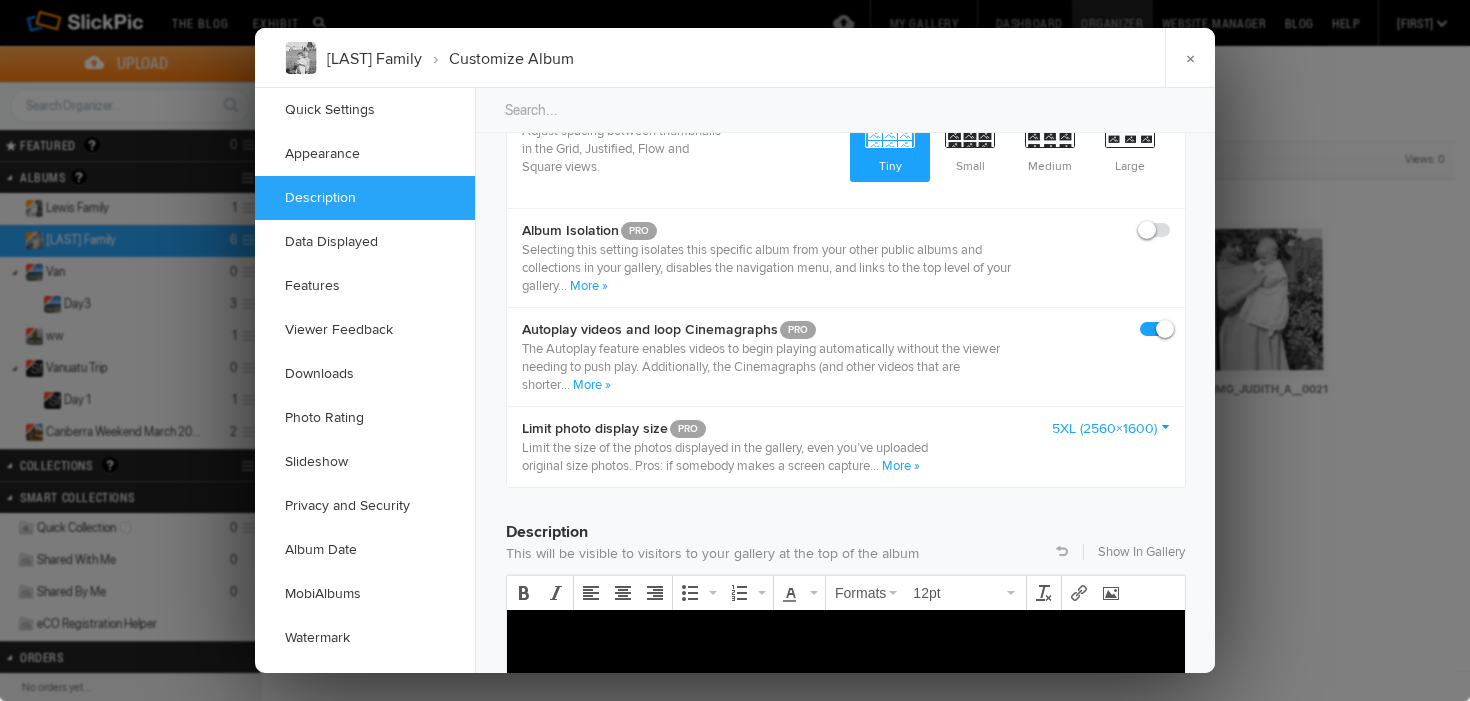 click 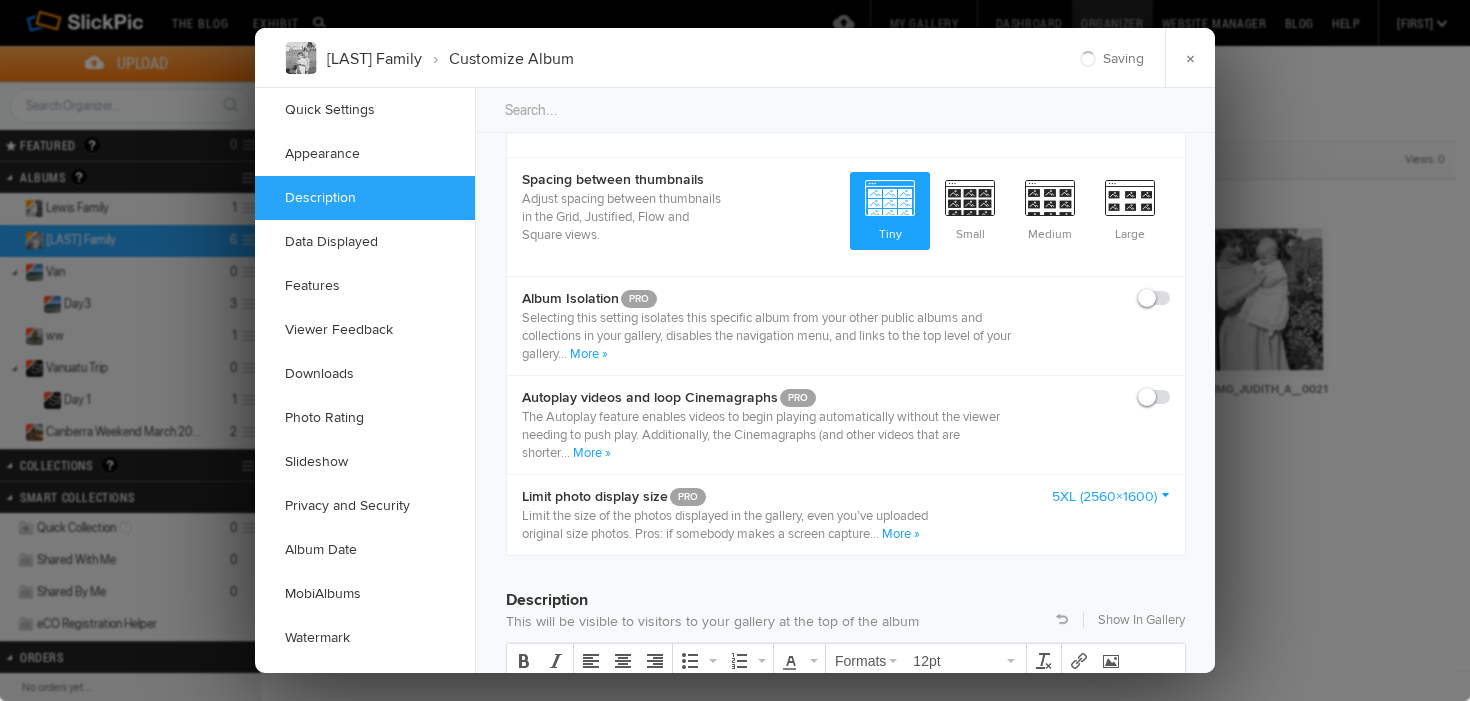 scroll, scrollTop: 1102, scrollLeft: 0, axis: vertical 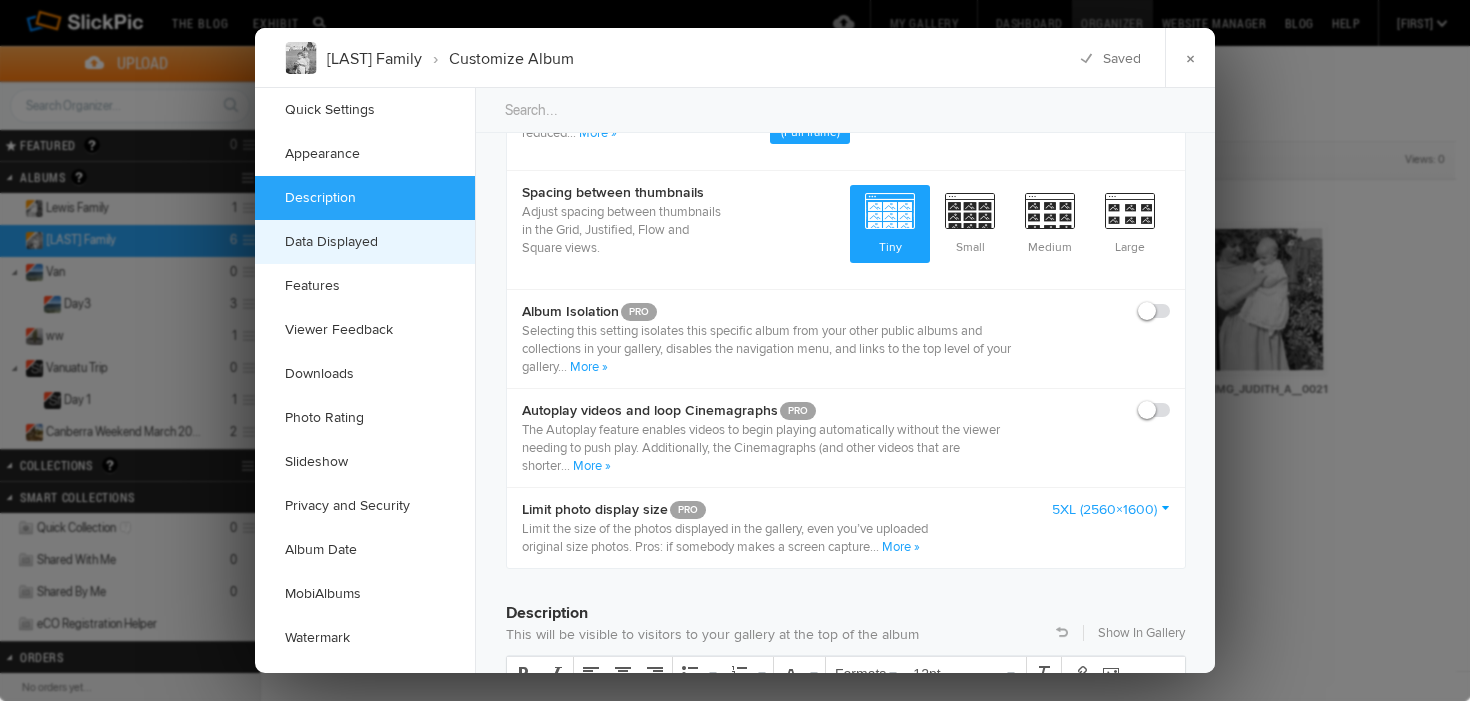 click on "Data Displayed" 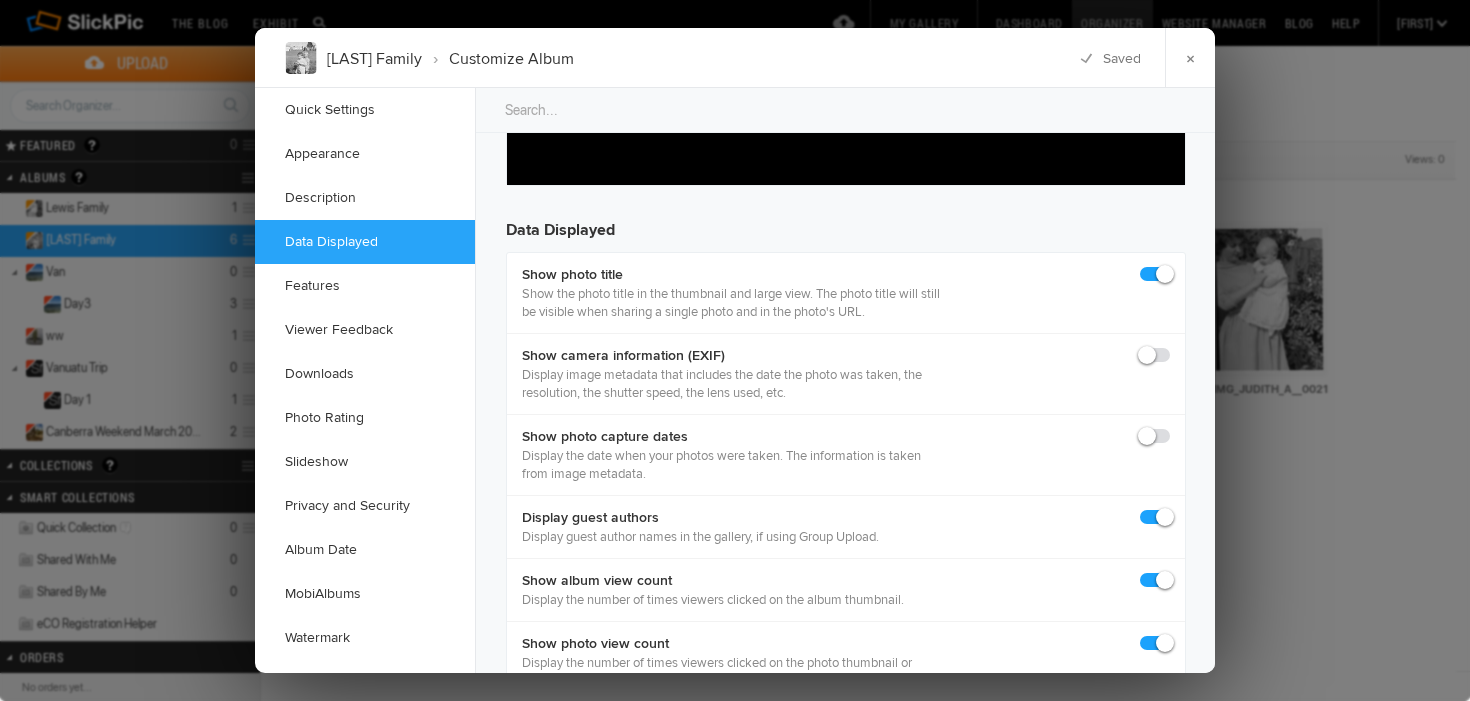 scroll, scrollTop: 1828, scrollLeft: 0, axis: vertical 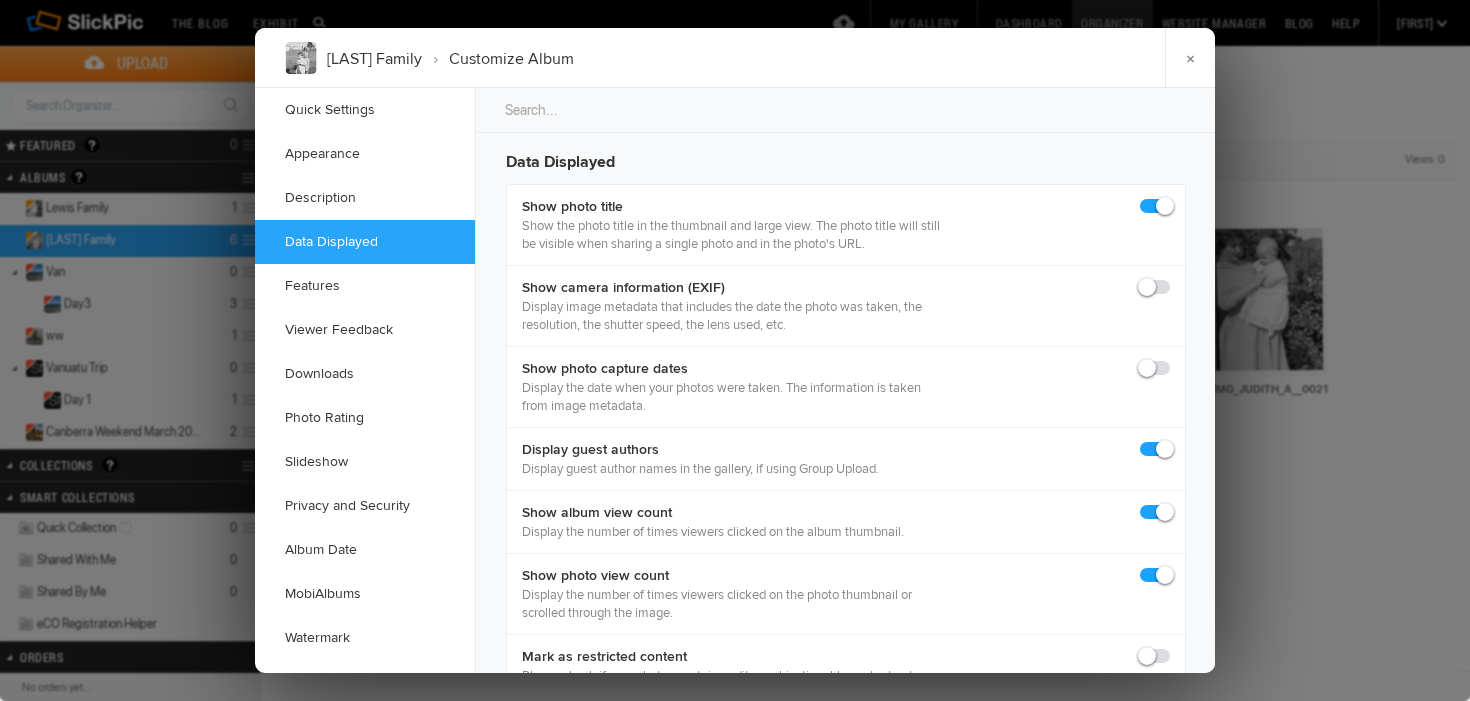 click 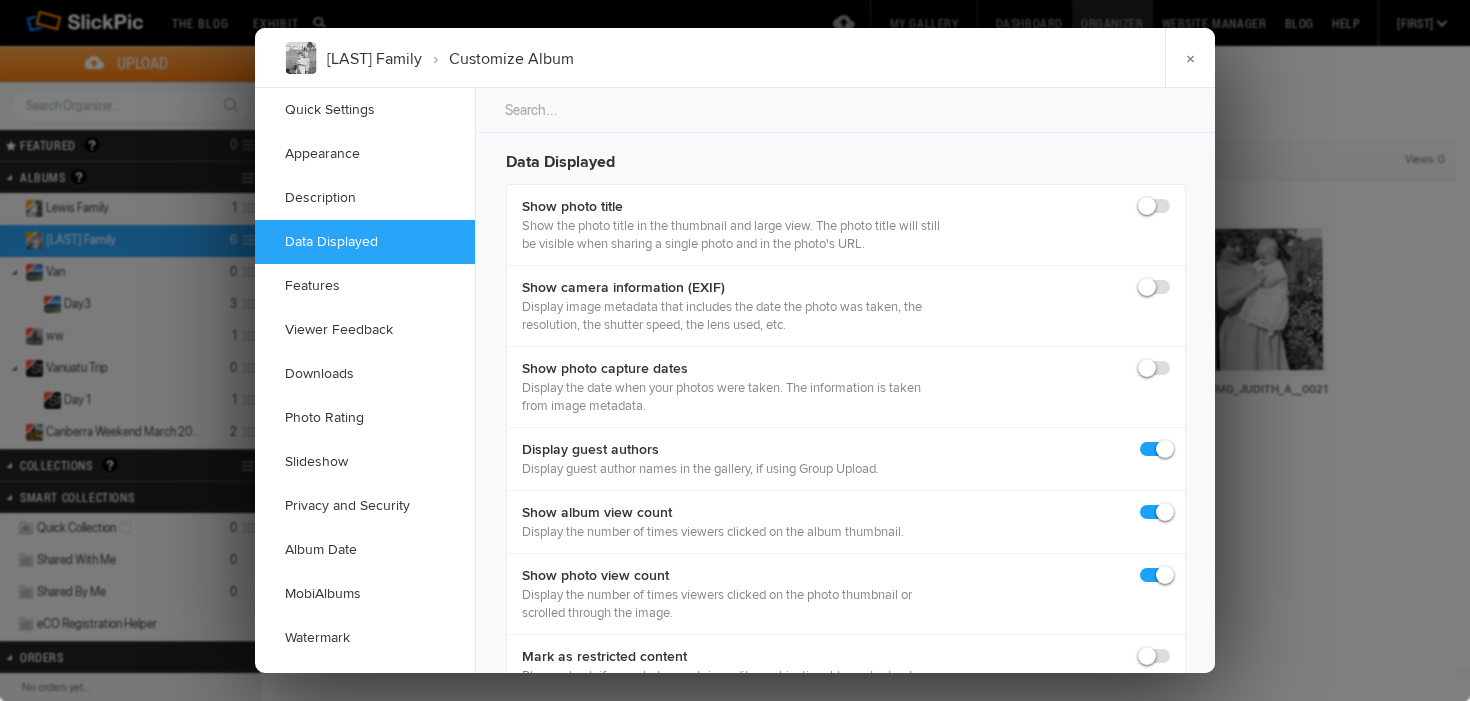 checkbox on "false" 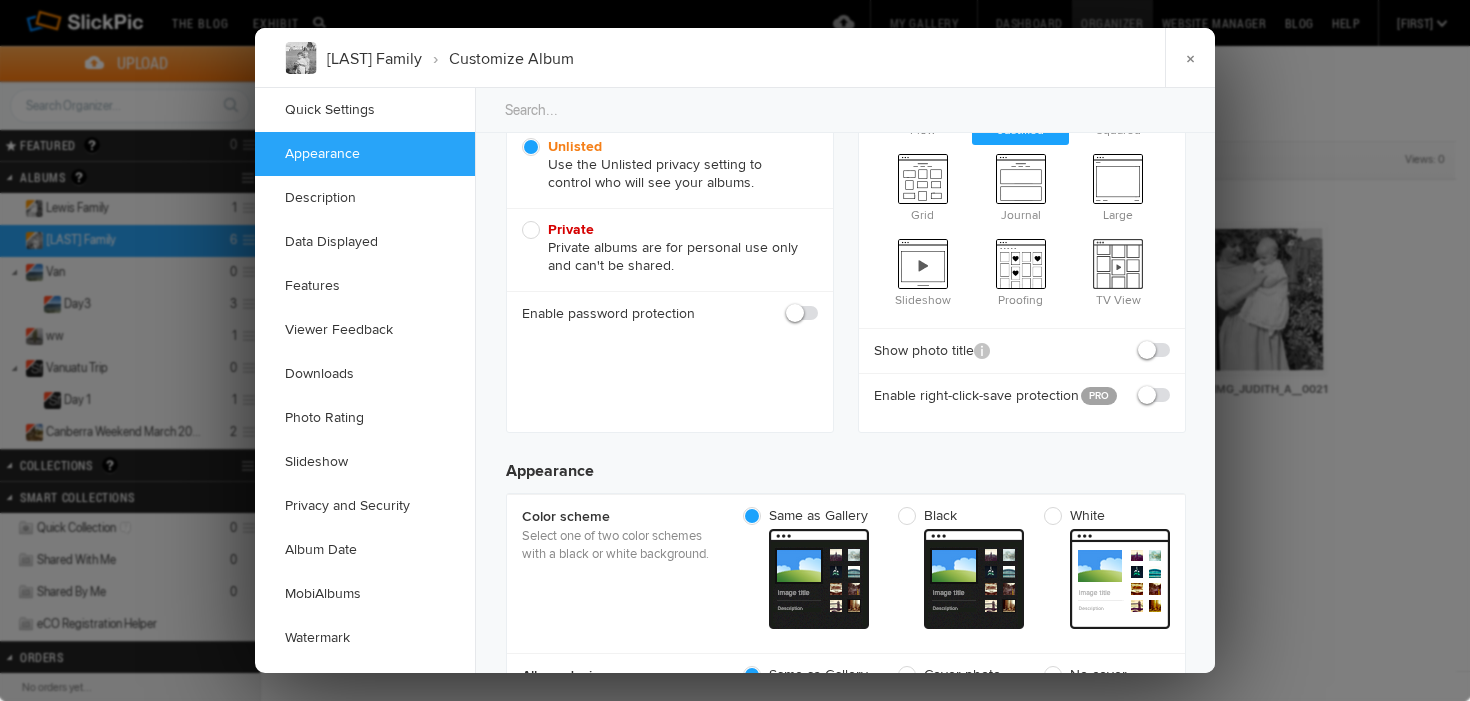 scroll, scrollTop: 0, scrollLeft: 0, axis: both 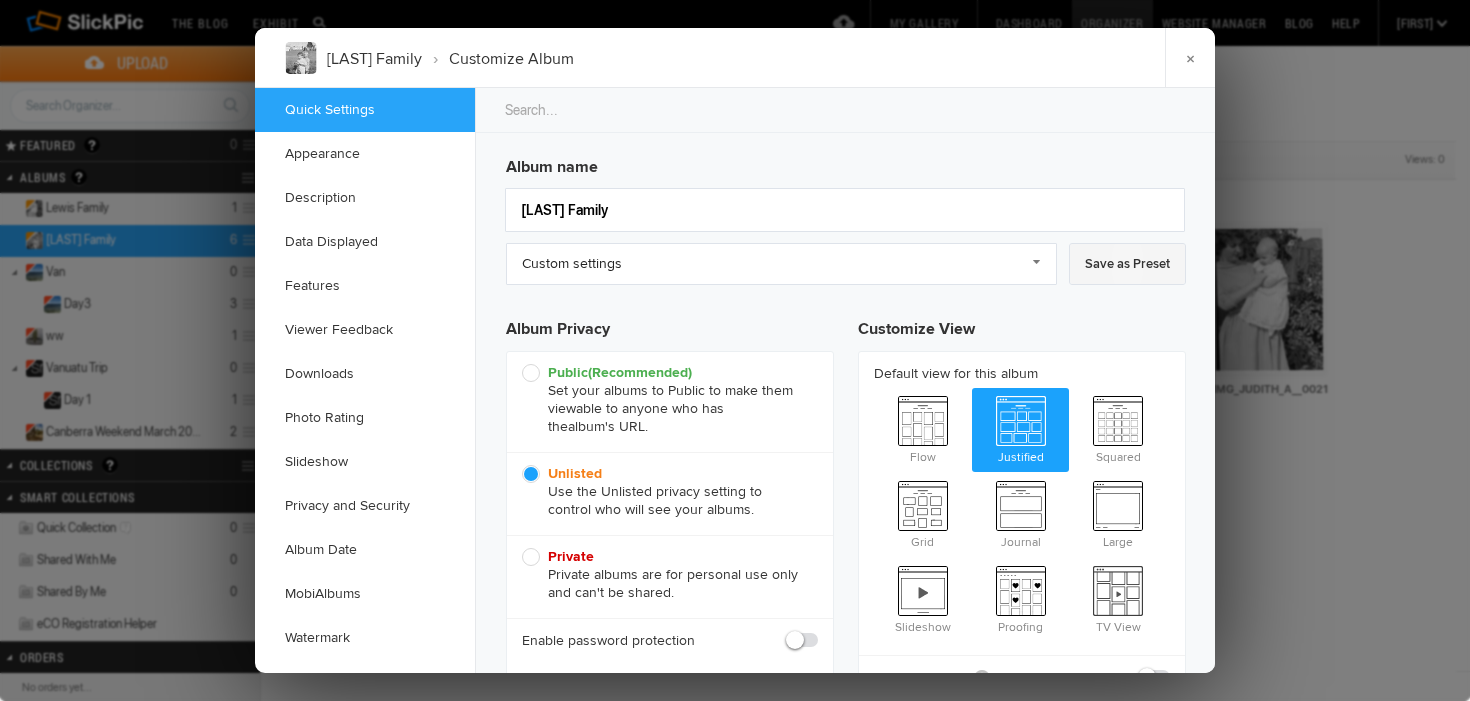 click on "Save as Preset" 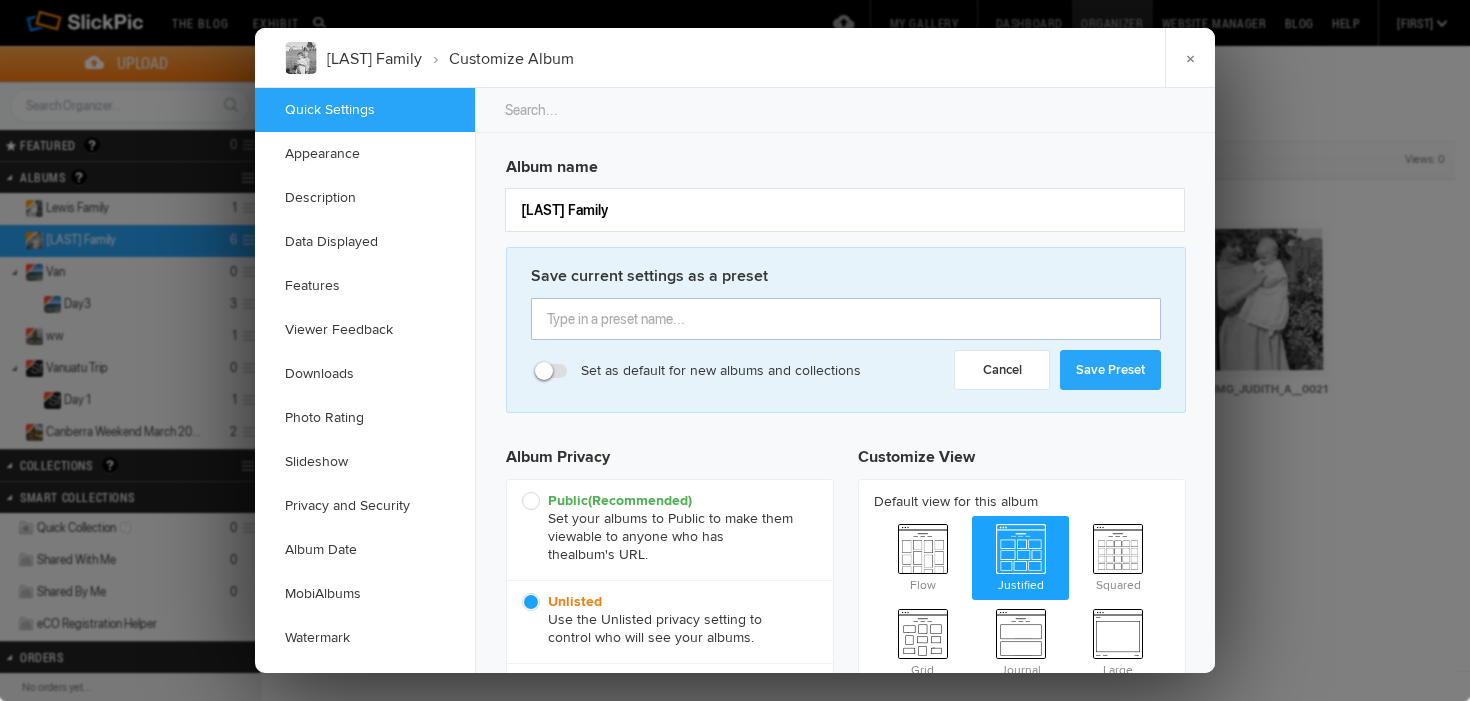 click 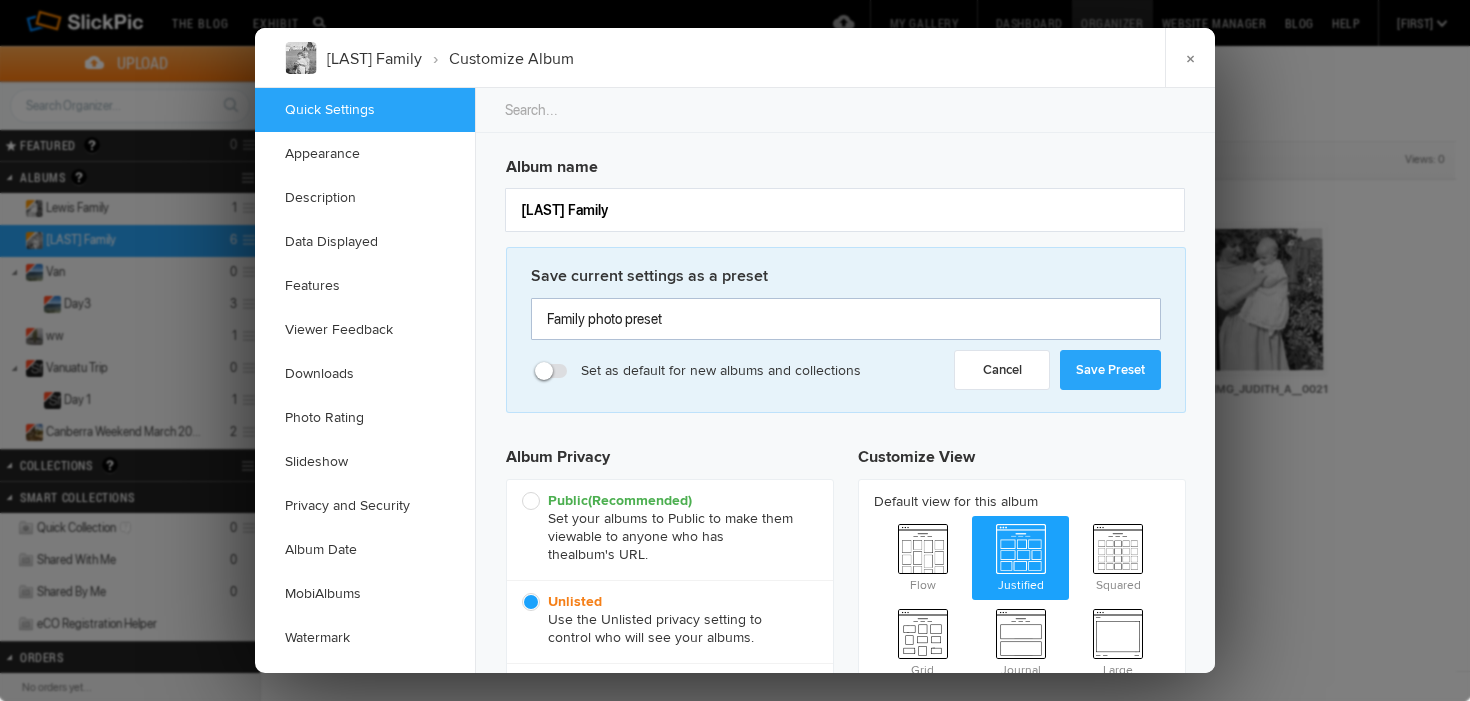 type on "Family photo preset" 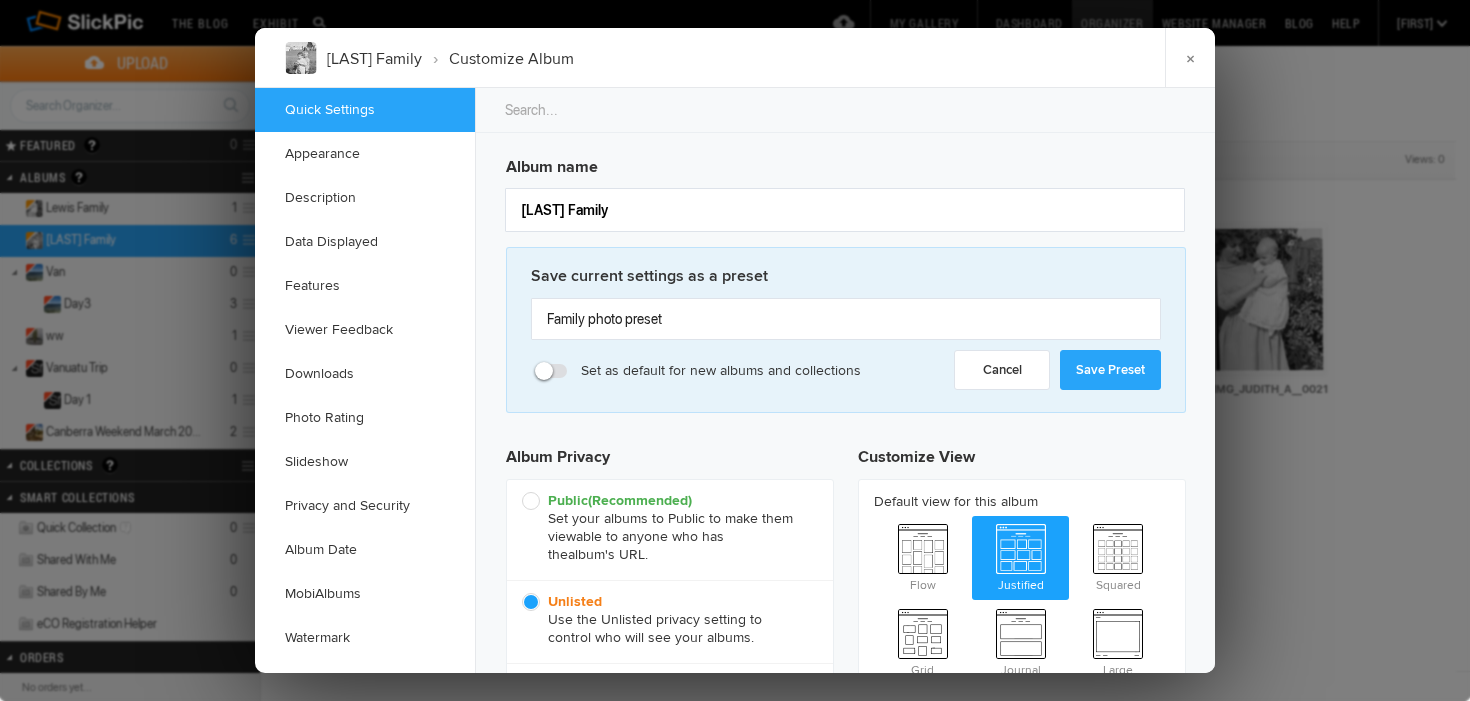 click on "Save Preset" 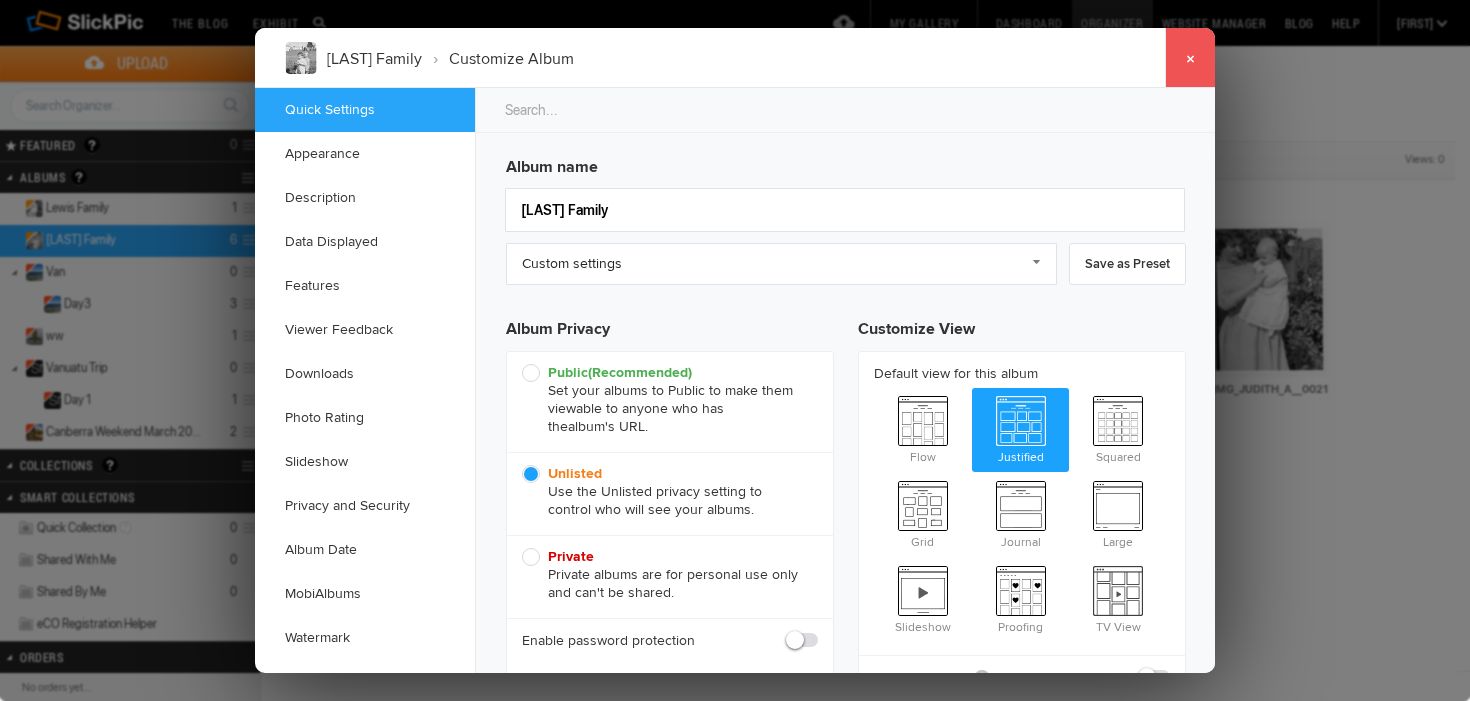 click on "×" 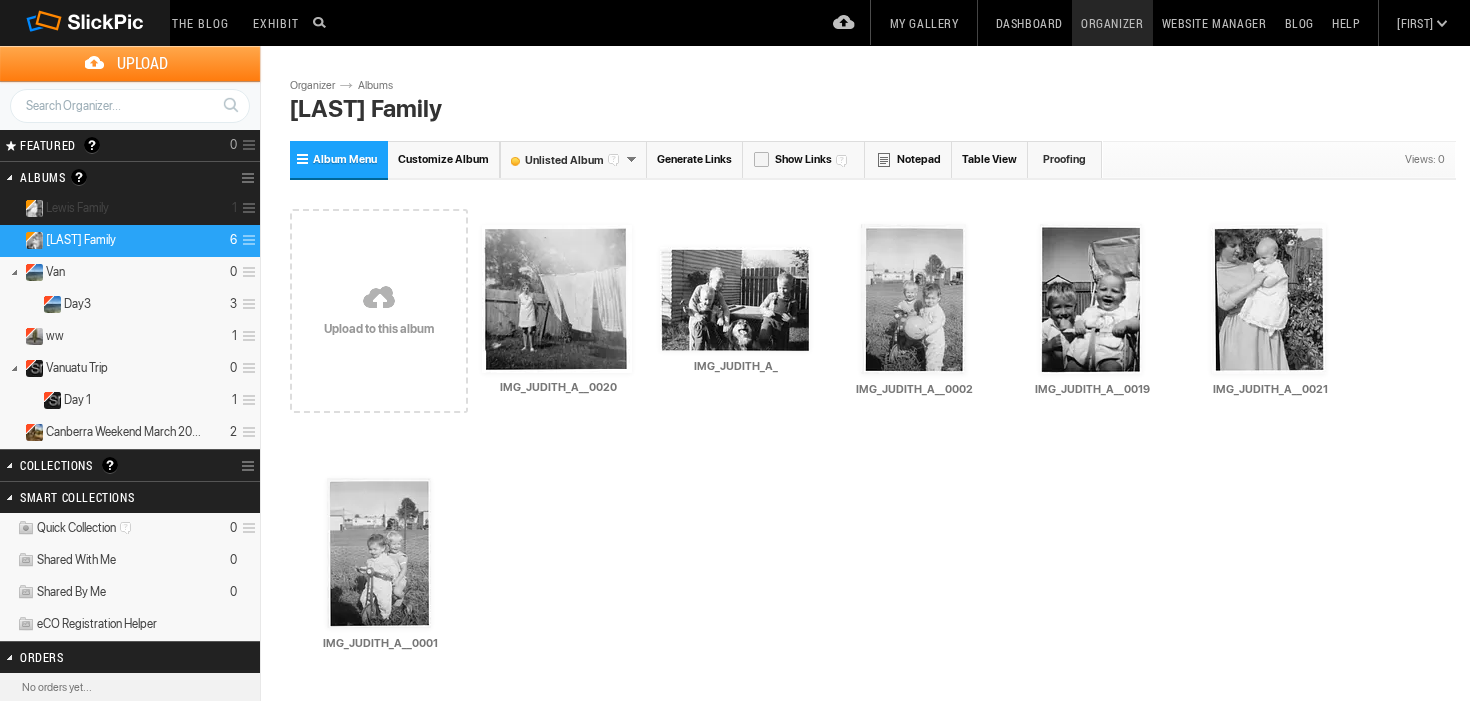 click on "Lewis Family" at bounding box center [77, 208] 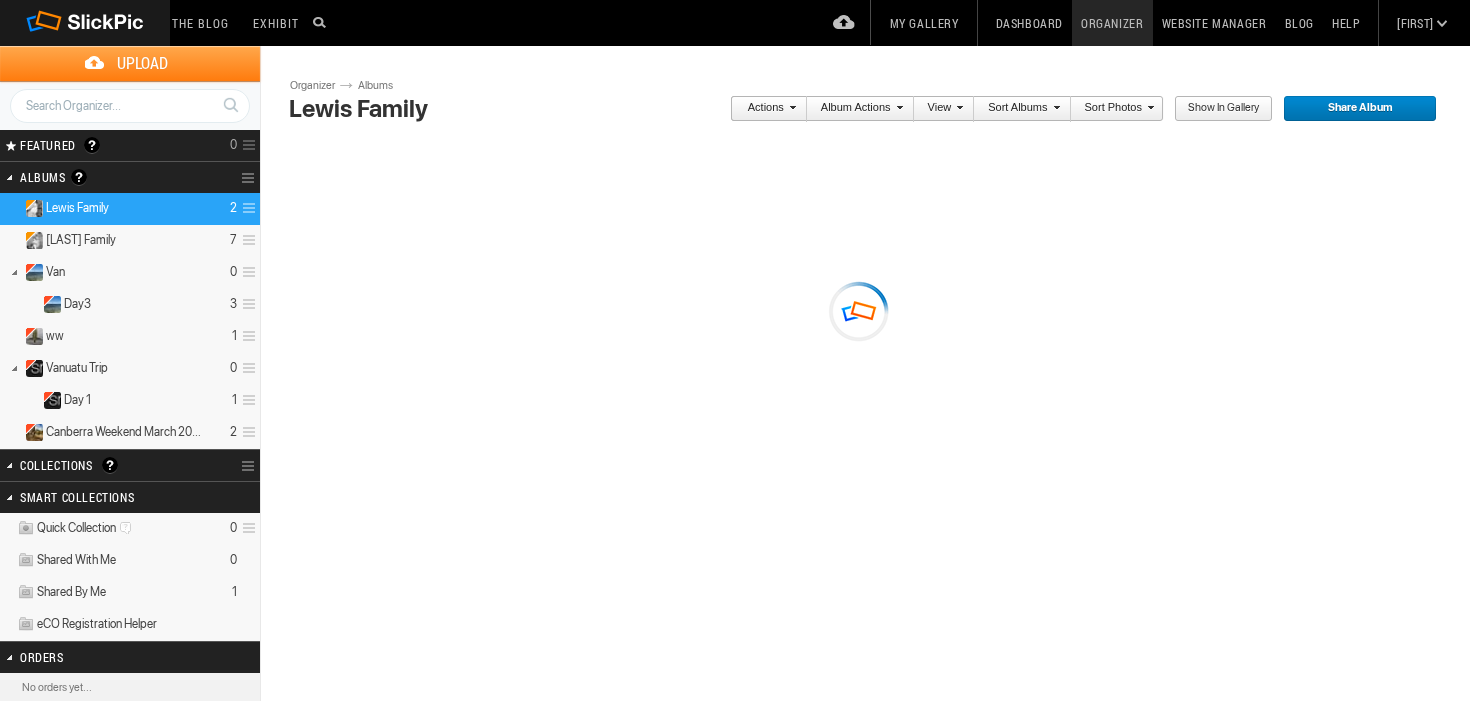 scroll, scrollTop: 0, scrollLeft: 0, axis: both 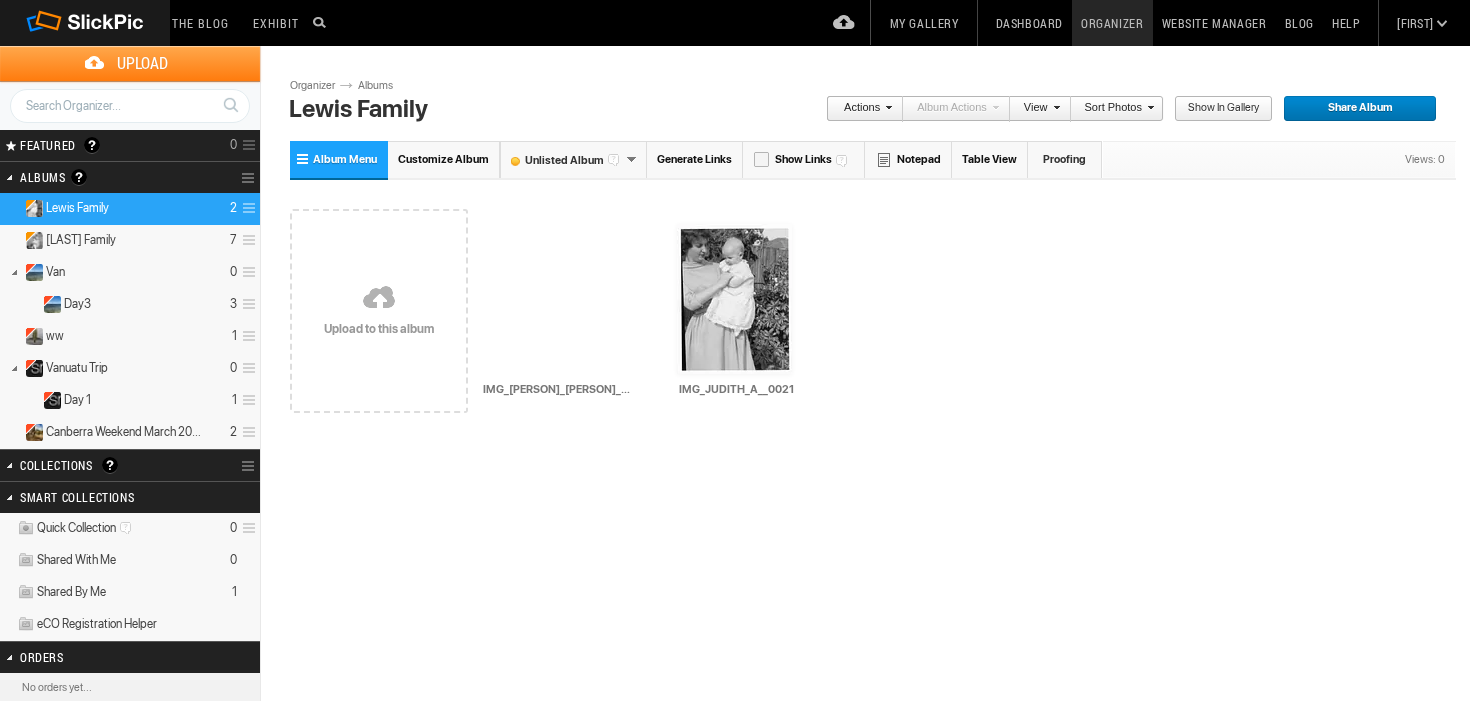 click on "Customize Album" at bounding box center (443, 159) 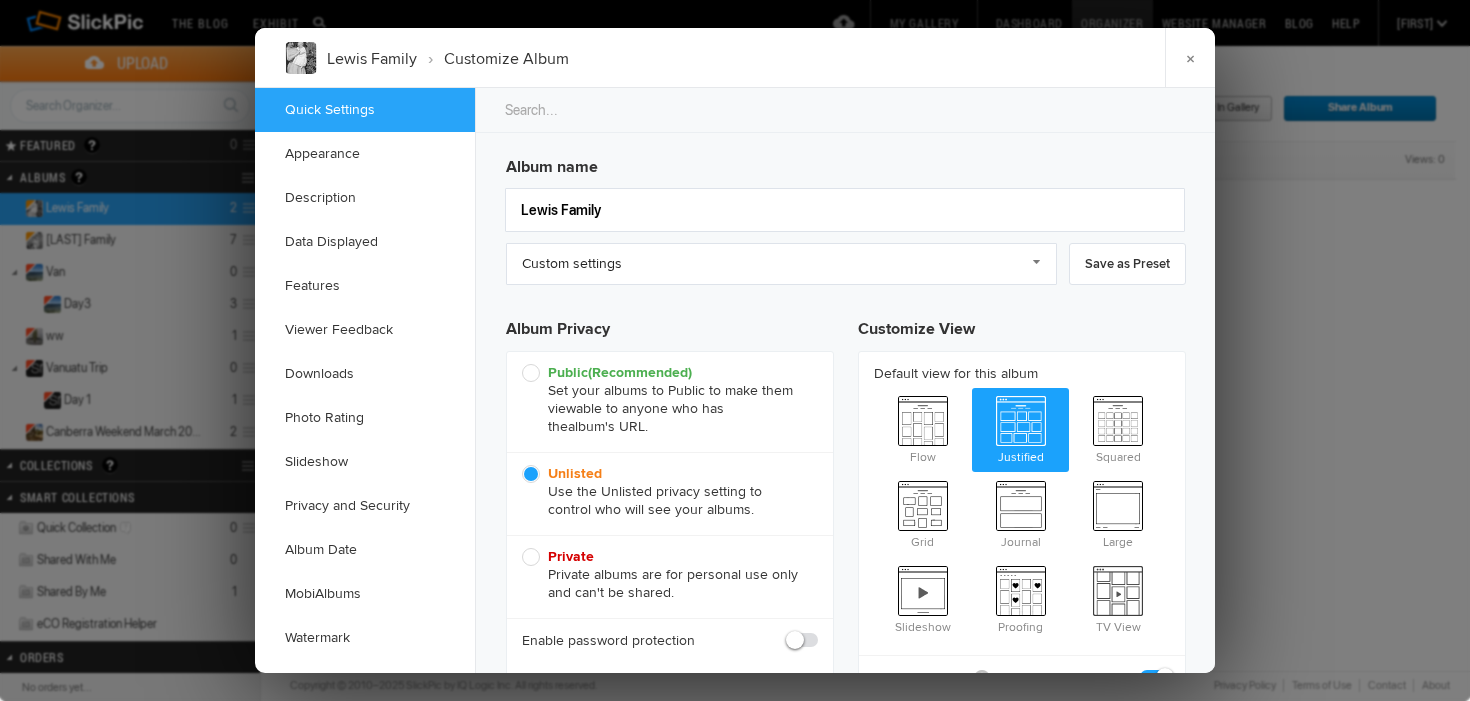 scroll, scrollTop: 0, scrollLeft: 0, axis: both 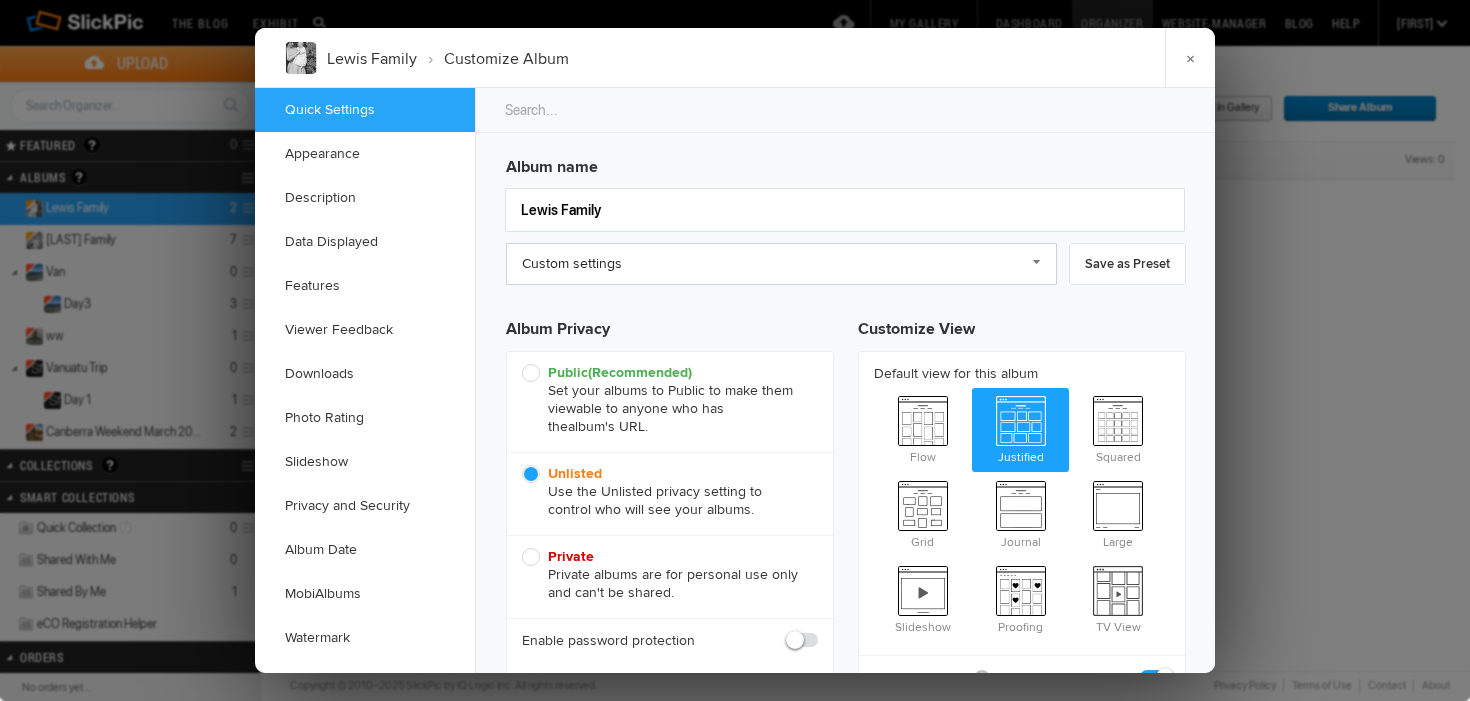 click on "Custom settings" 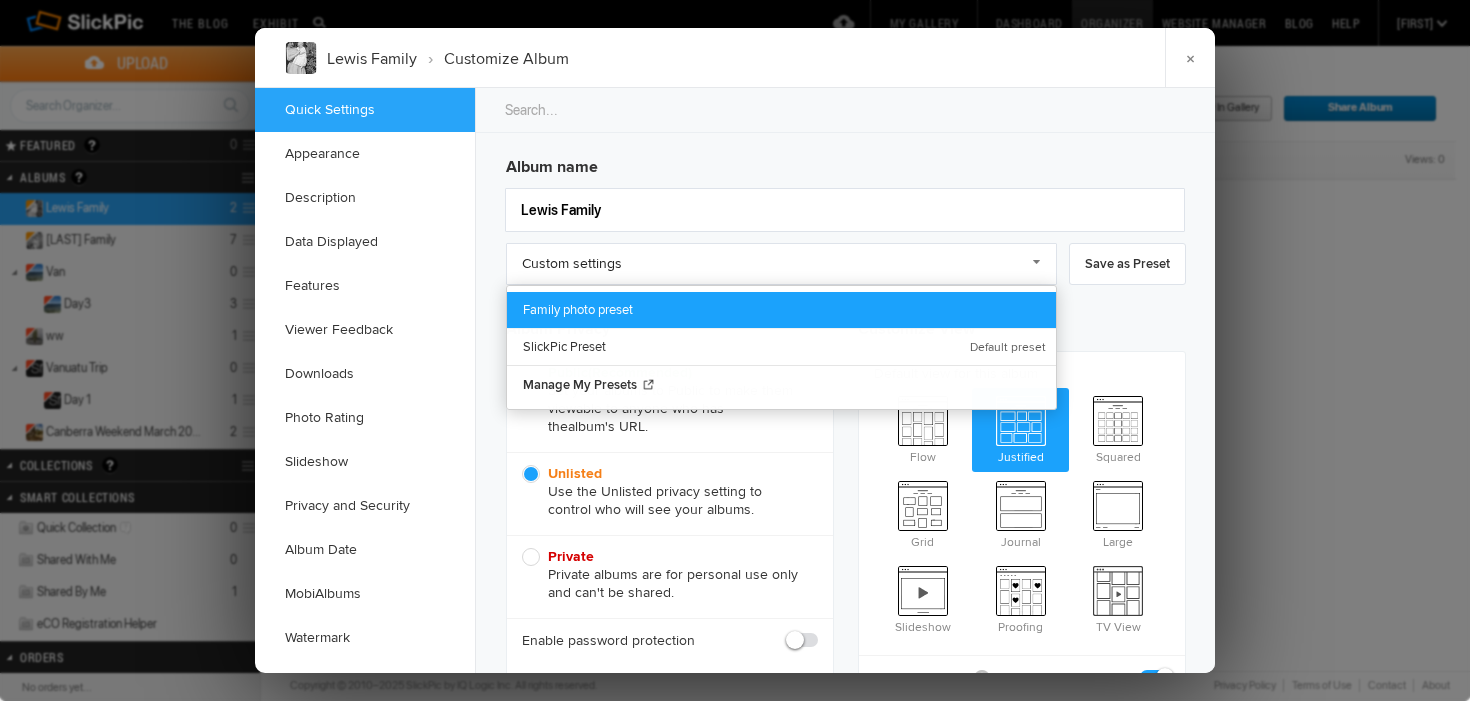 click on "Family photo preset" 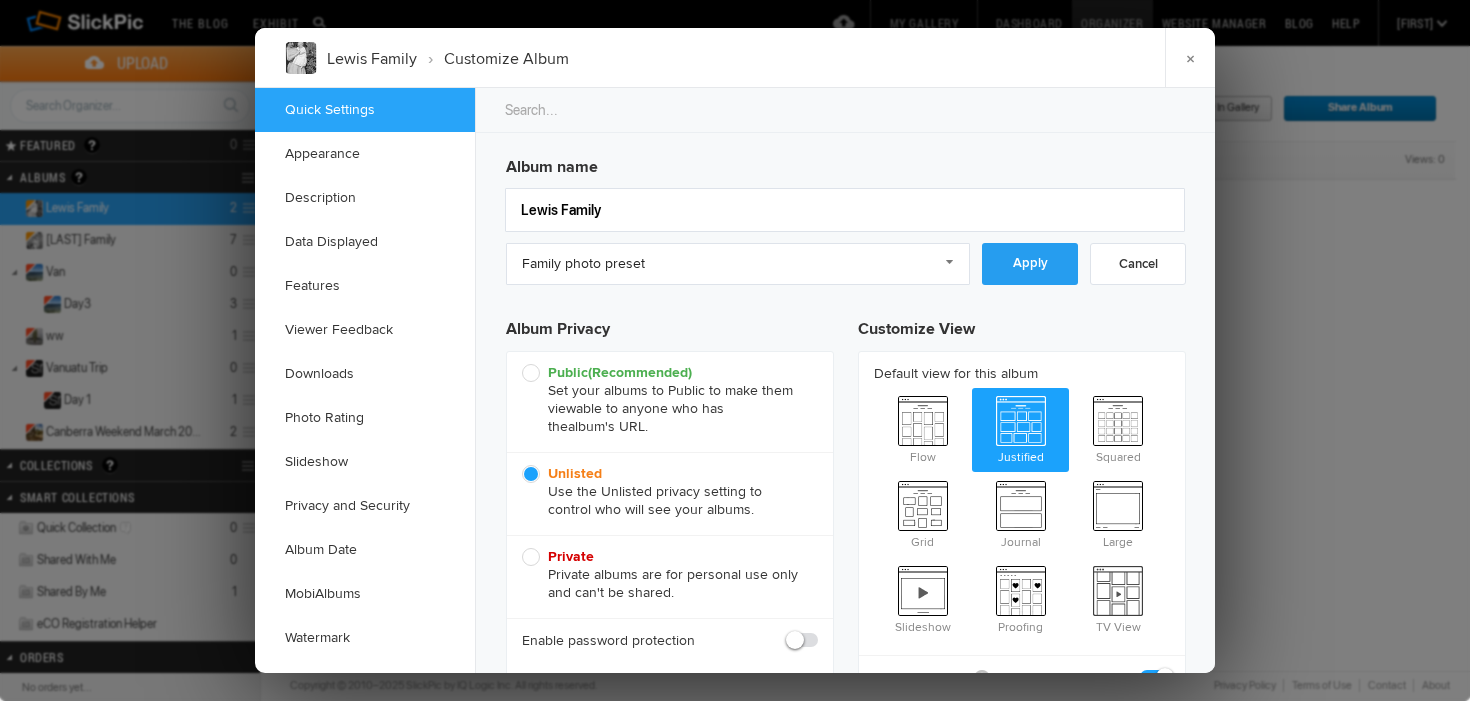 click on "Apply" 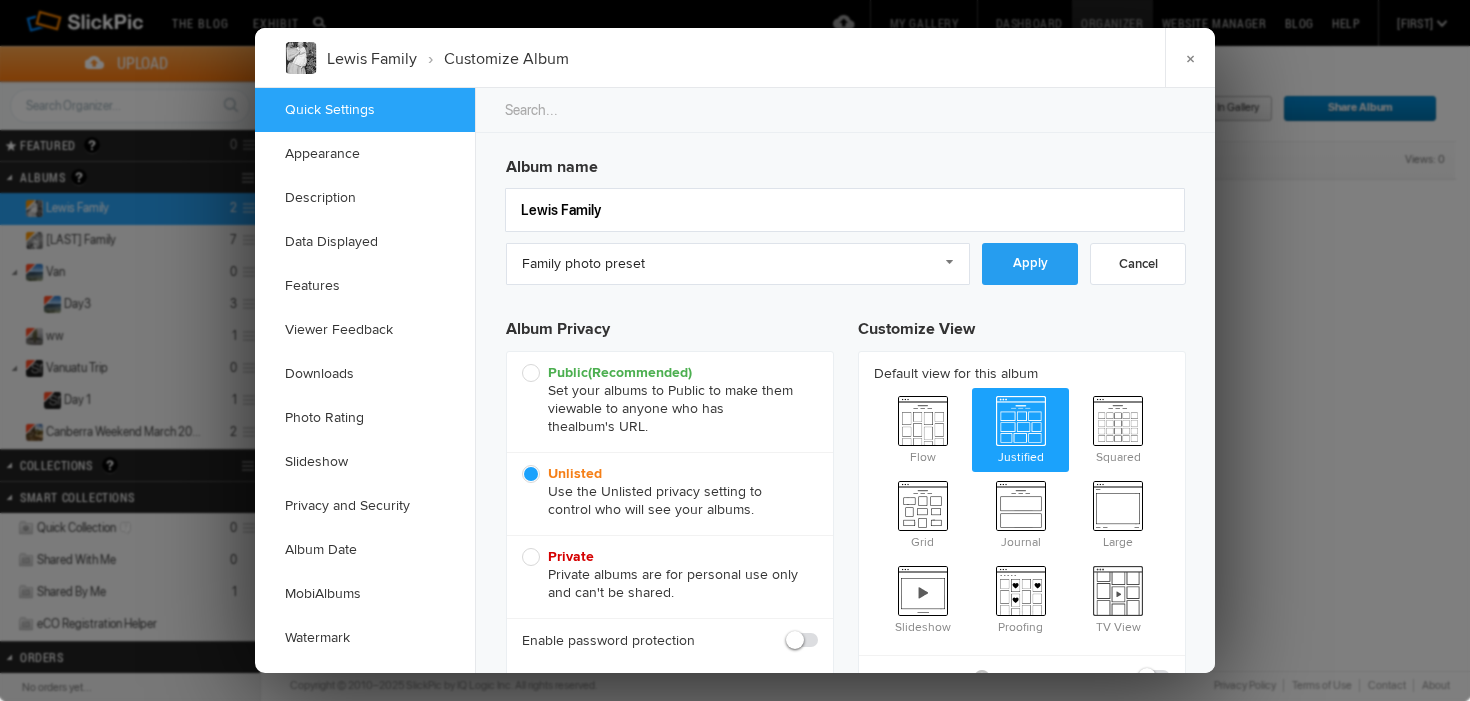 checkbox on "false" 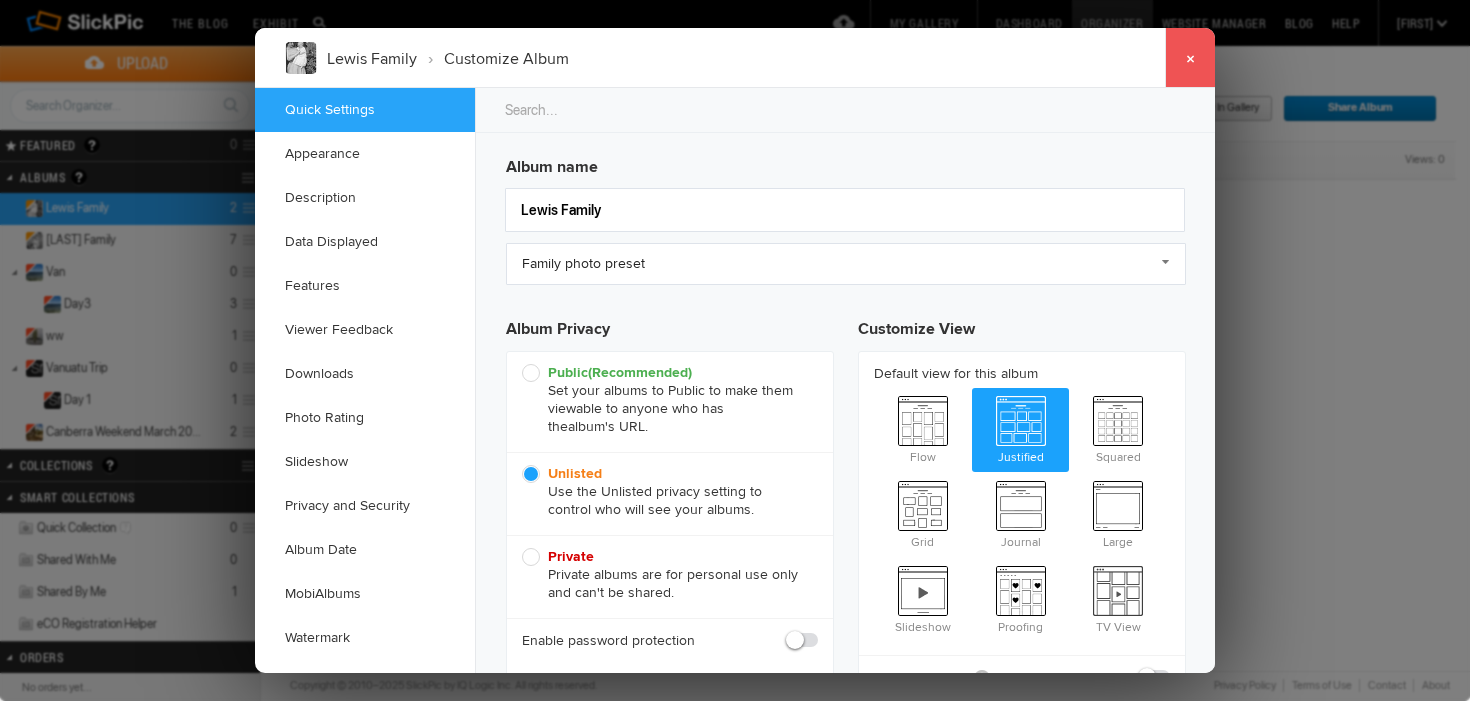 click on "×" 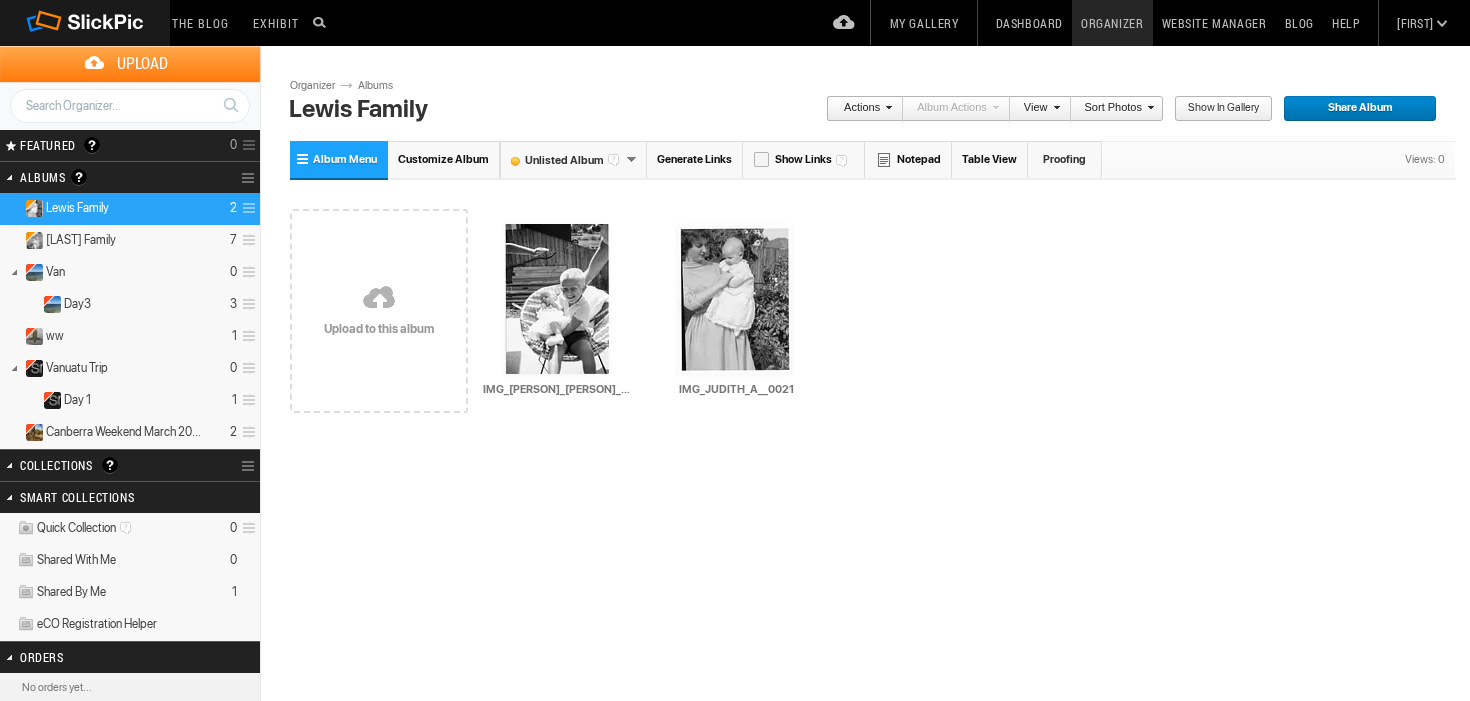click on "Generate Links" at bounding box center [695, 159] 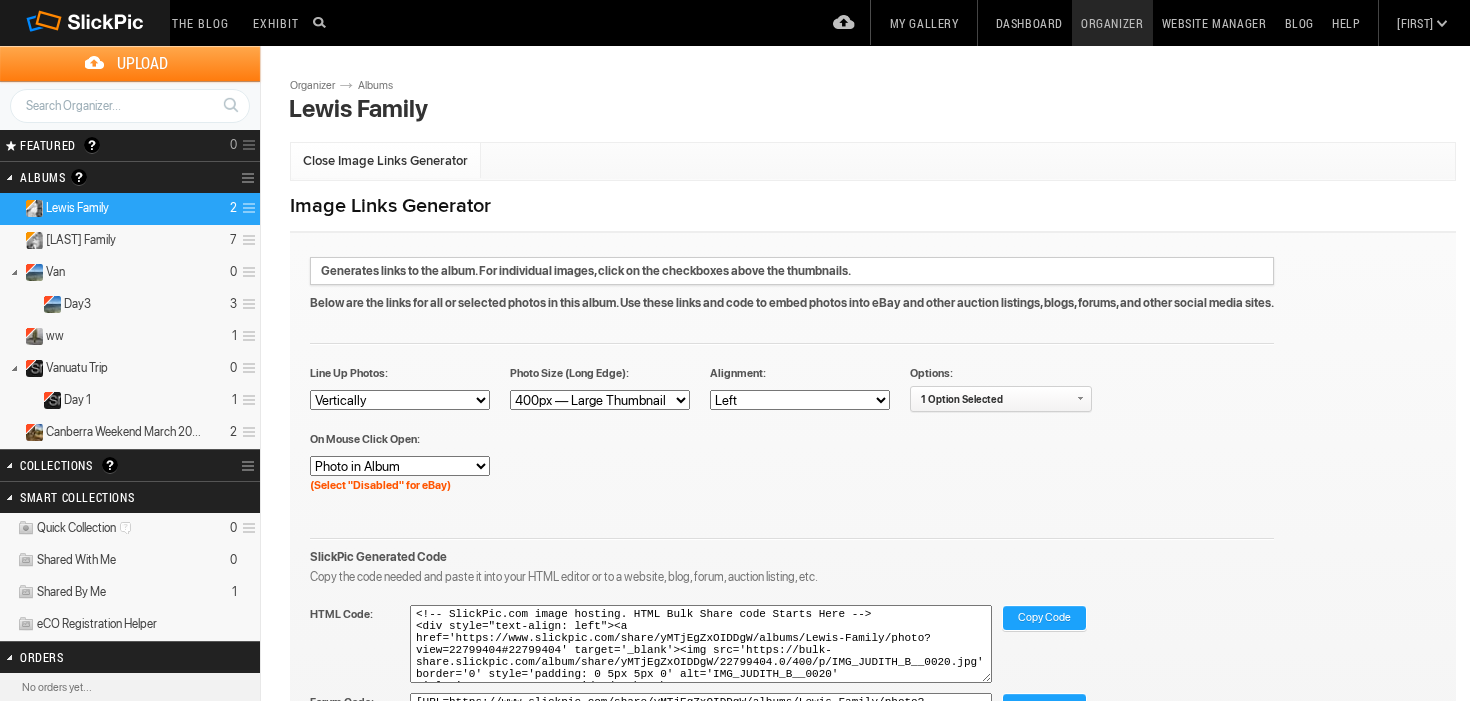click on "Close Image Links Generator" at bounding box center [385, 161] 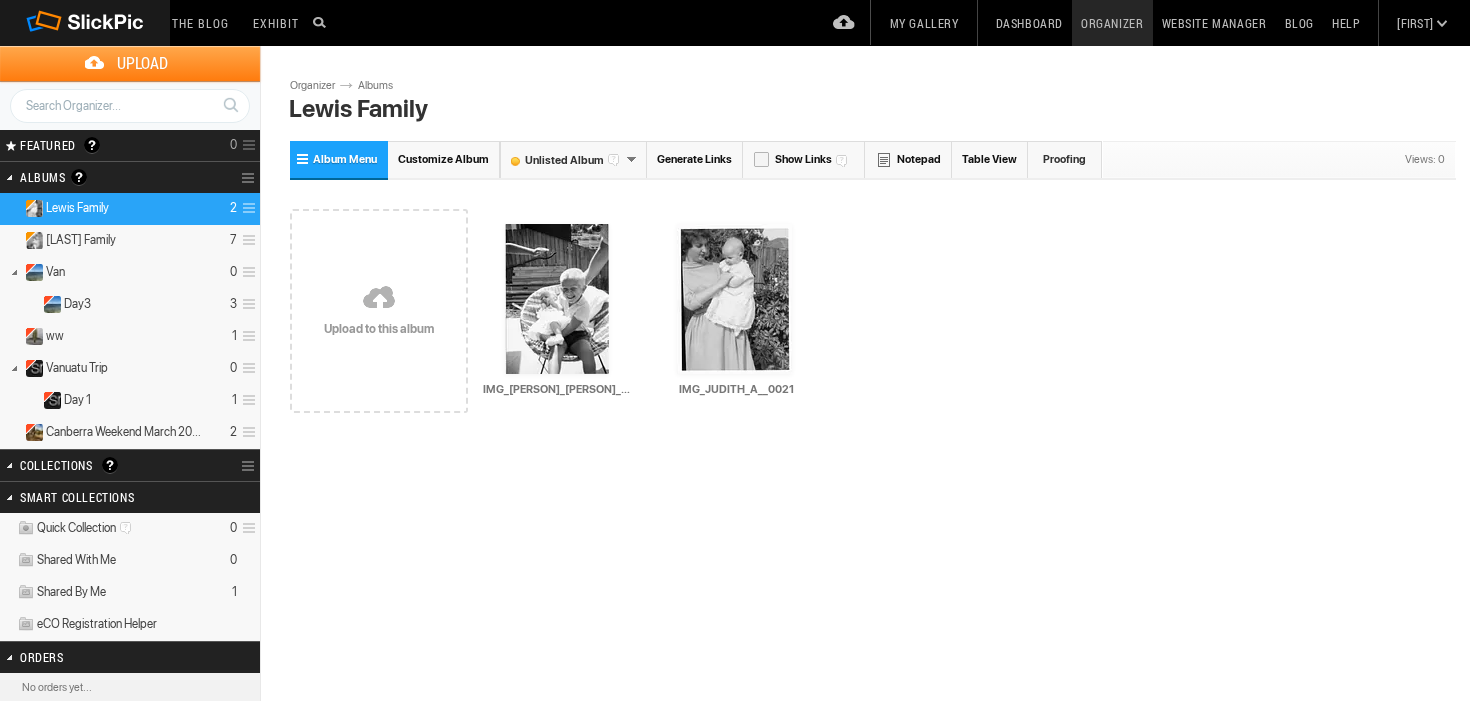 click on "Album Menu" at bounding box center [345, 159] 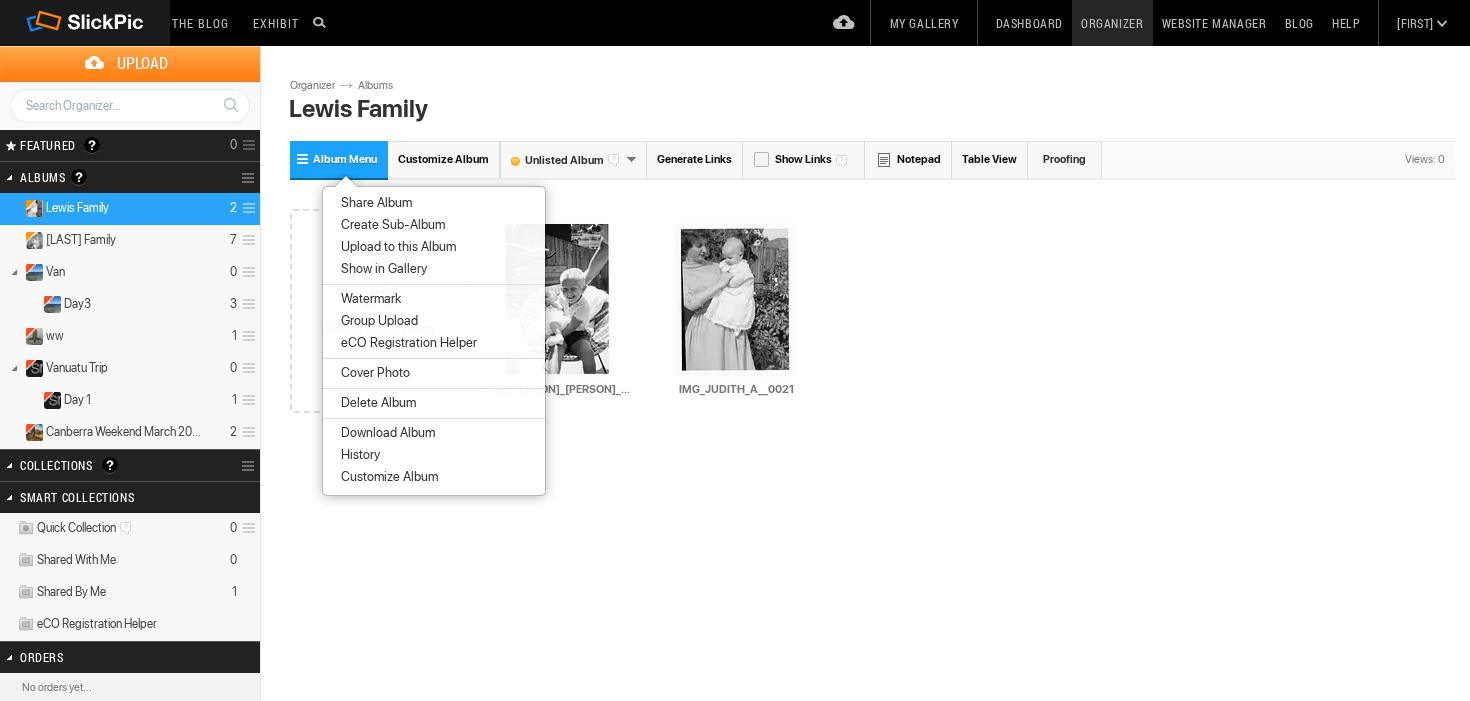 click on "Share Album" at bounding box center (373, 203) 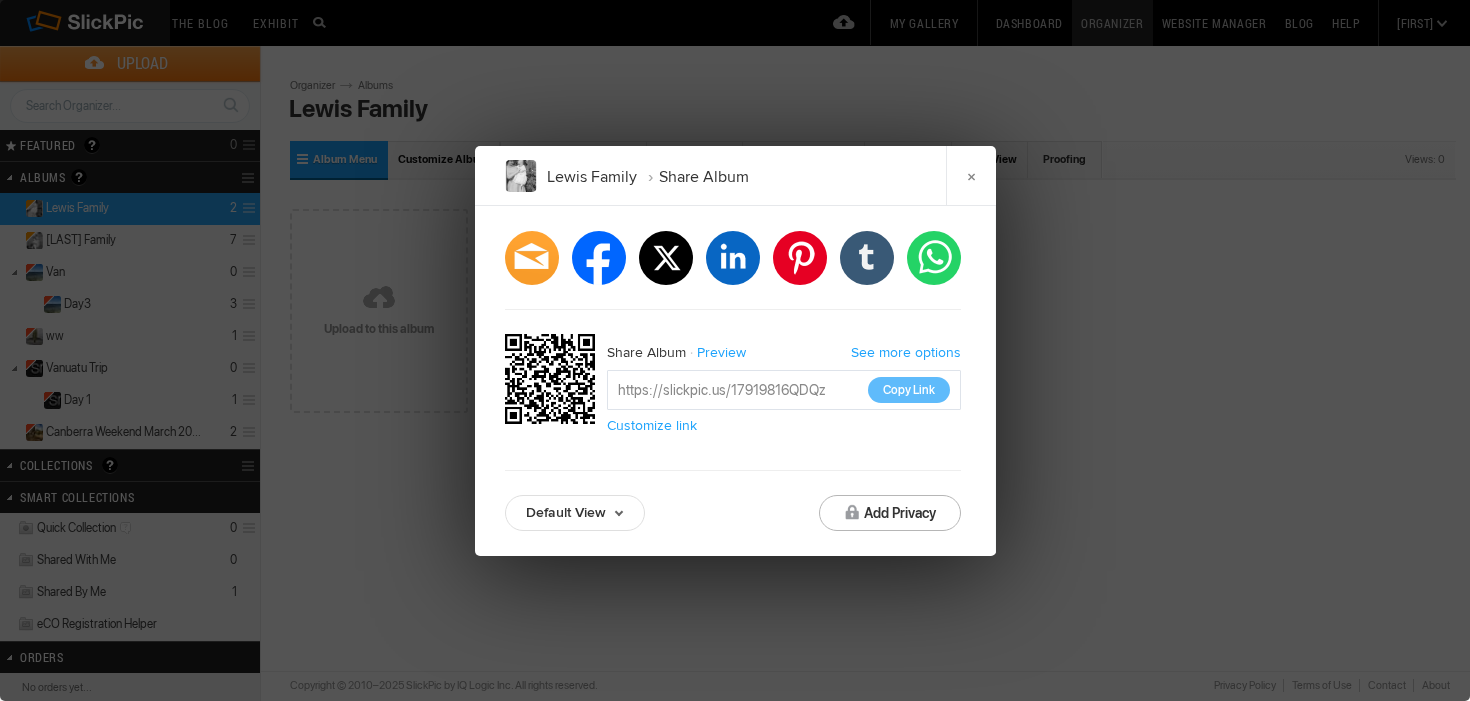 click on "Customize link" 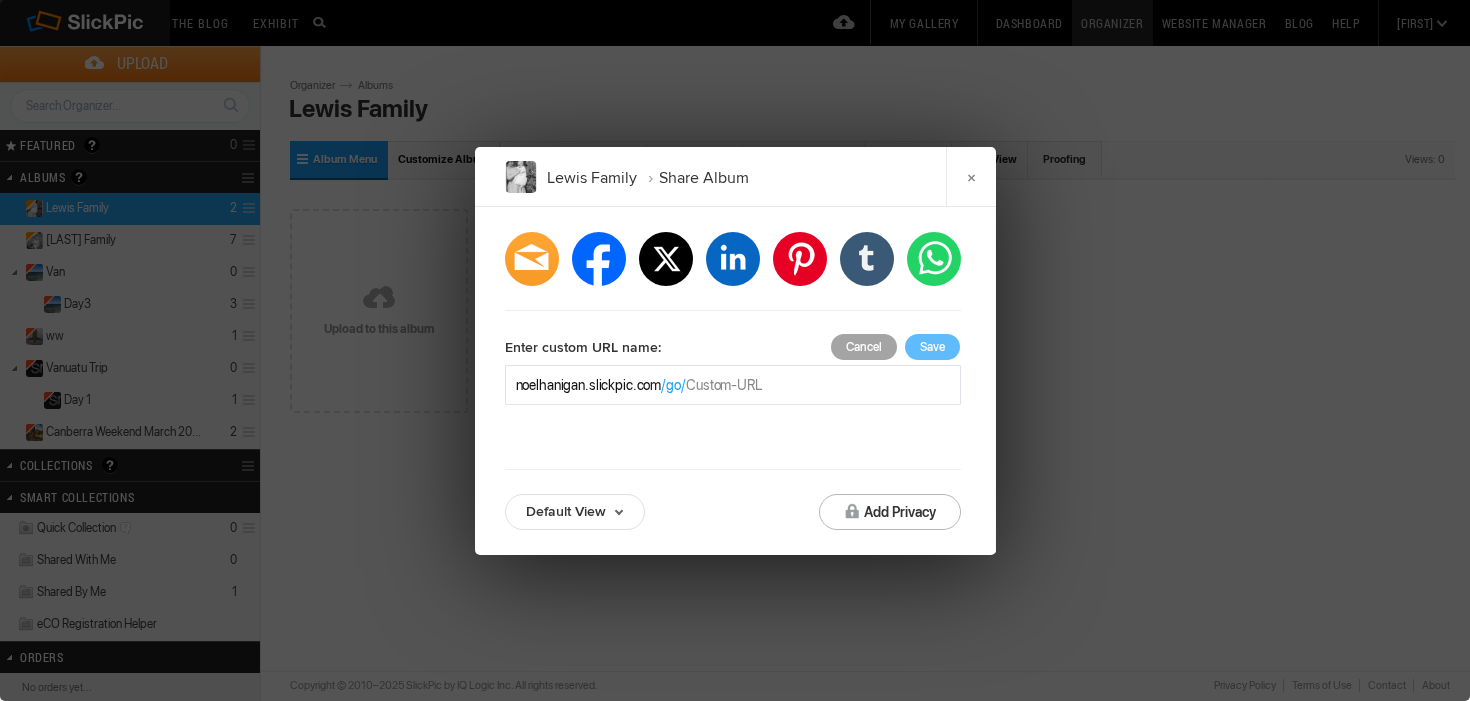click on "Cancel" 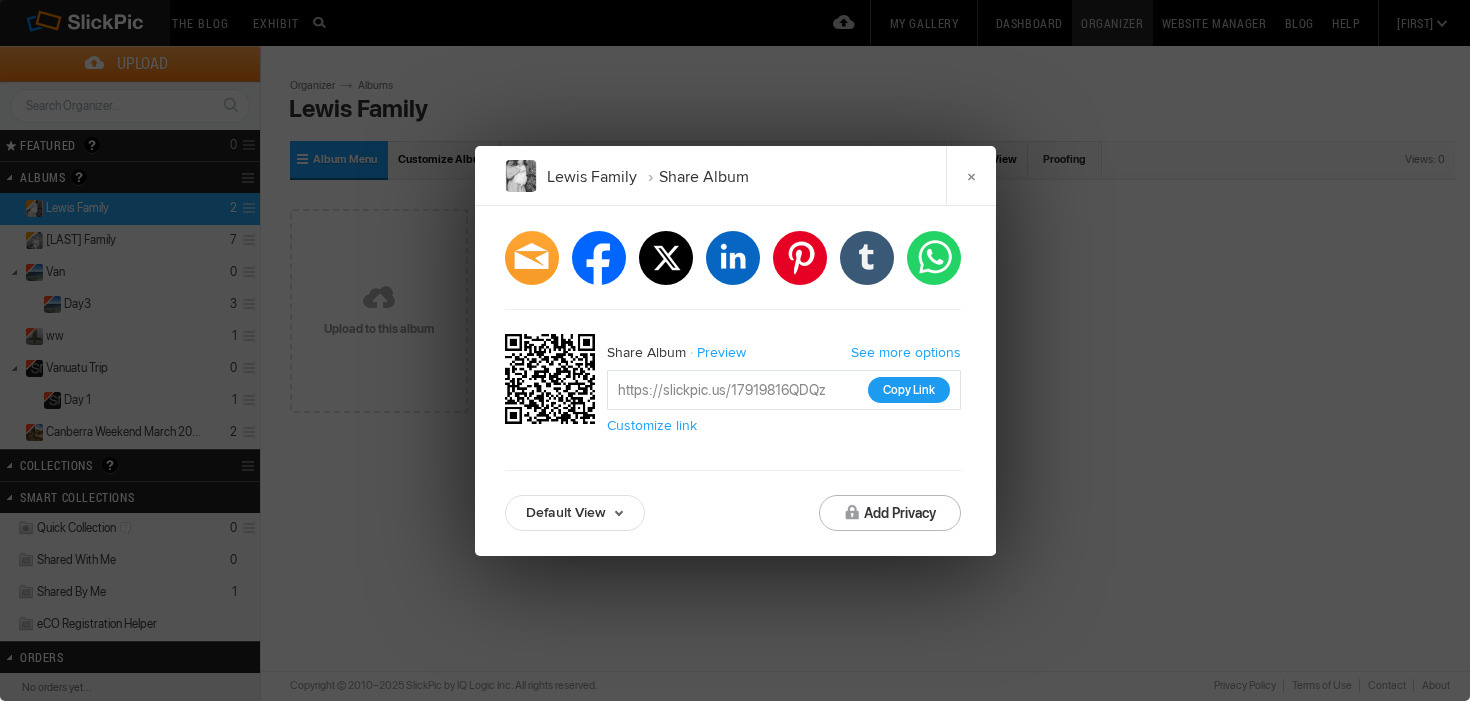 click on "Copy Link" 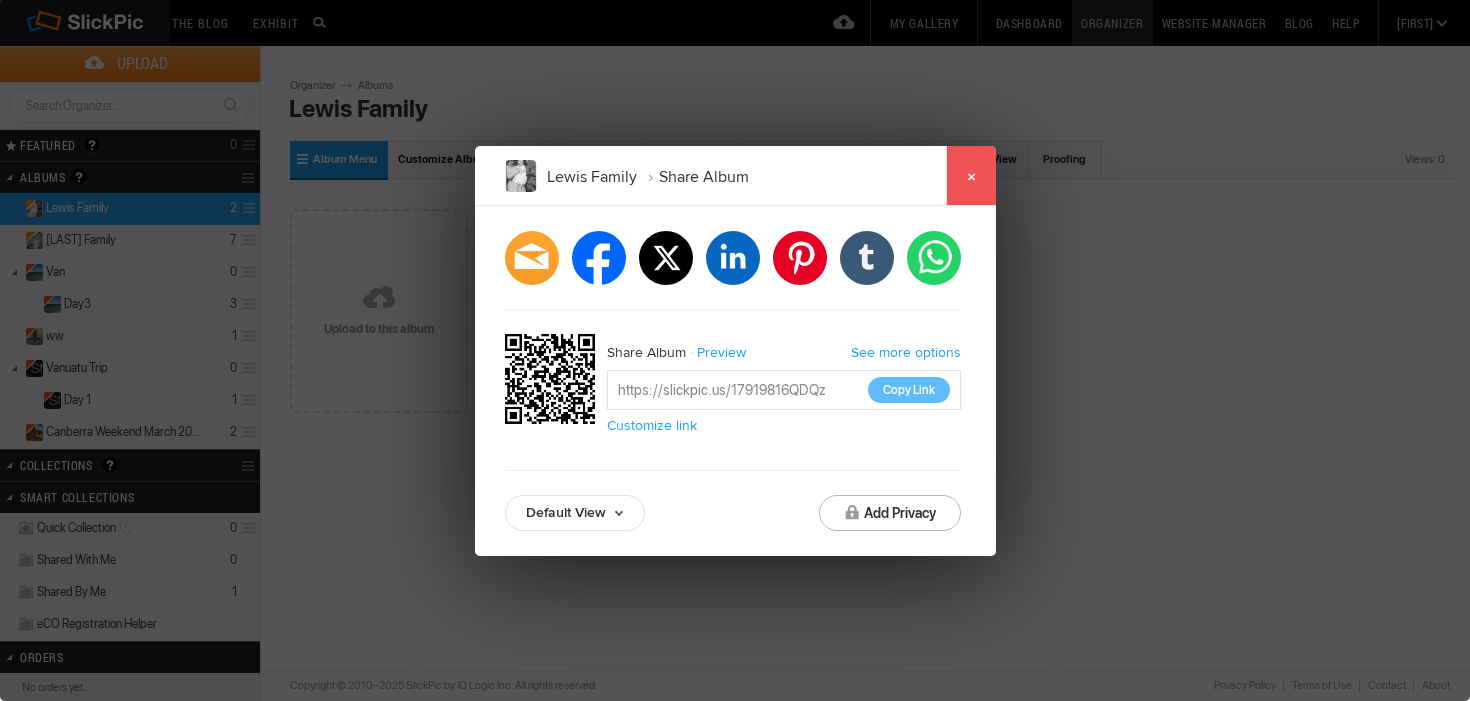 click on "×" 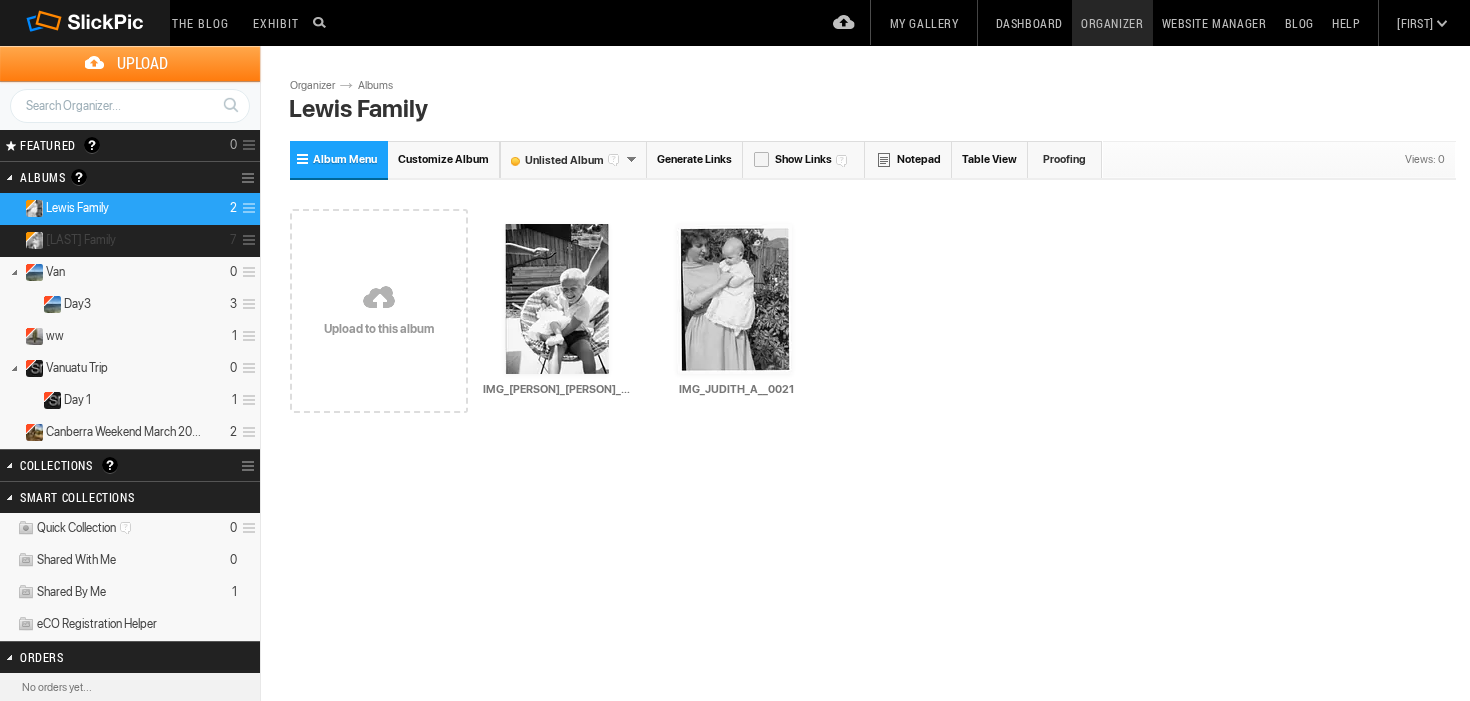 click on "Houlton Family" at bounding box center [81, 240] 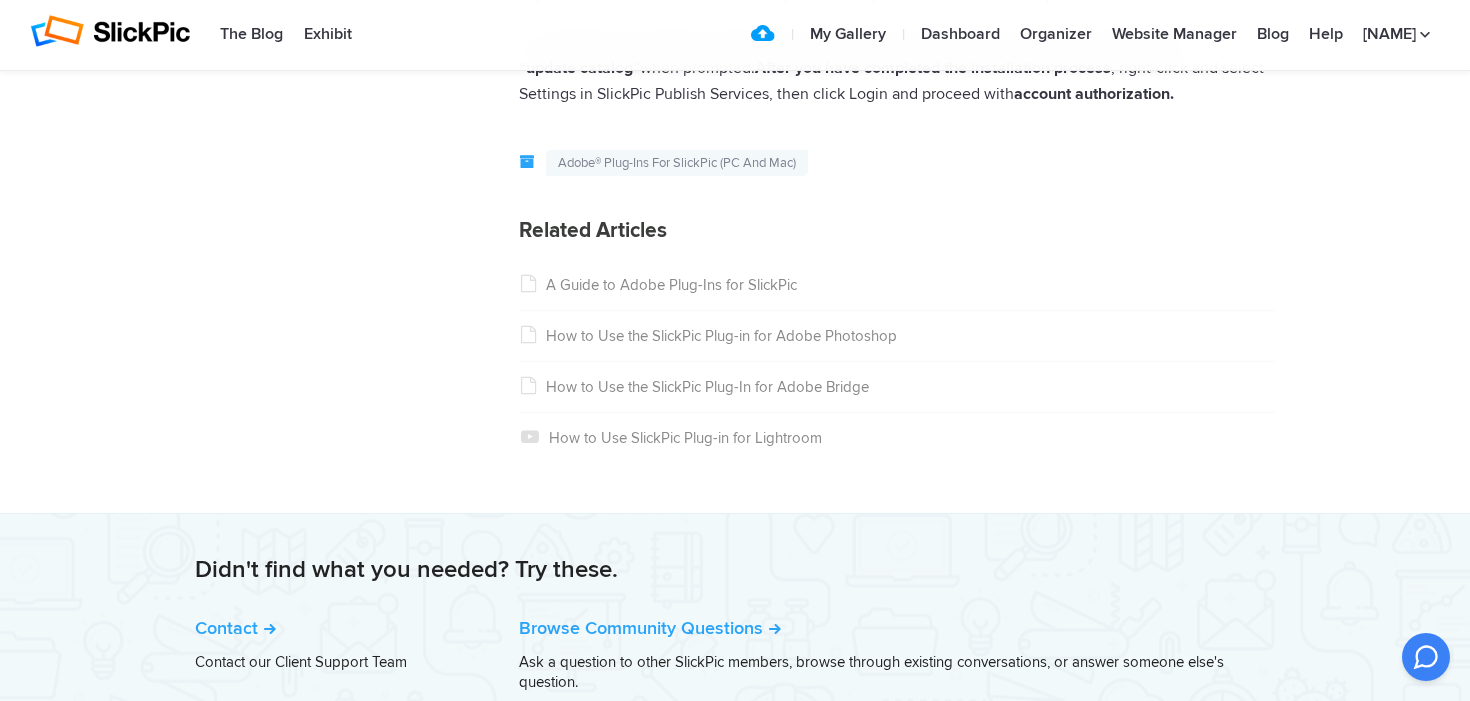 scroll, scrollTop: 8830, scrollLeft: 0, axis: vertical 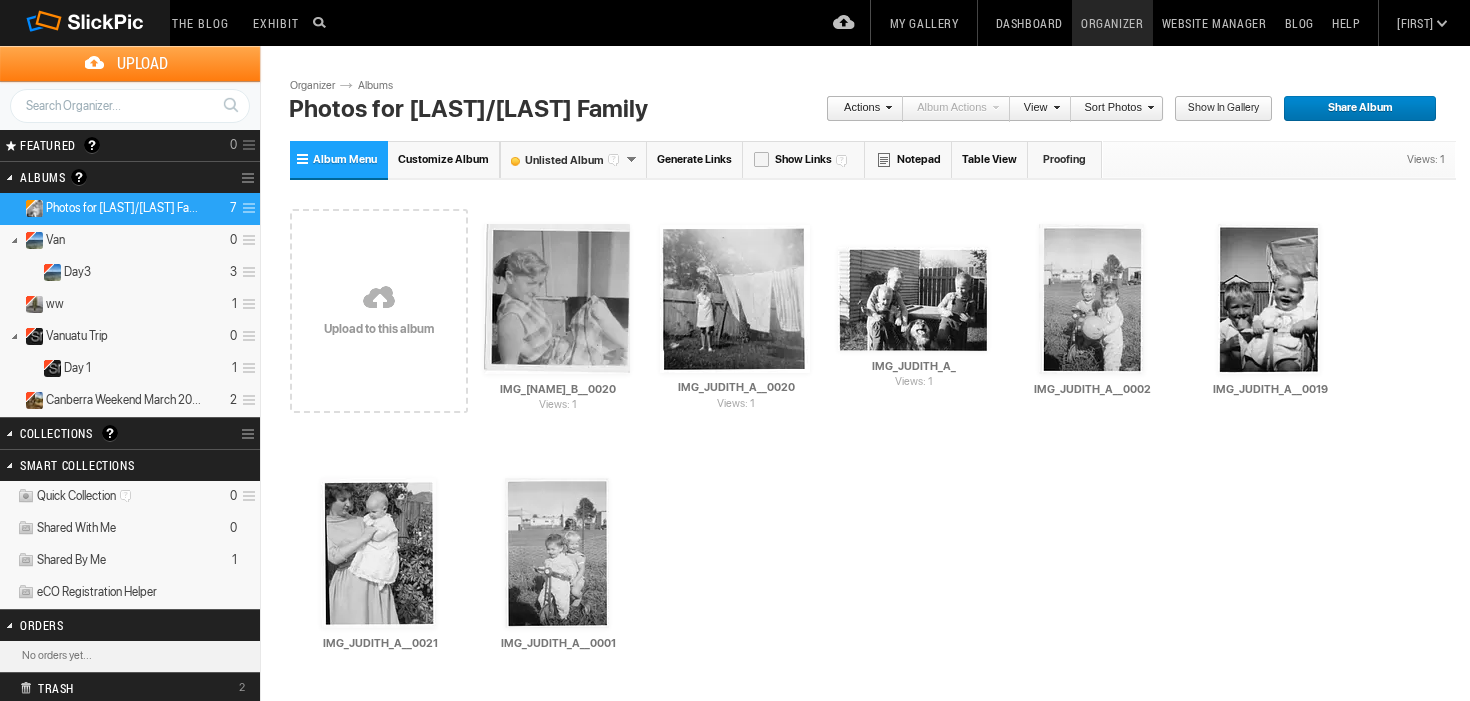 click on "Customize Album" at bounding box center [443, 159] 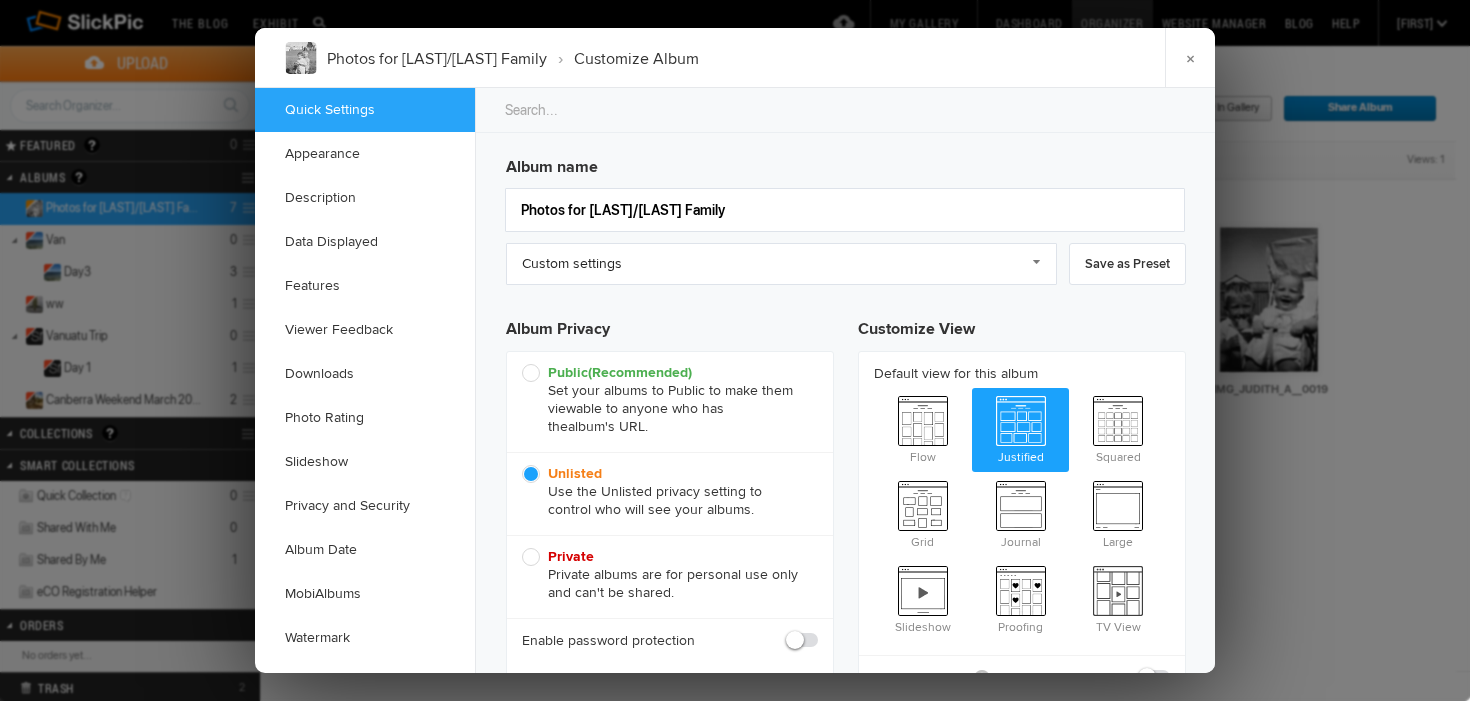 scroll, scrollTop: 0, scrollLeft: 0, axis: both 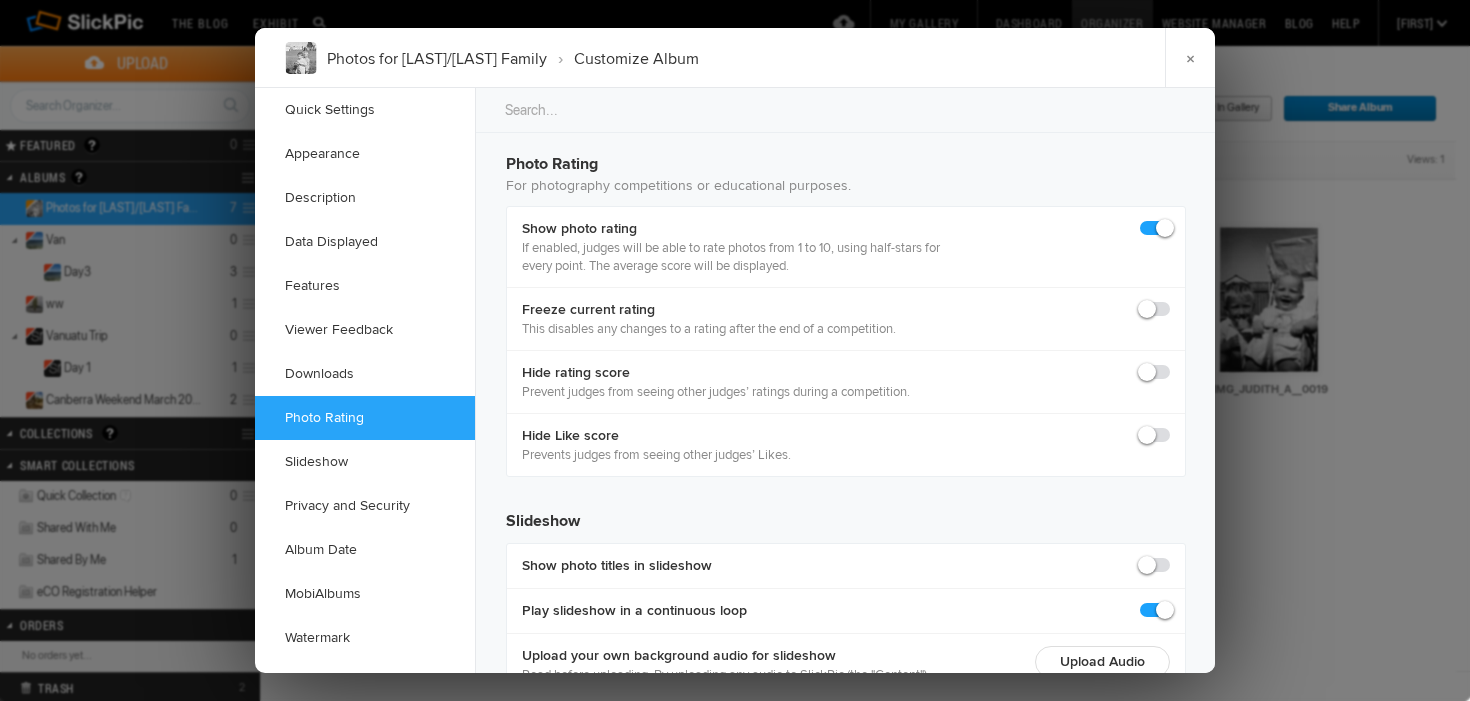 click 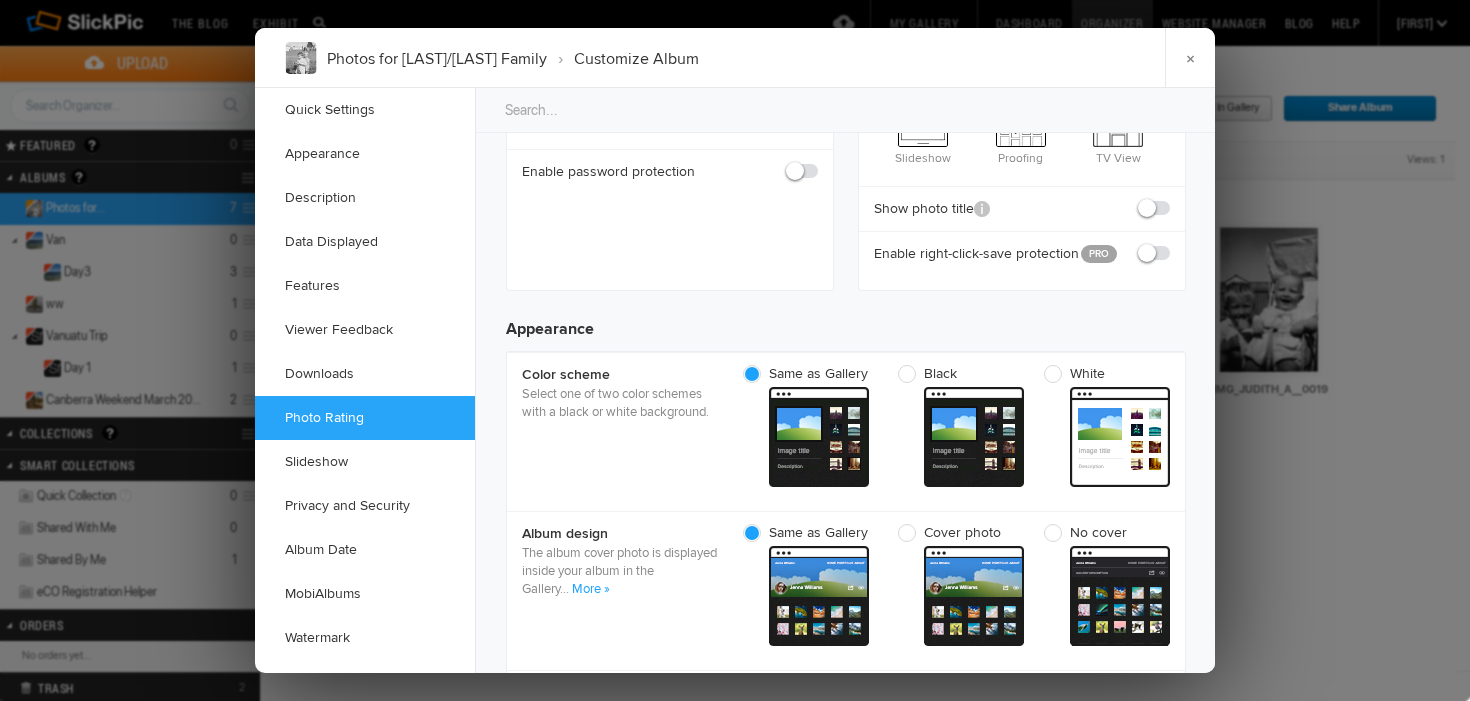 scroll, scrollTop: 0, scrollLeft: 0, axis: both 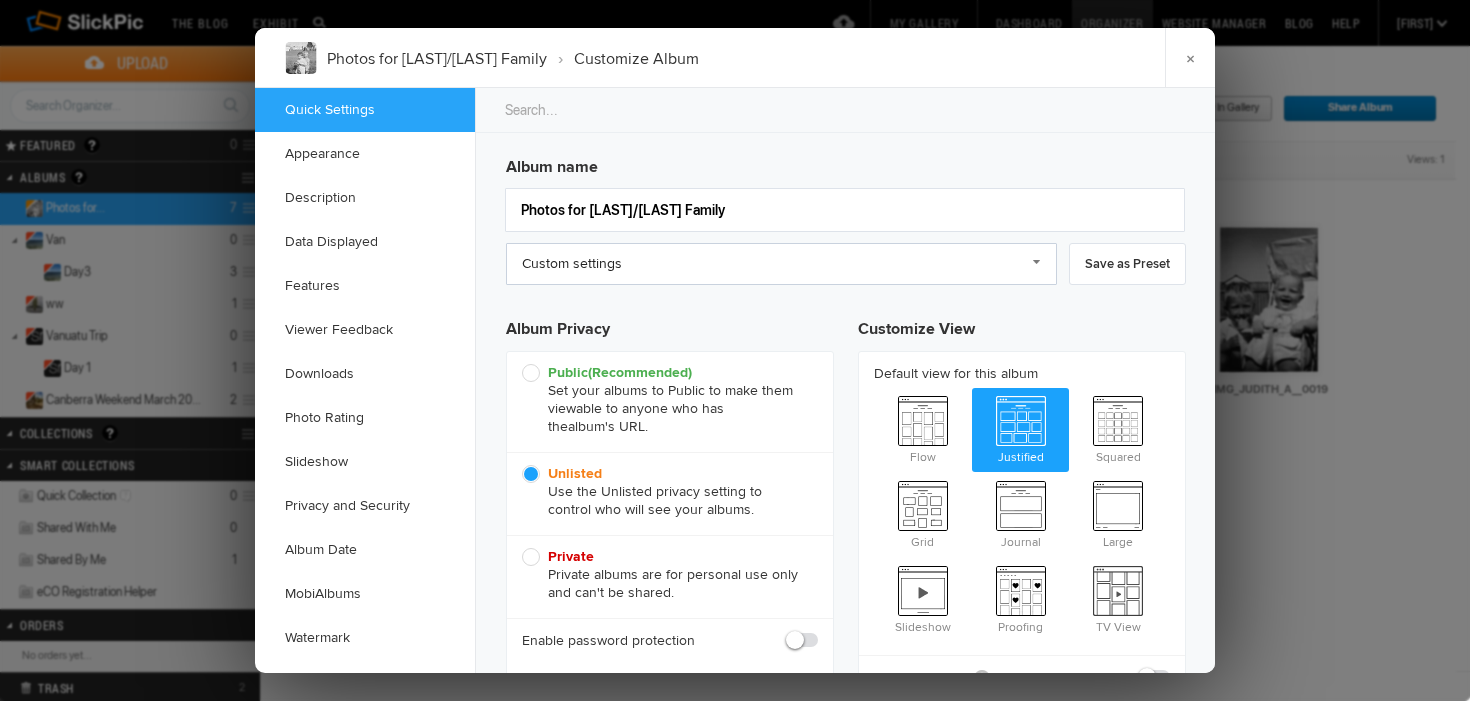 click on "Custom settings" 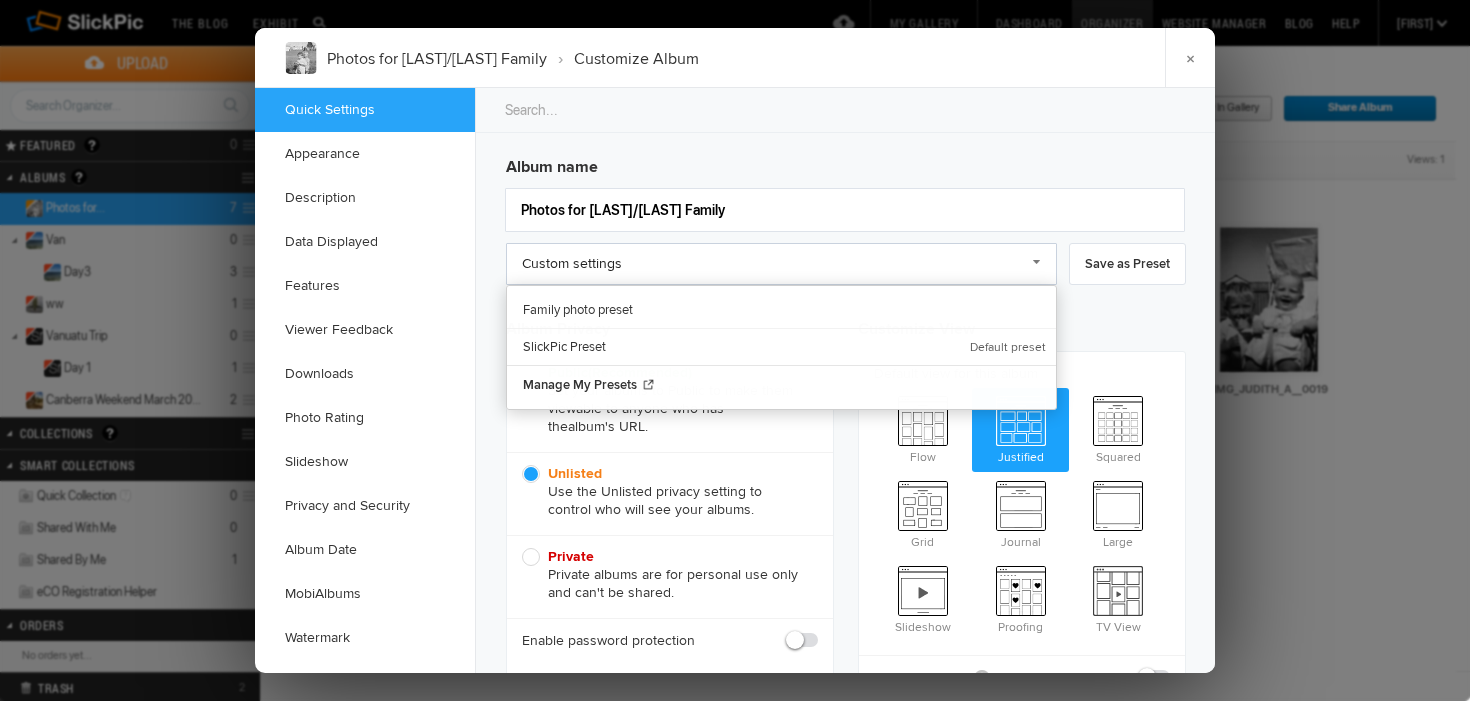 click on "Custom settings" 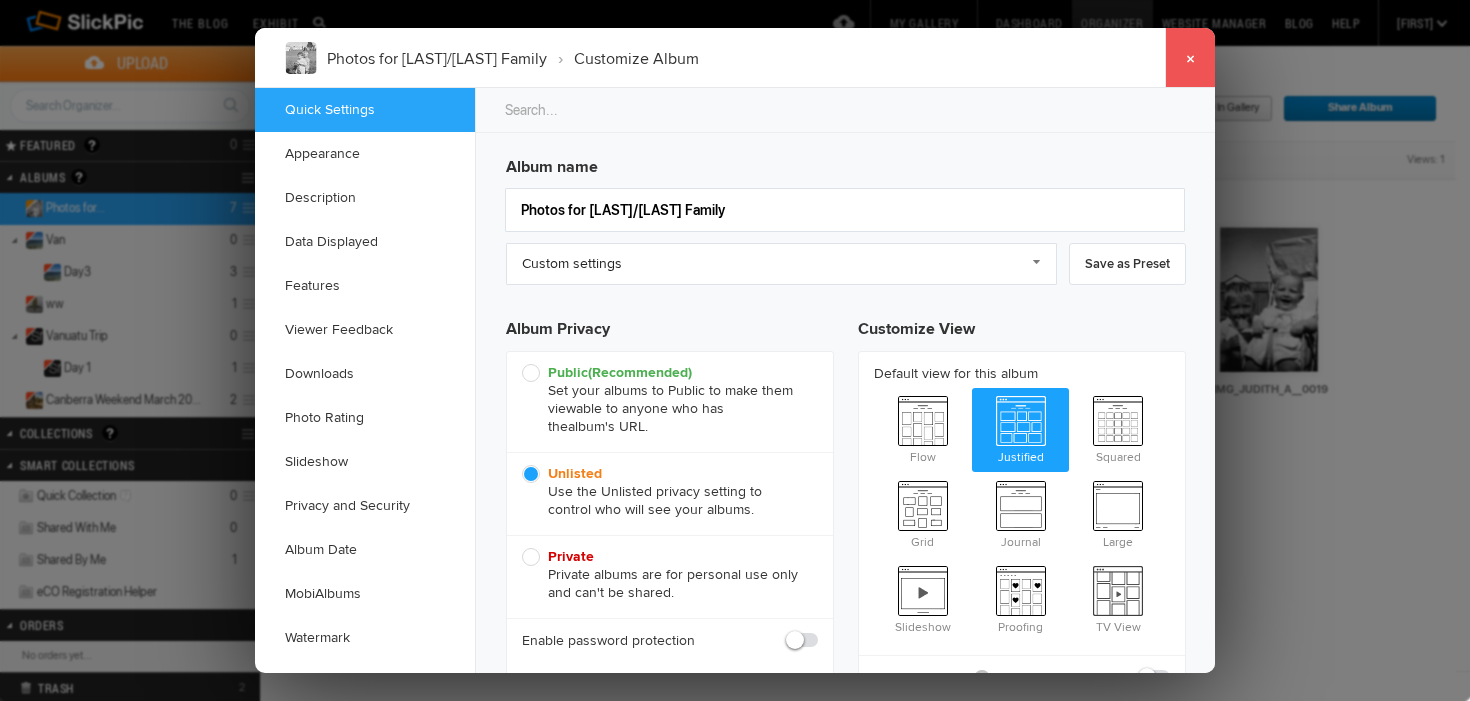 click on "×" 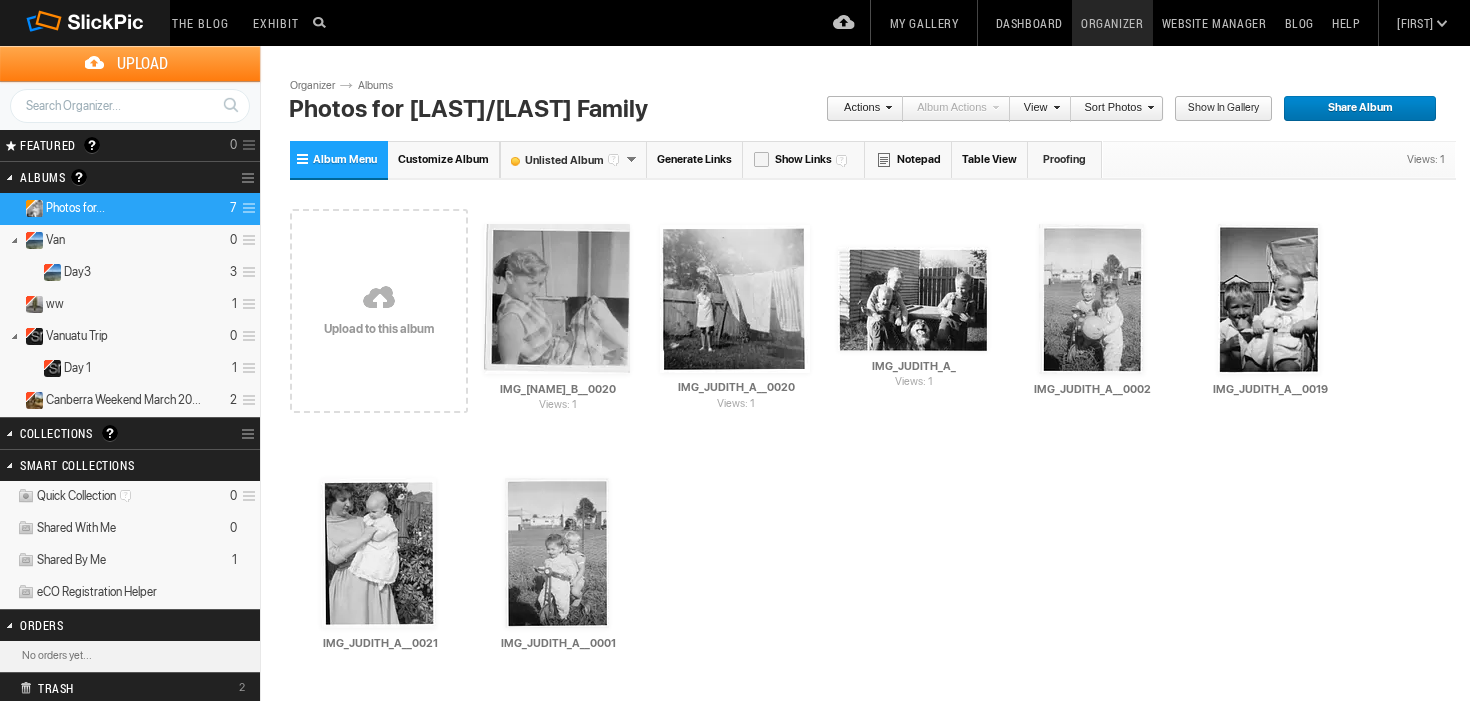 click on "Actions" at bounding box center [859, 109] 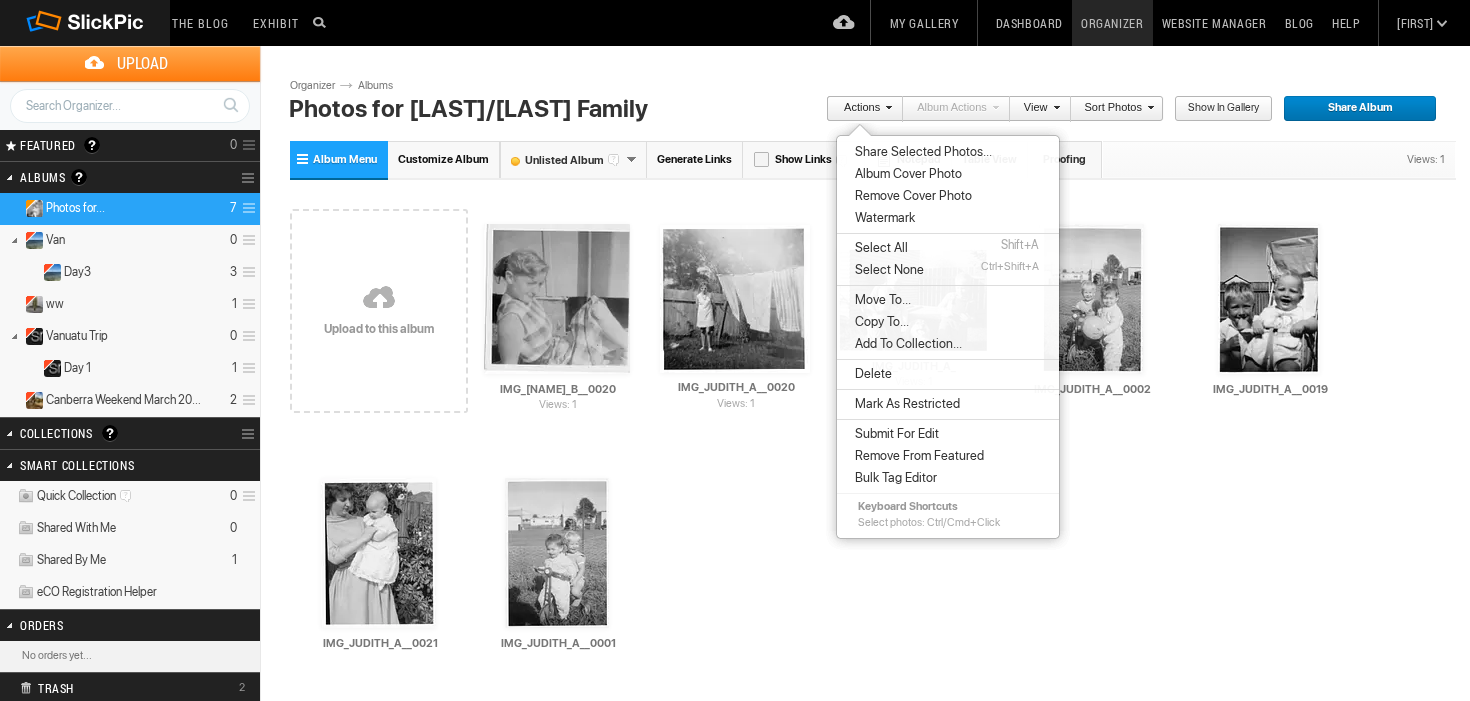 click on "Actions" at bounding box center (859, 109) 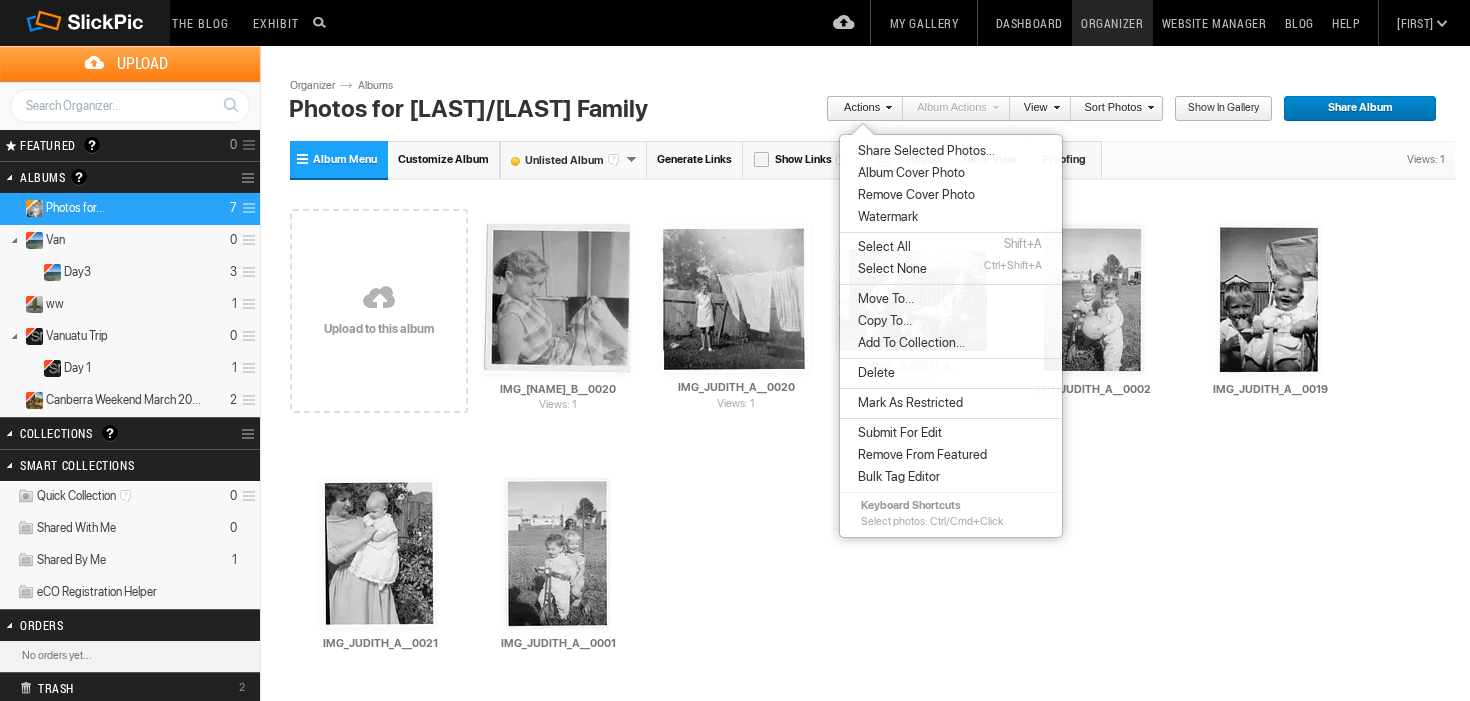 click on "Share Album" at bounding box center (1353, 109) 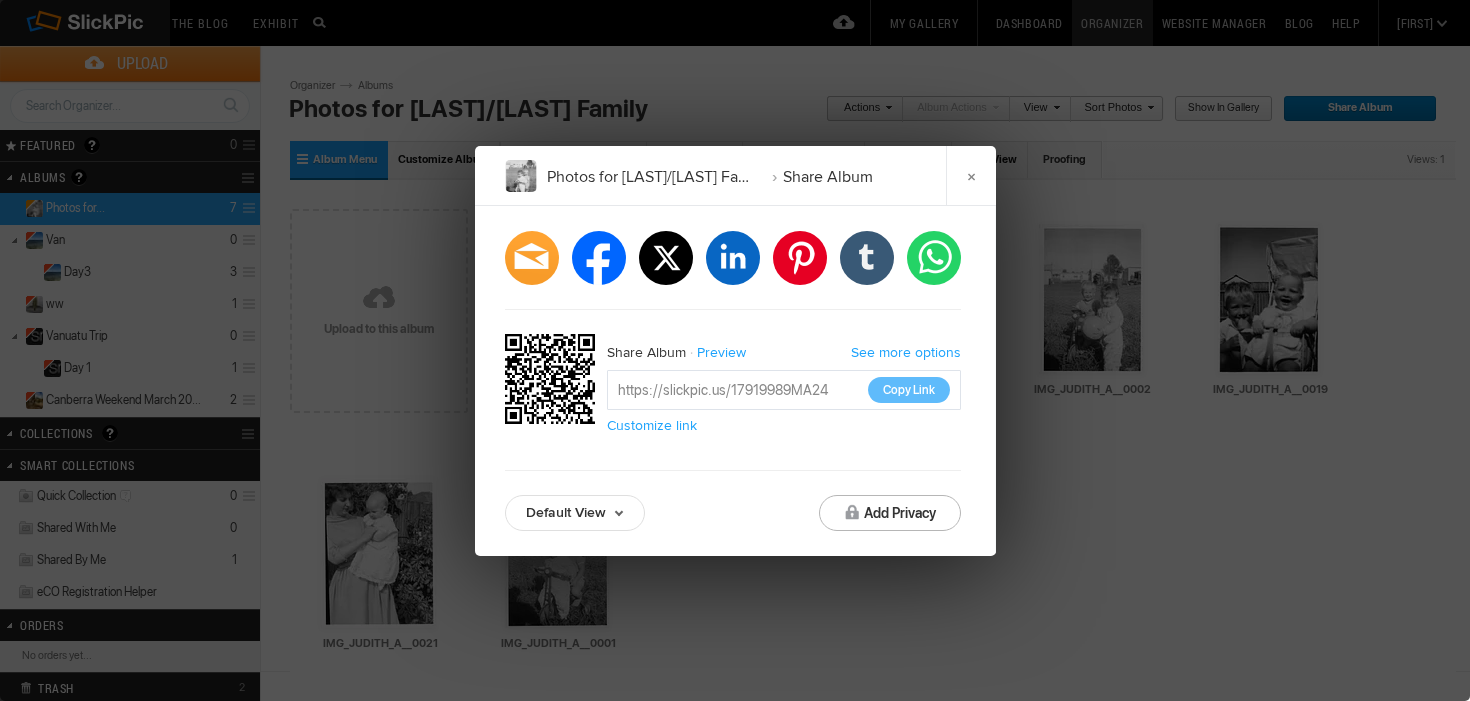 click on "See more options" 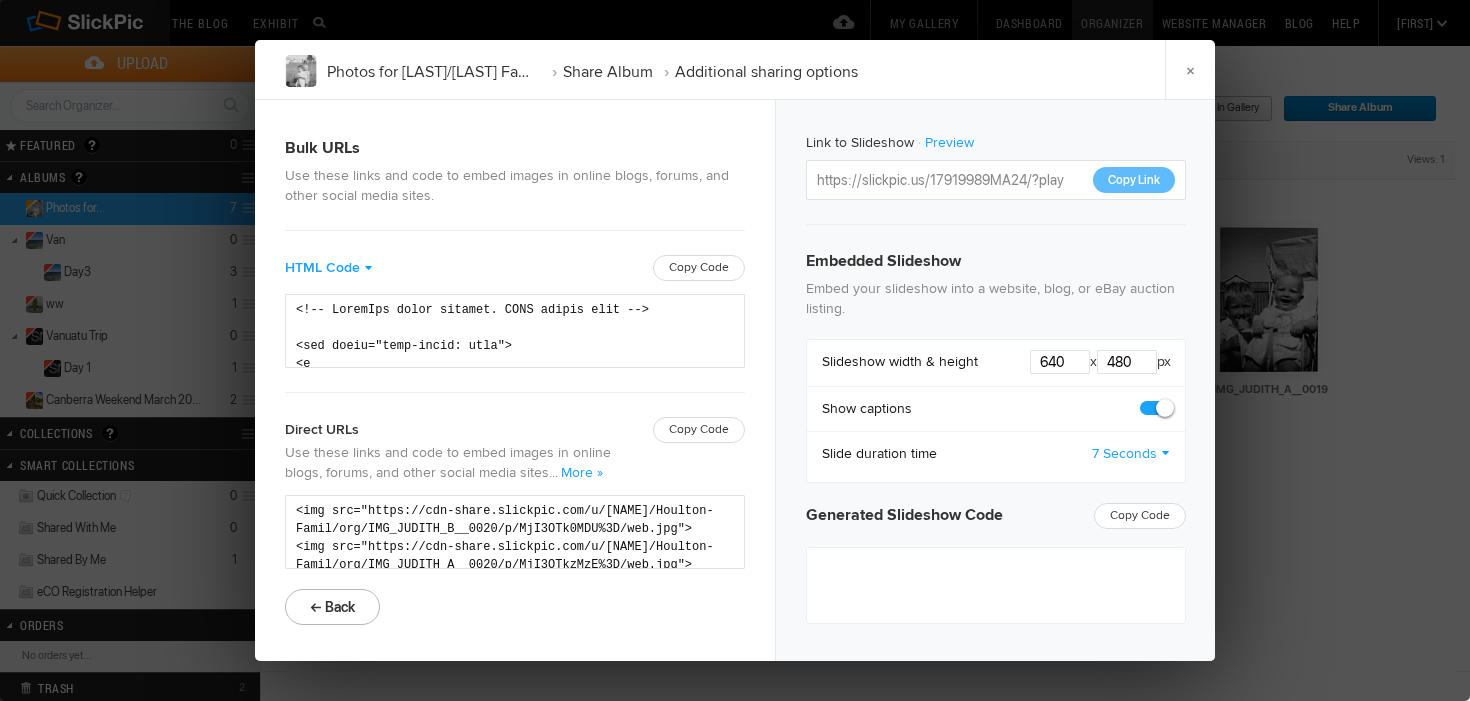 type on "<iframe src="https://www.slickpic.com/slideshow/simple/view/width/640/height/480/pause/7/title/1/c/0/o/0/a/1027051/u/255411" width="640" height="480" frameborder=0 margin=0 allowfullscreen></iframe>" 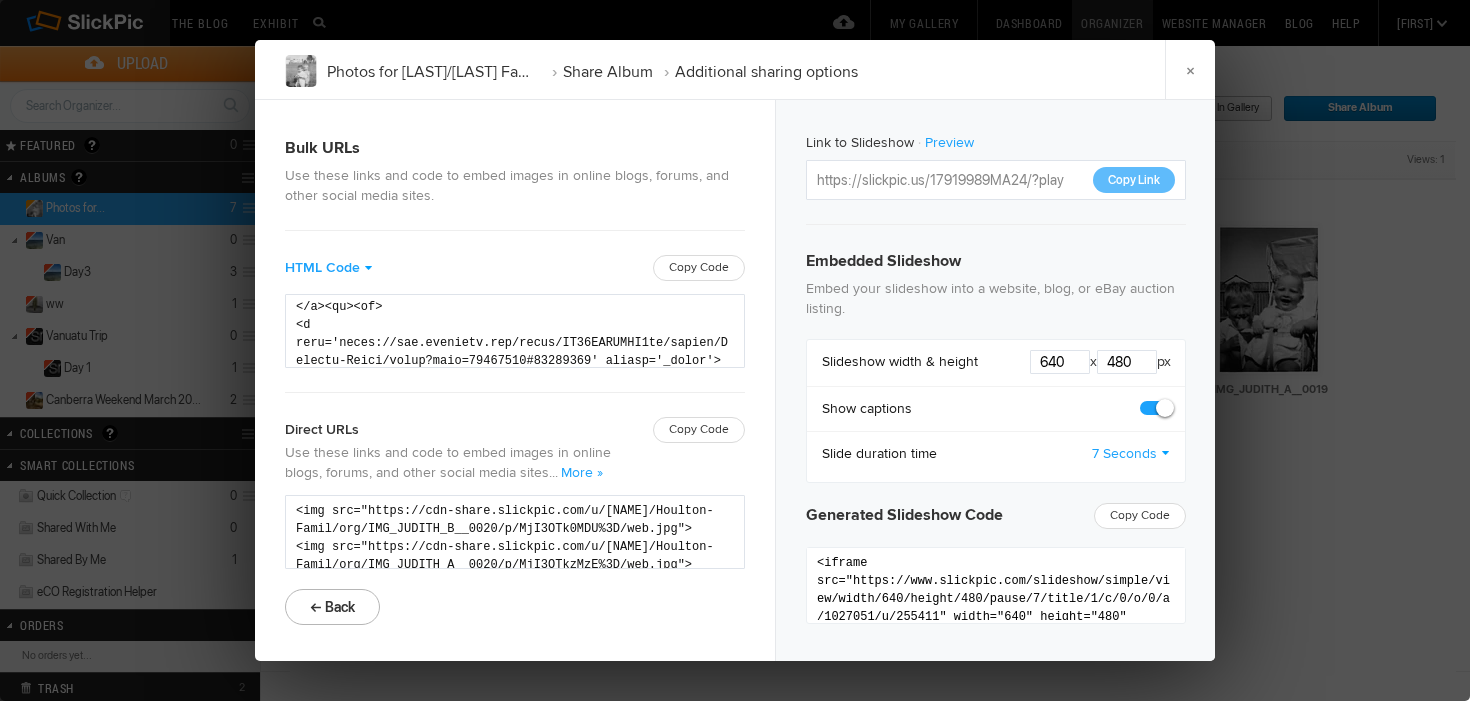 scroll, scrollTop: 335, scrollLeft: 0, axis: vertical 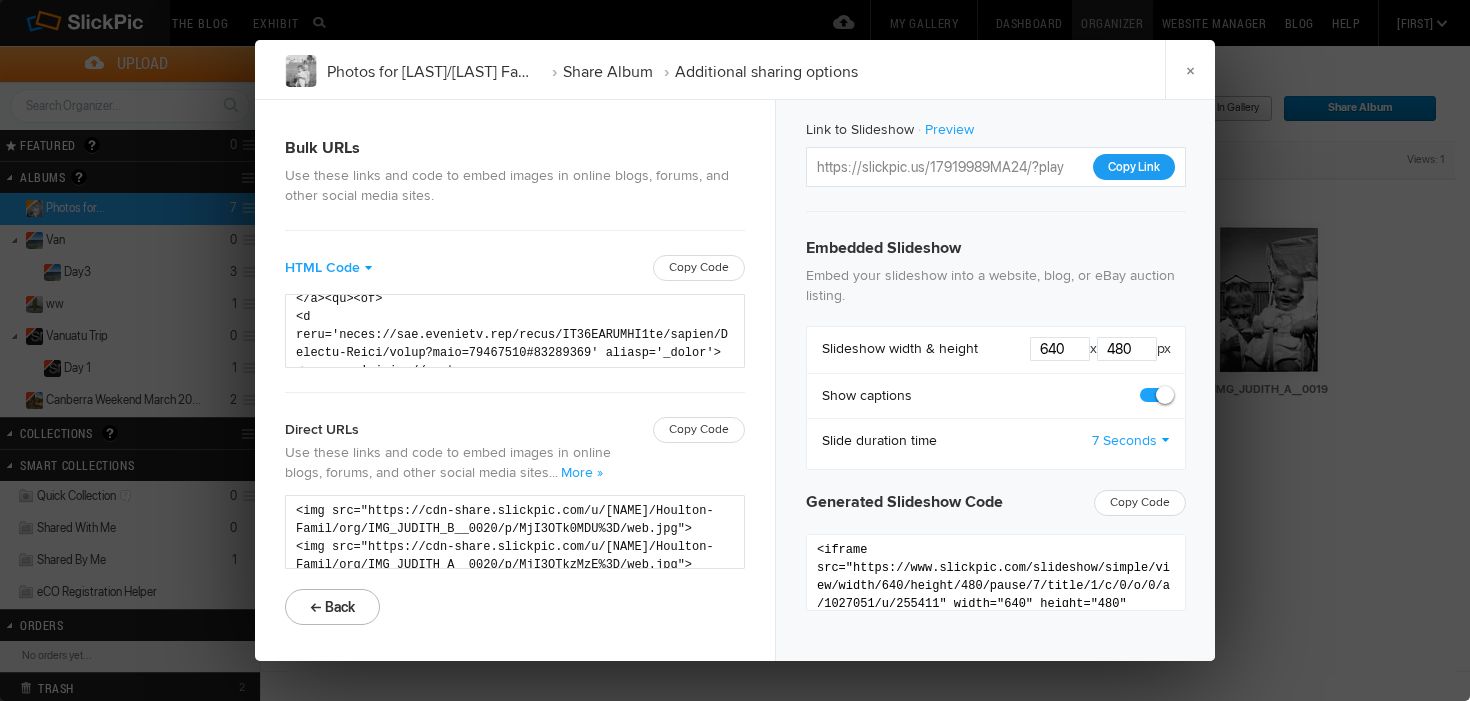 click on "Copy Link" 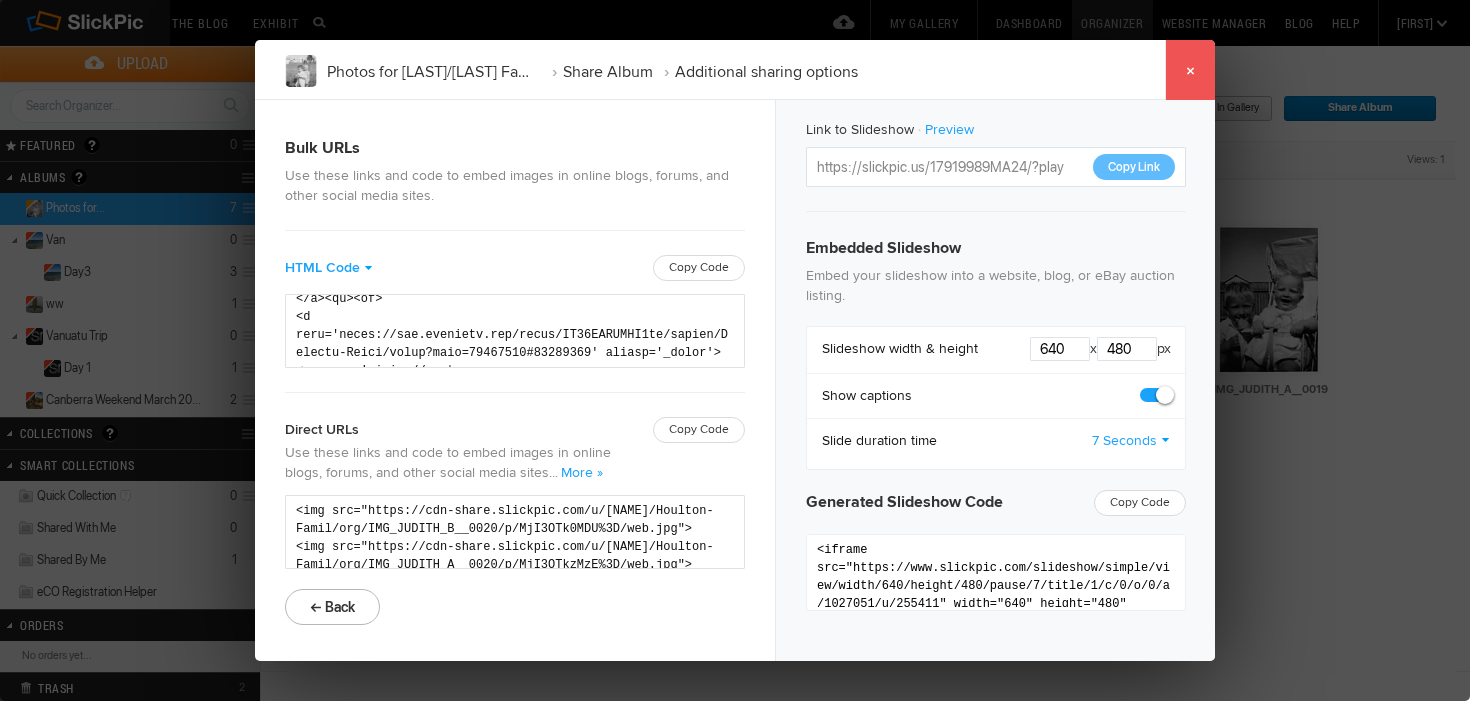 click on "×" 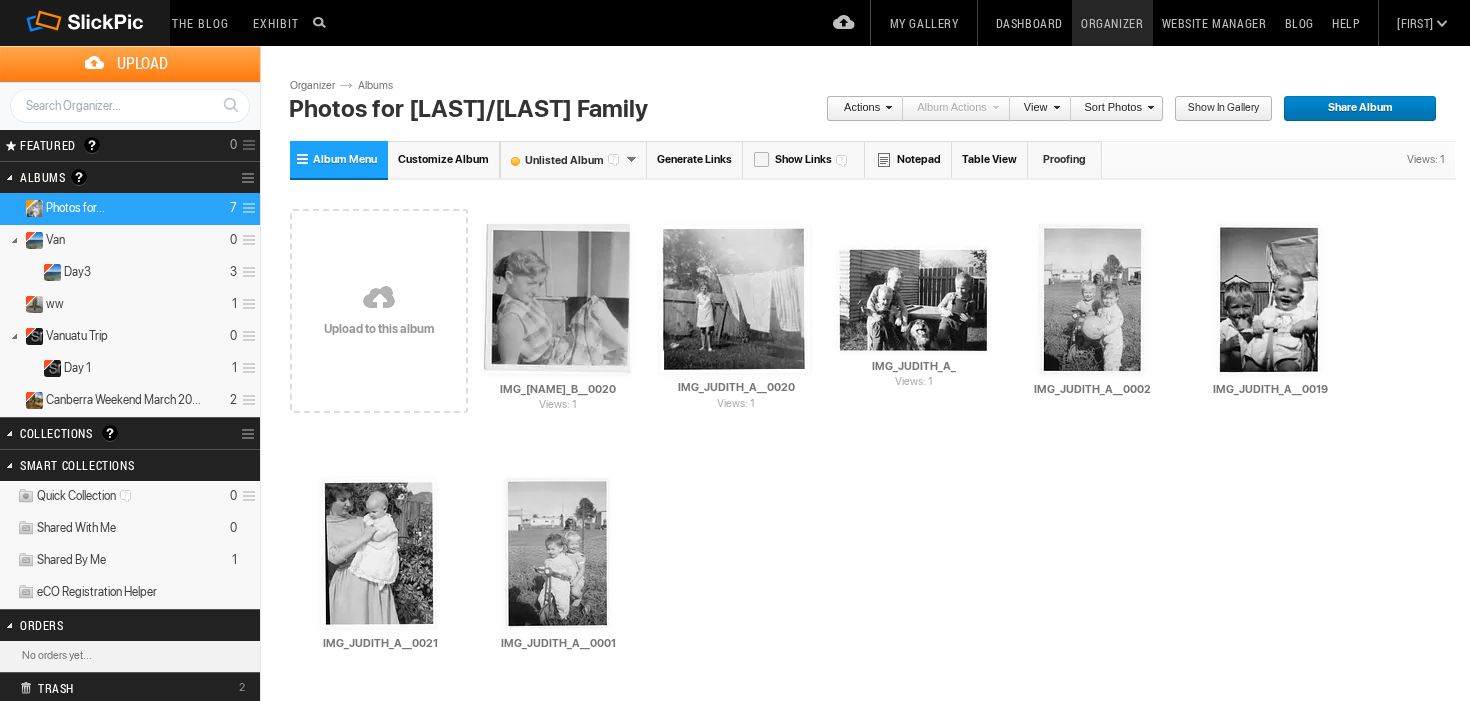 click on "Share Album" at bounding box center (1353, 109) 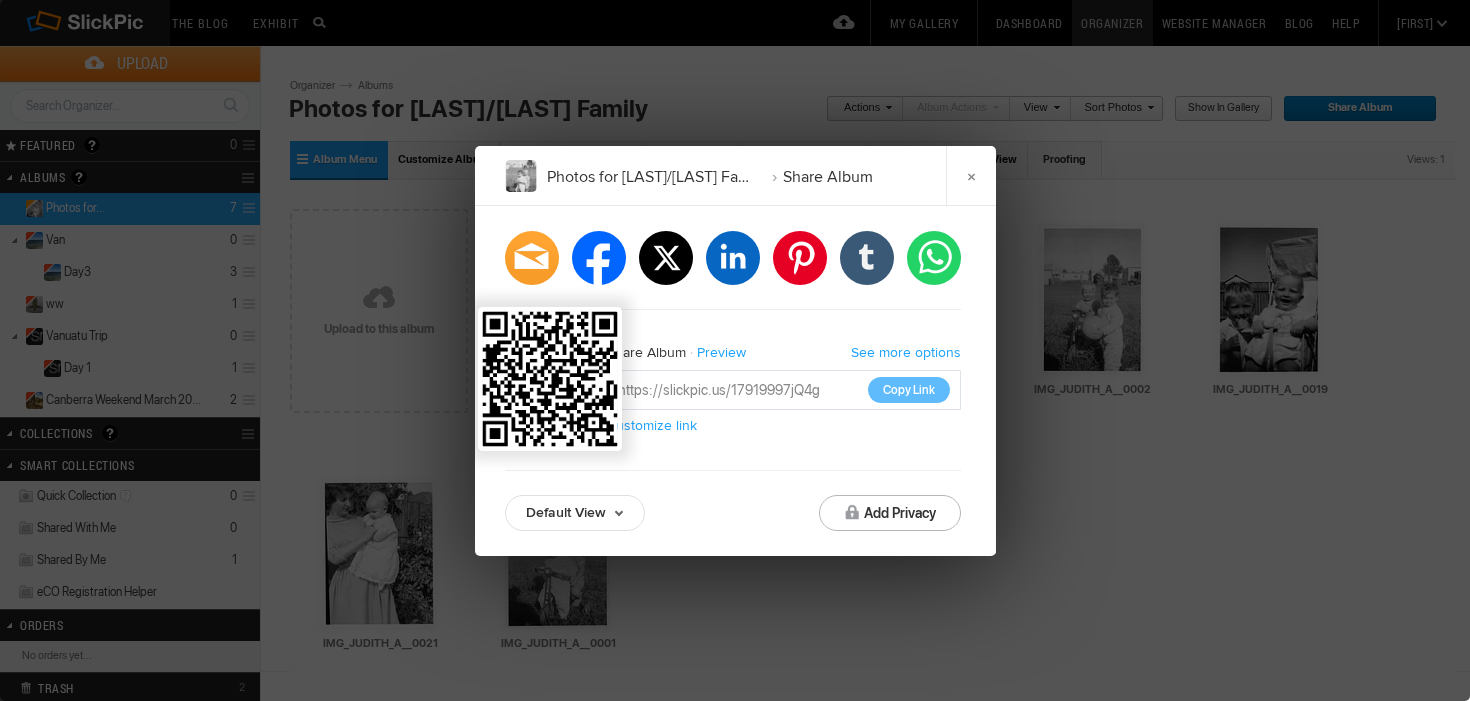 click 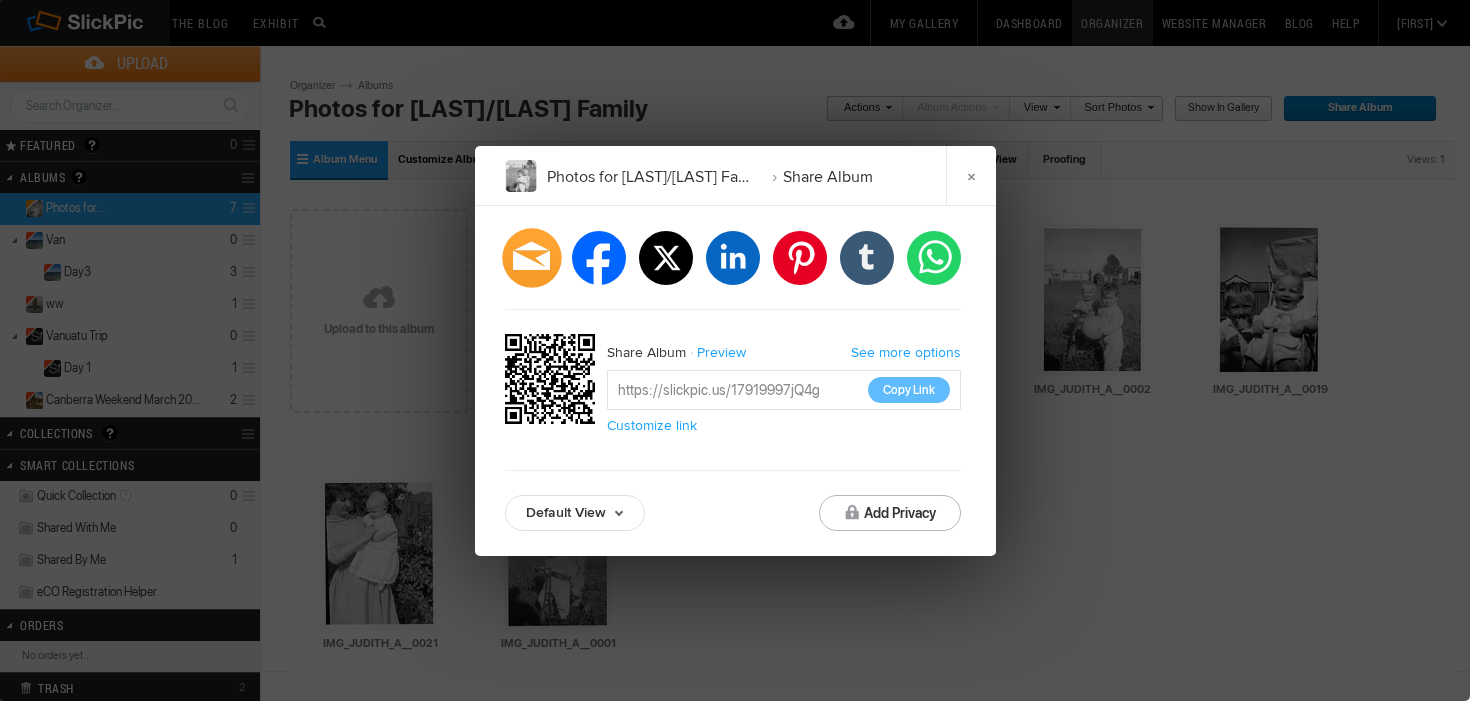 click 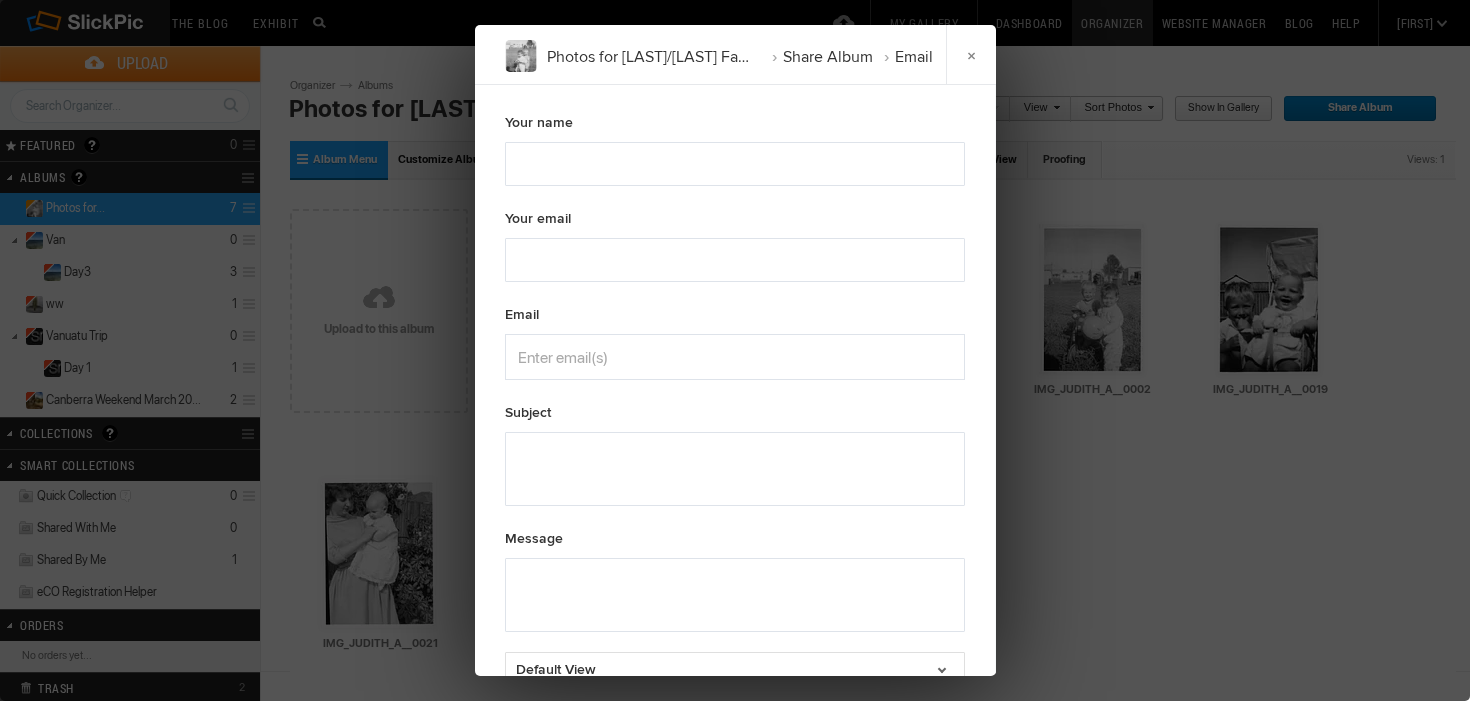 type on "Check out "Photos for [LAST]/[LAST] Family" album!" 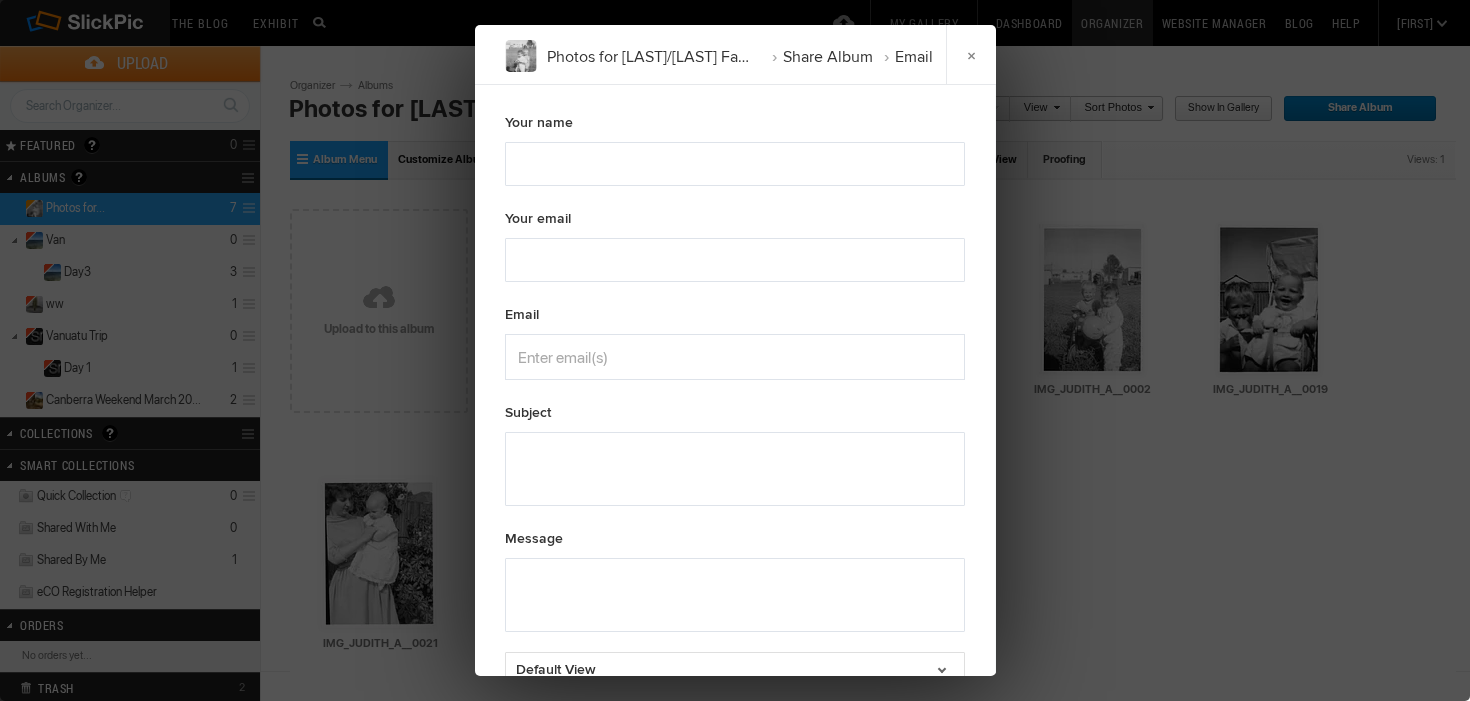type on "Check out "Photos for [LAST]/[LAST] Family" album!" 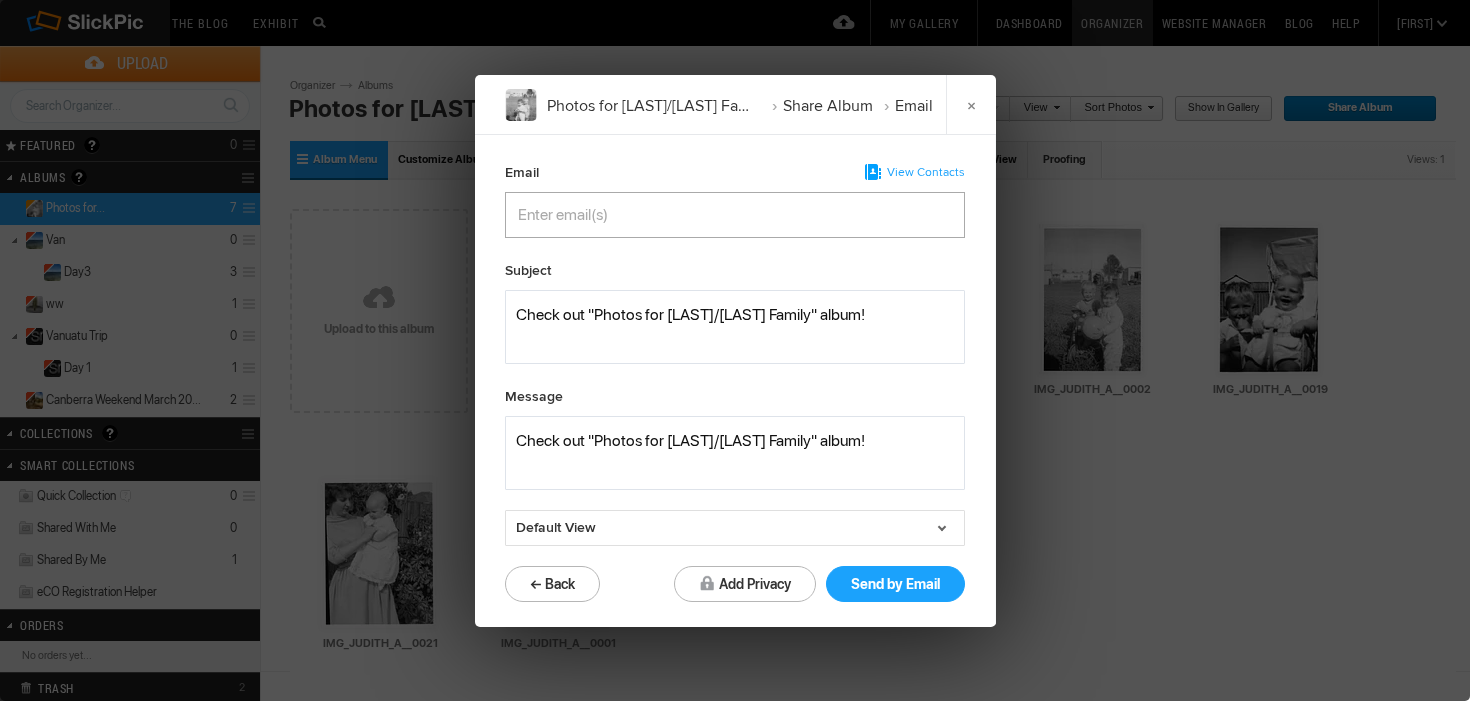 click 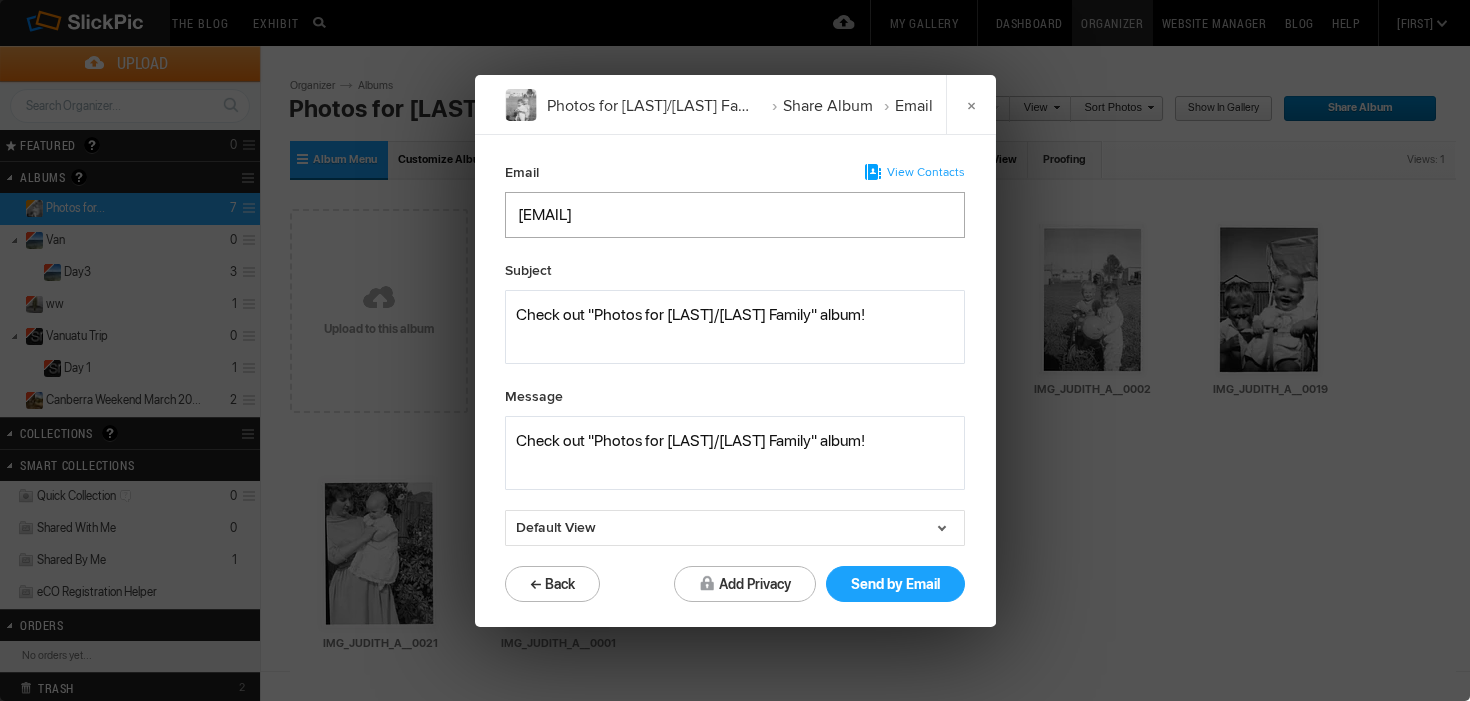 type on "[EMAIL]" 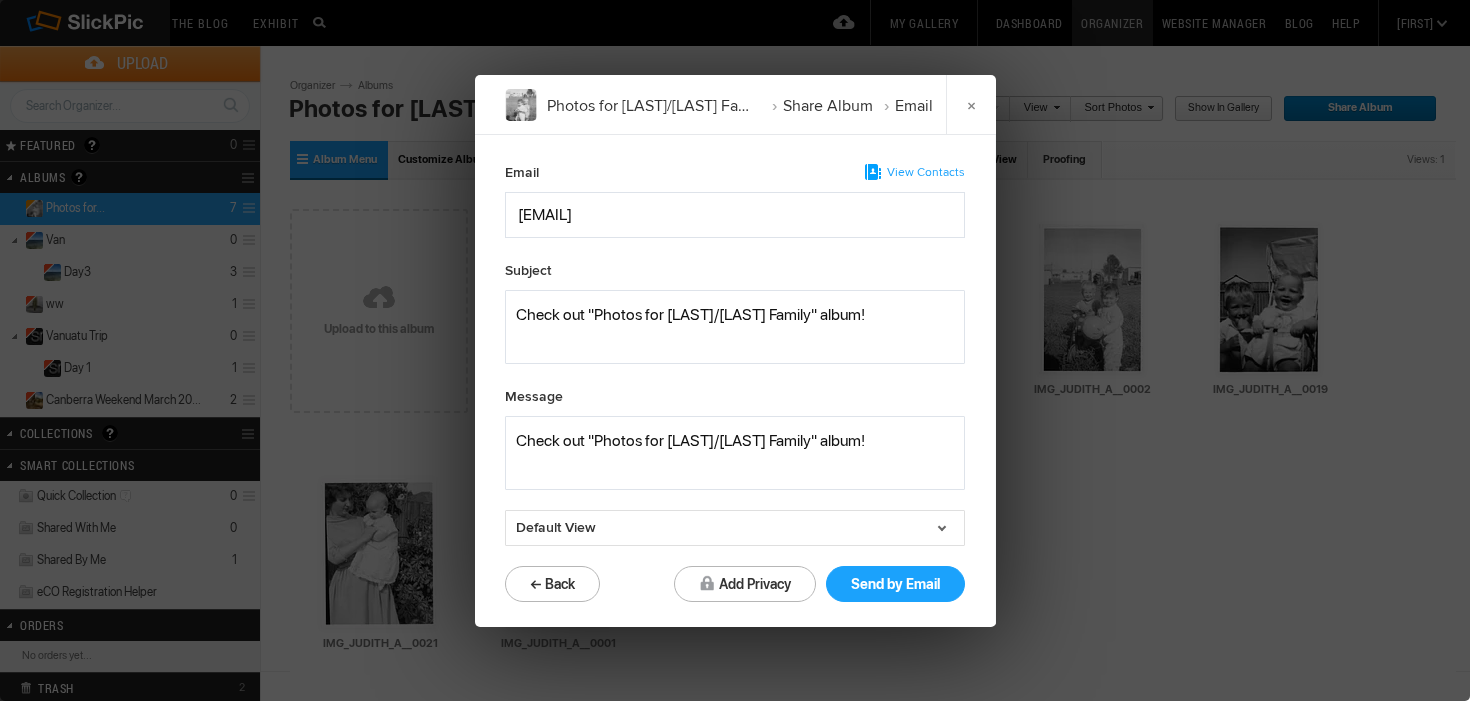 click on "Default View" 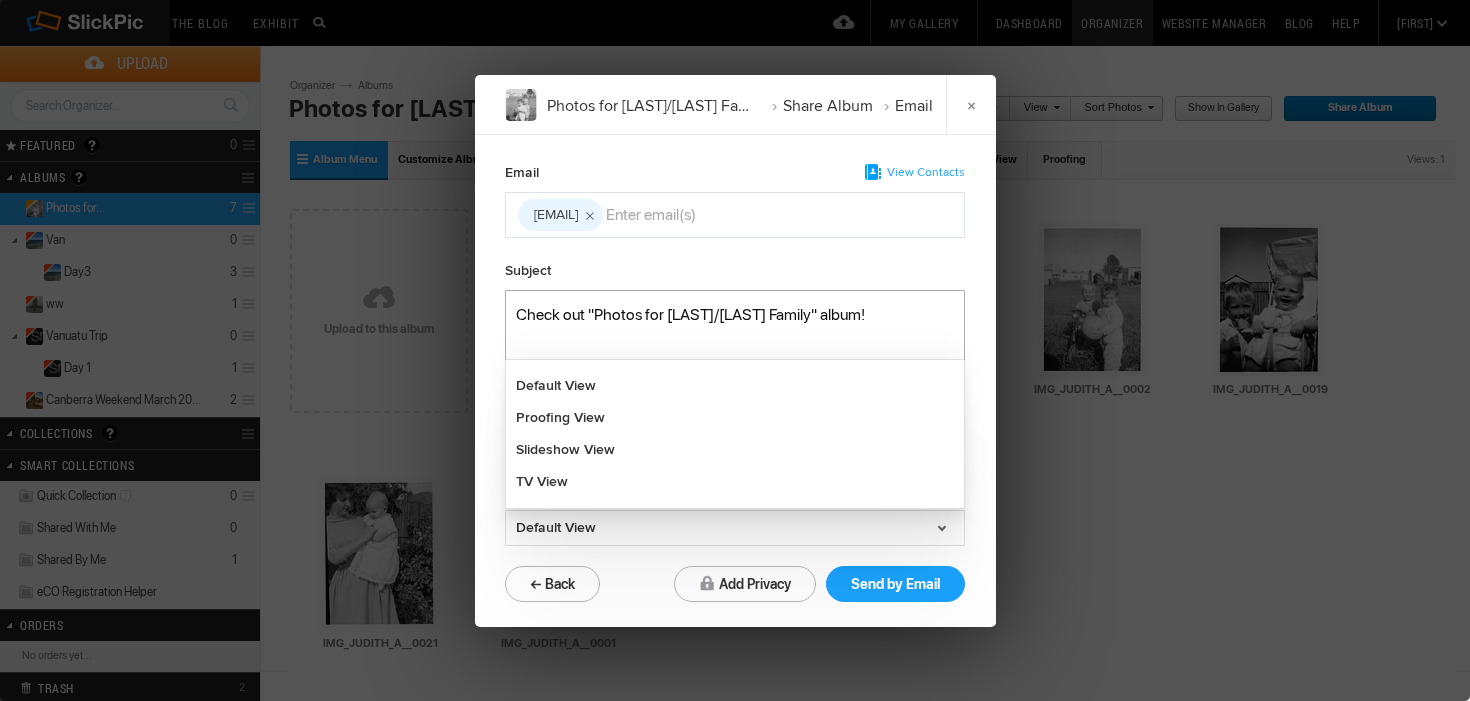click 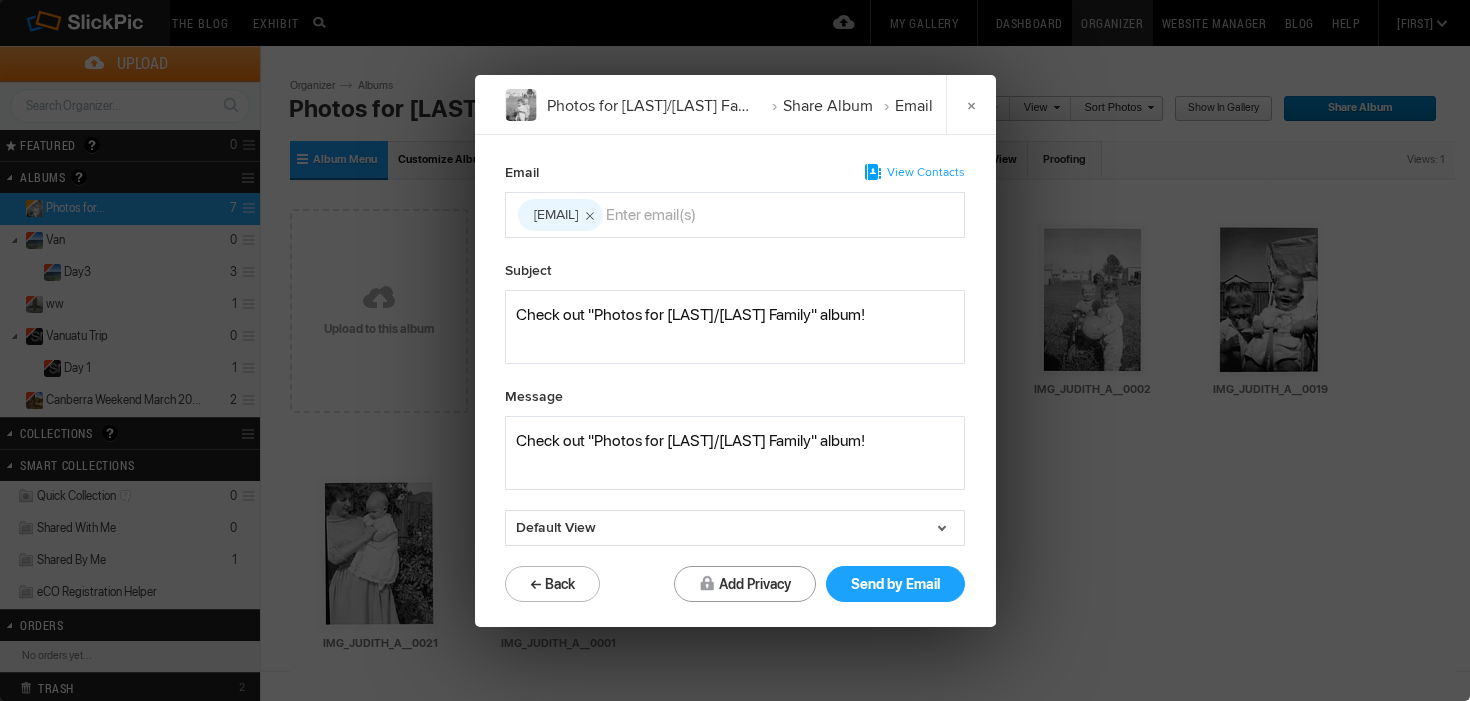 click on "Add Privacy" 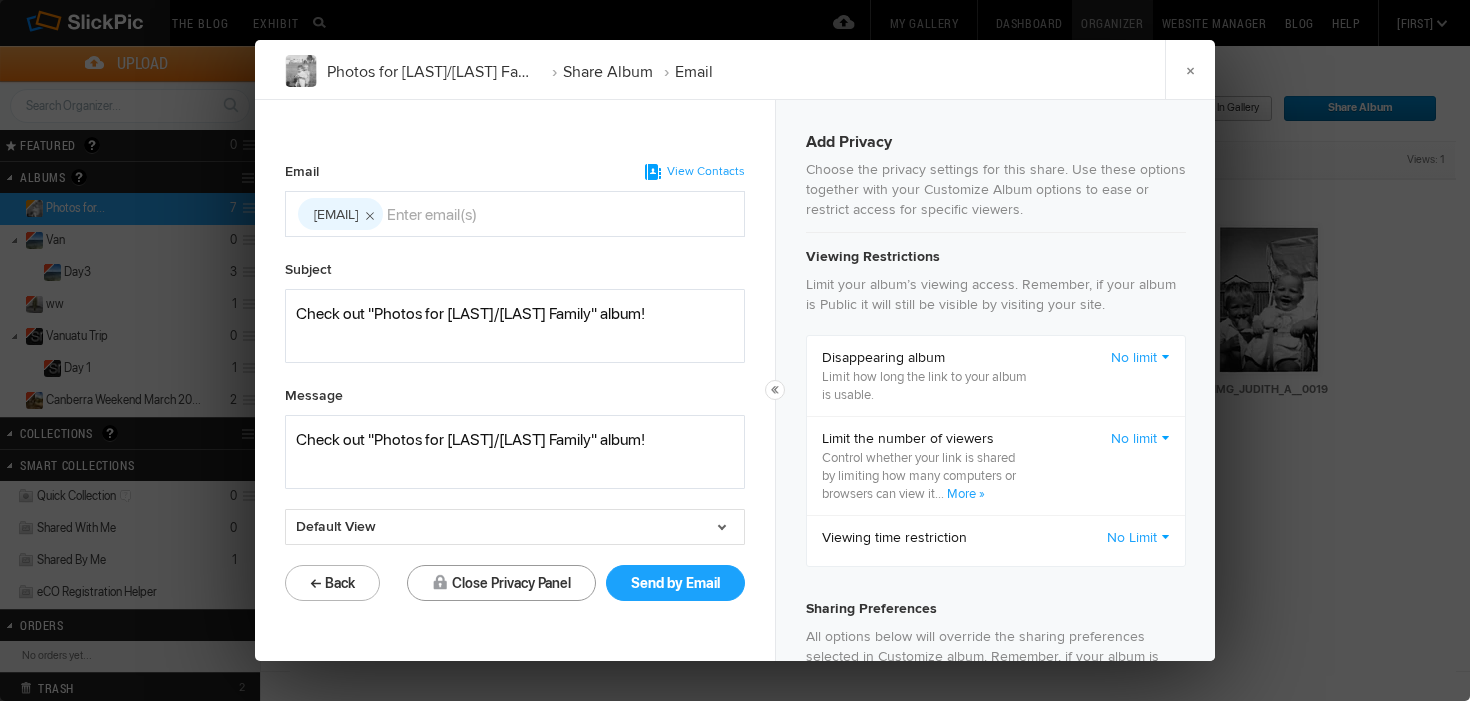 checkbox on "true" 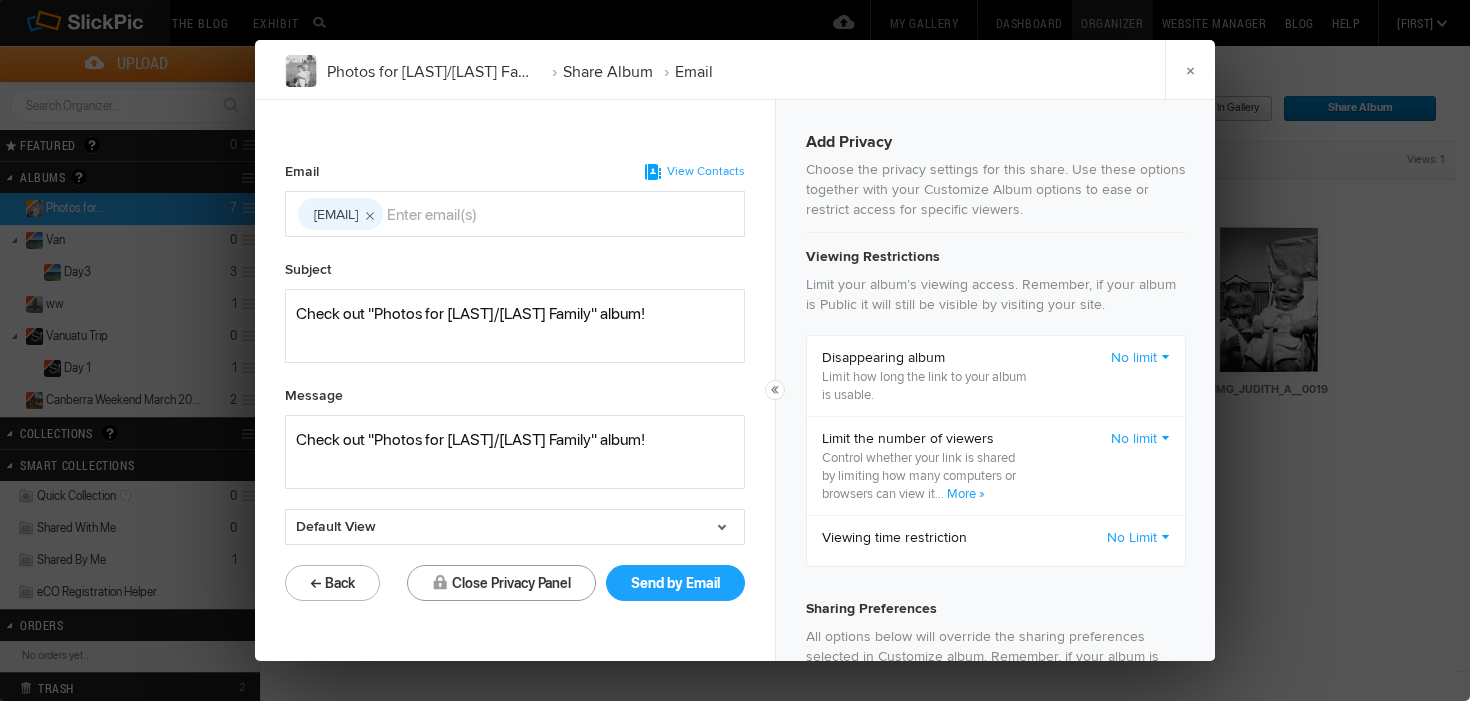 checkbox on "true" 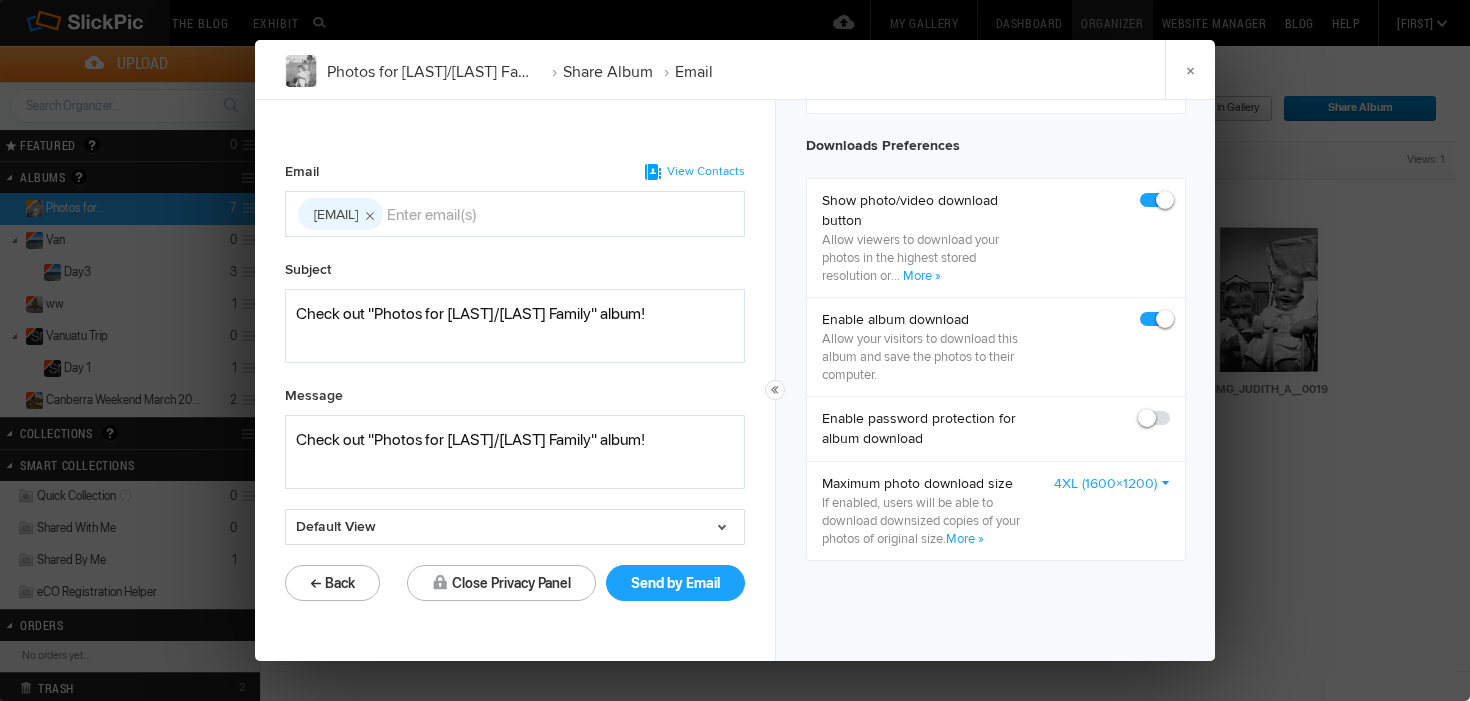 scroll, scrollTop: 1001, scrollLeft: 0, axis: vertical 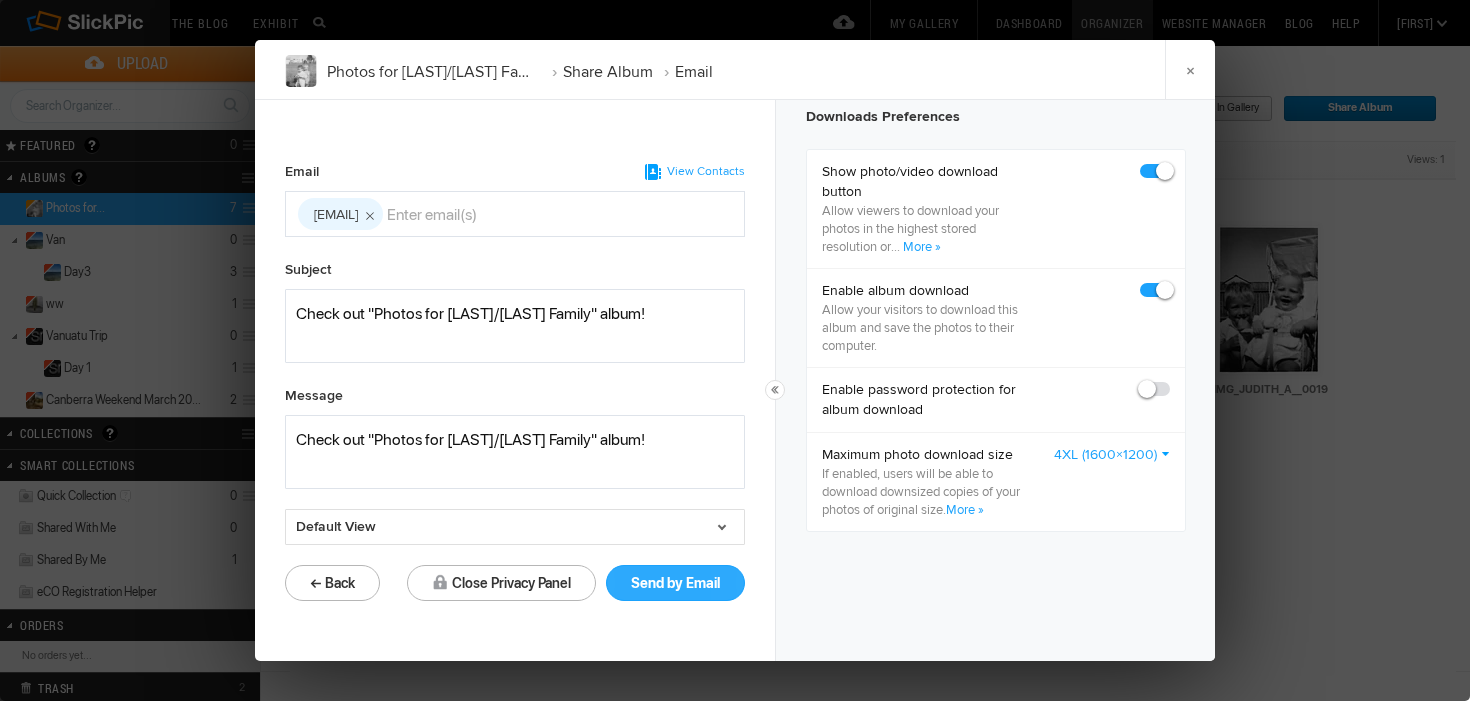 click on "Send by Email" 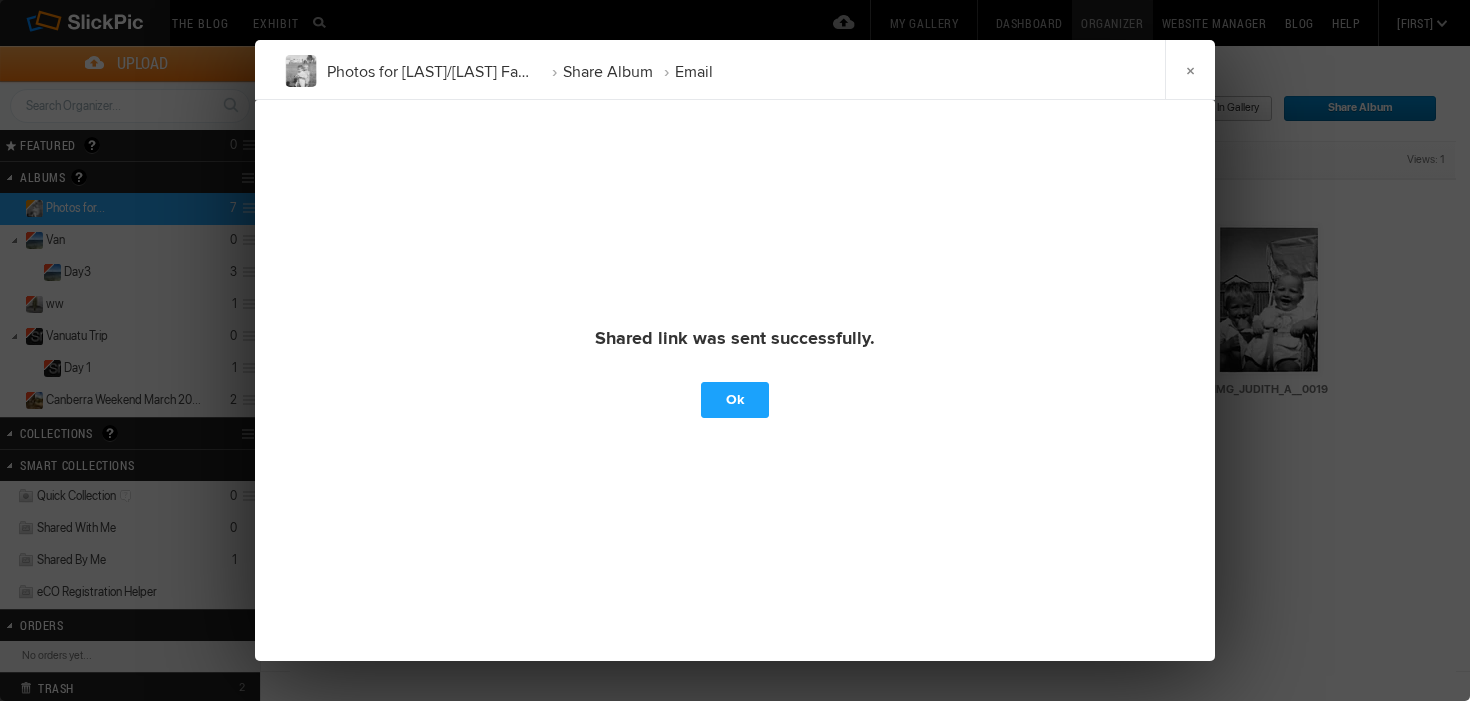 type 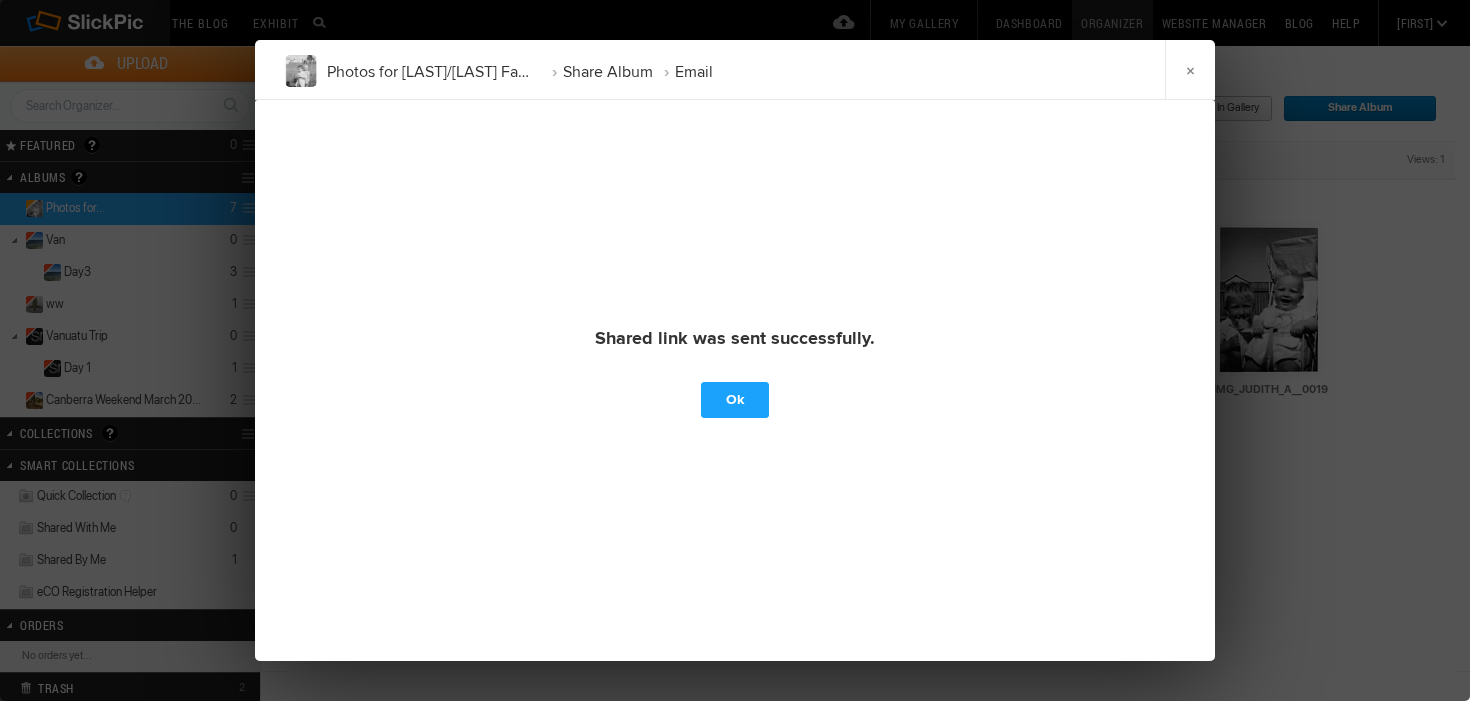 type 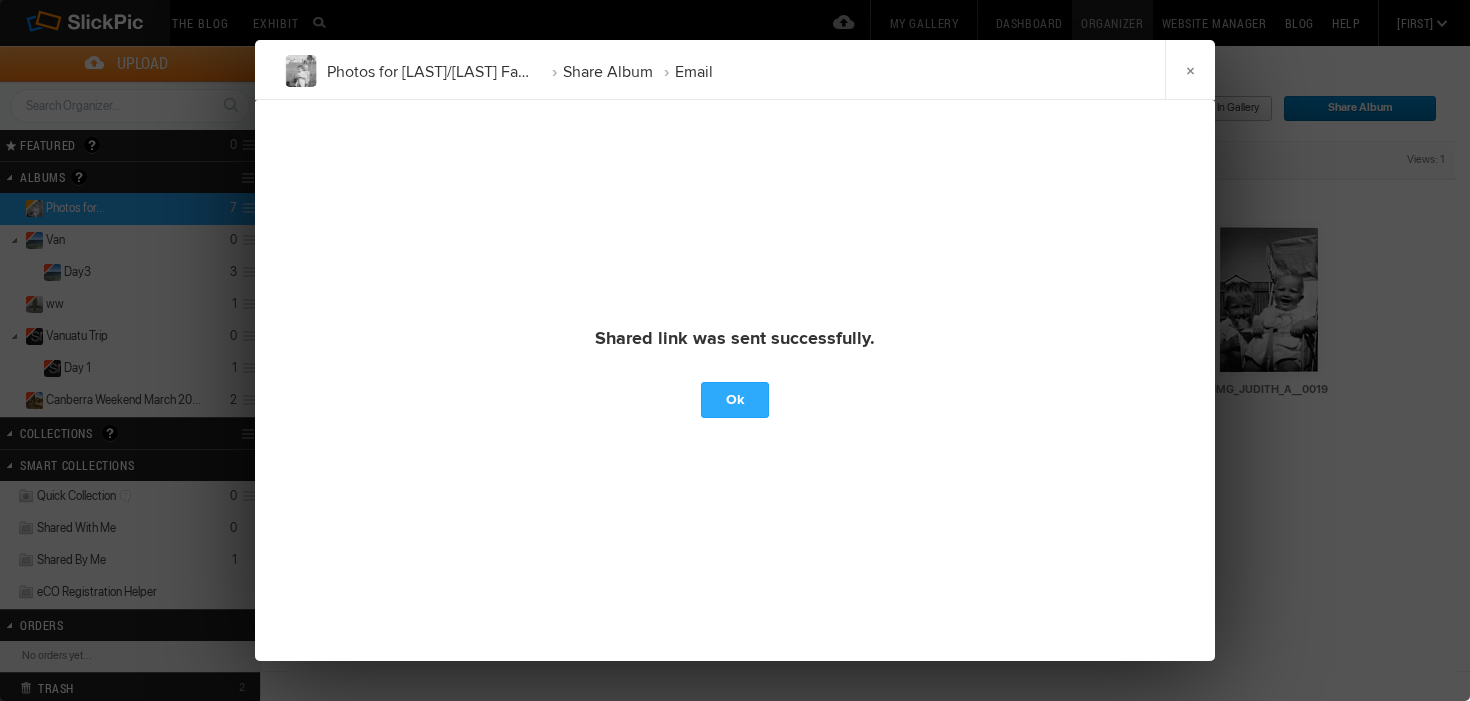 click on "Ok" 